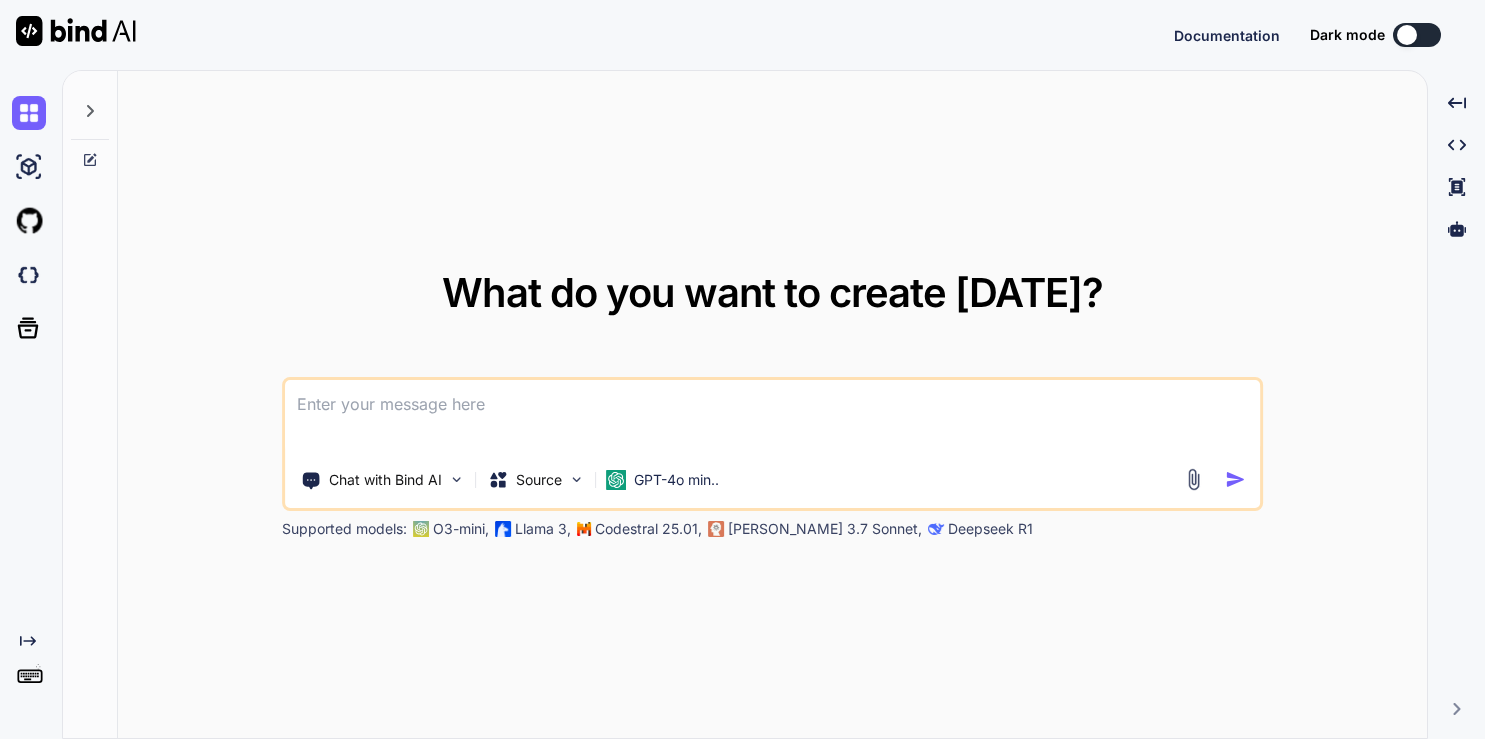 scroll, scrollTop: 0, scrollLeft: 0, axis: both 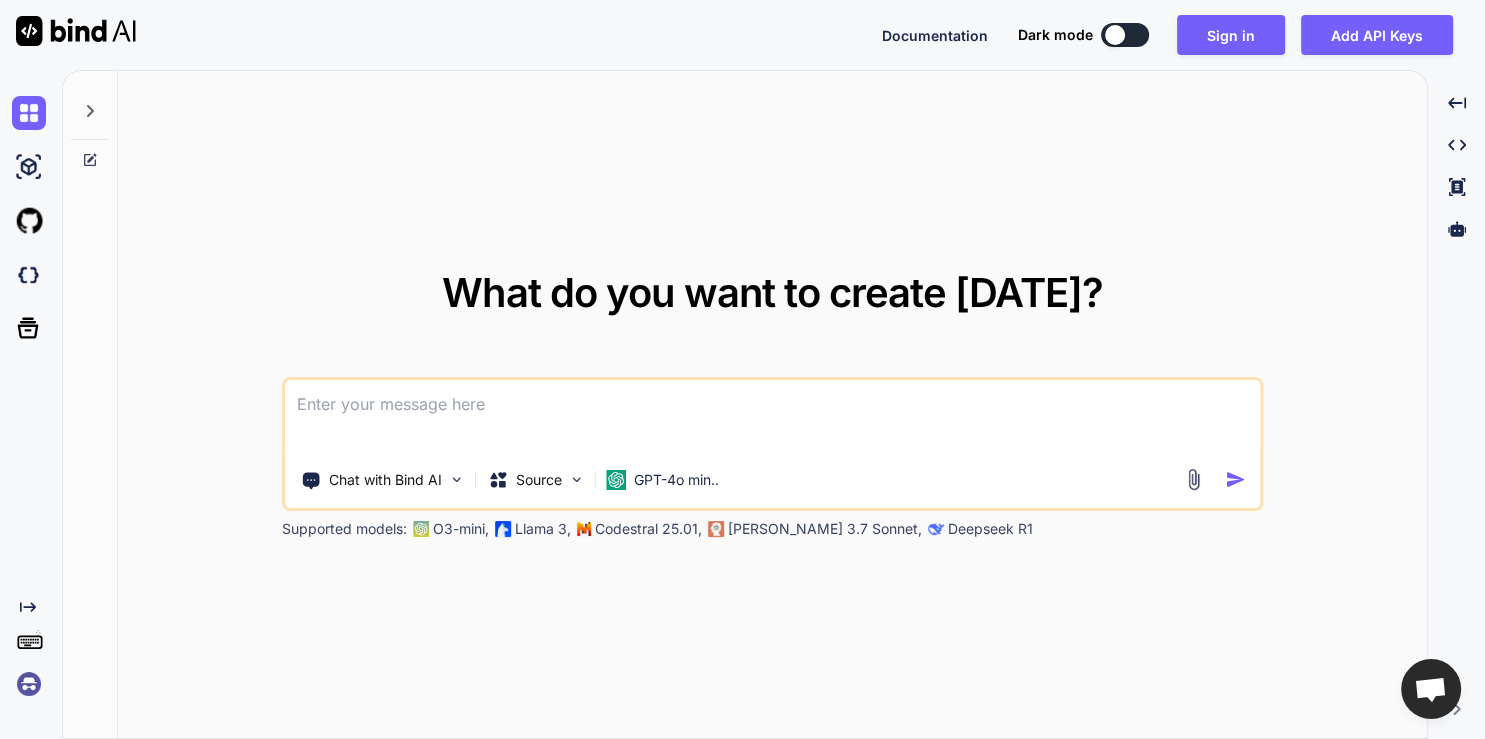type on "x" 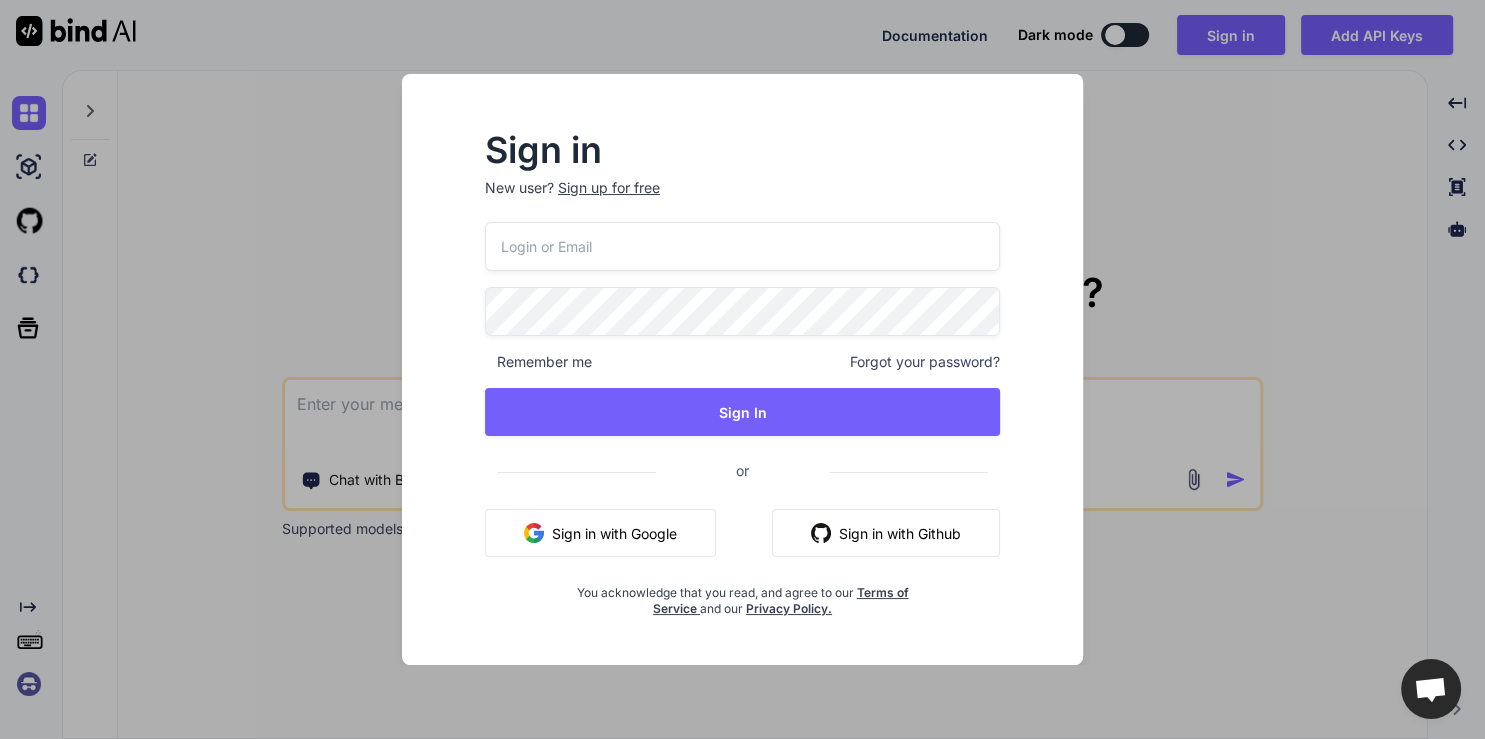 click on "Sign in New user?   Sign up for free Remember me Forgot your password? Sign In   or Sign in with Google Sign in with Github You acknowledge that you read, and agree to our   Terms of Service     and our   Privacy Policy." at bounding box center (742, 369) 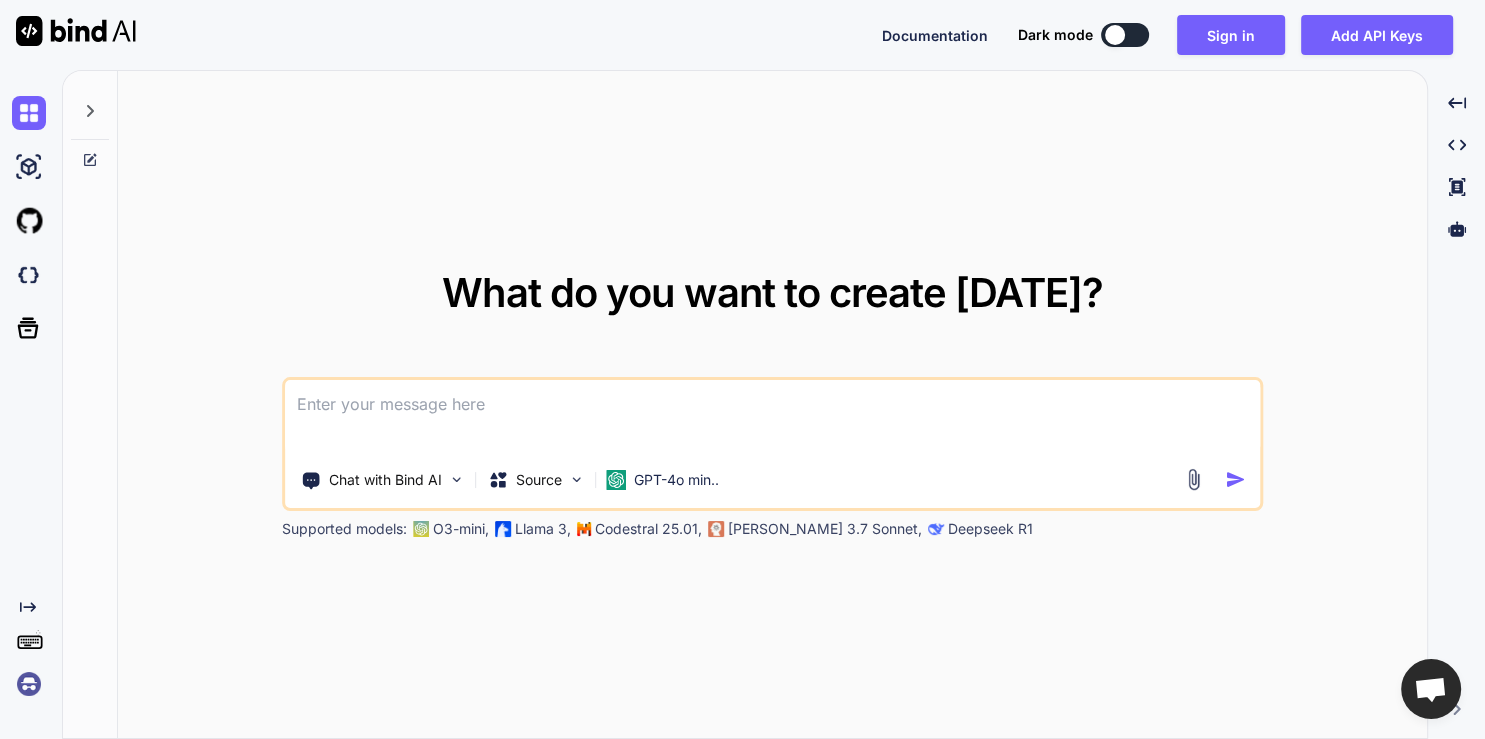 click at bounding box center (773, 417) 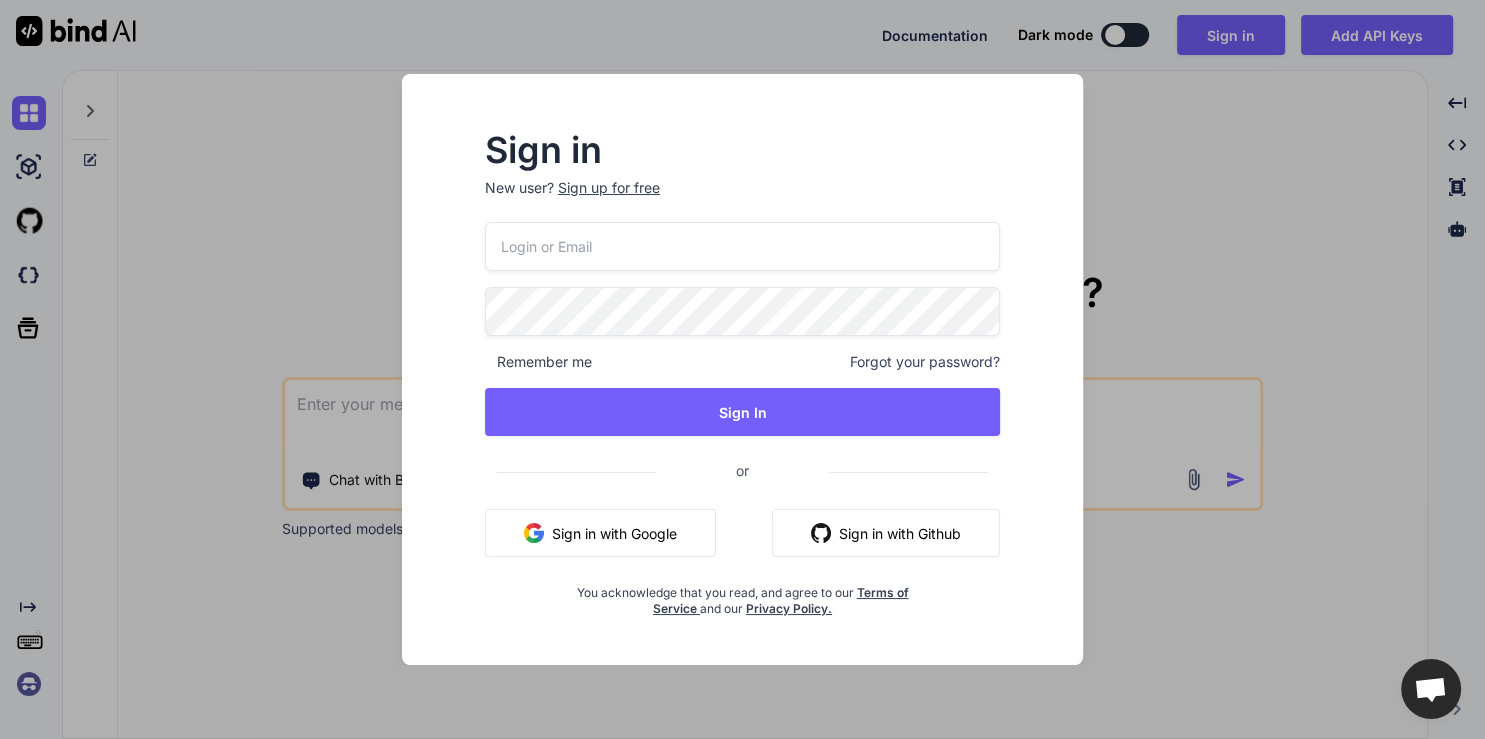 click at bounding box center [742, 246] 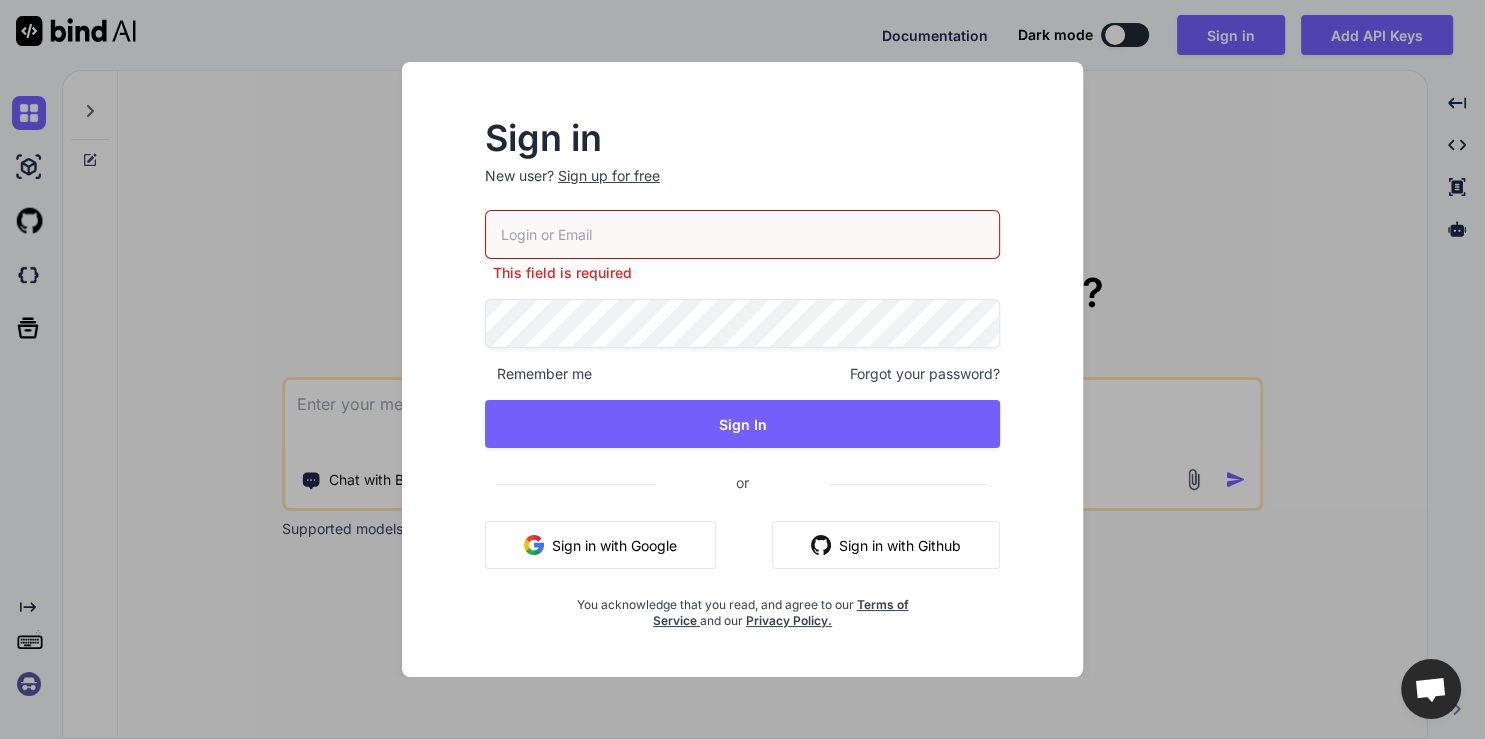 click on "Sign up for free" at bounding box center (609, 176) 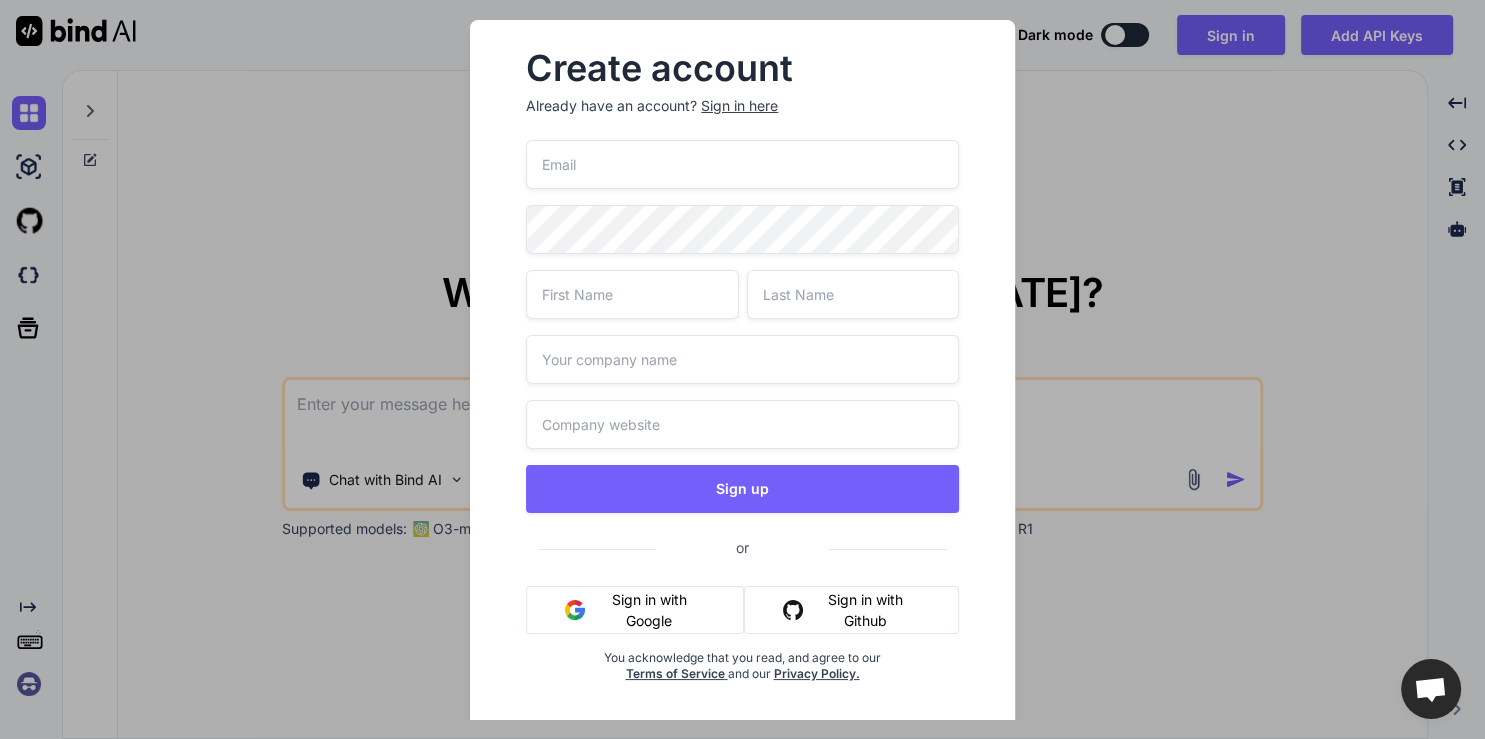 click at bounding box center (742, 164) 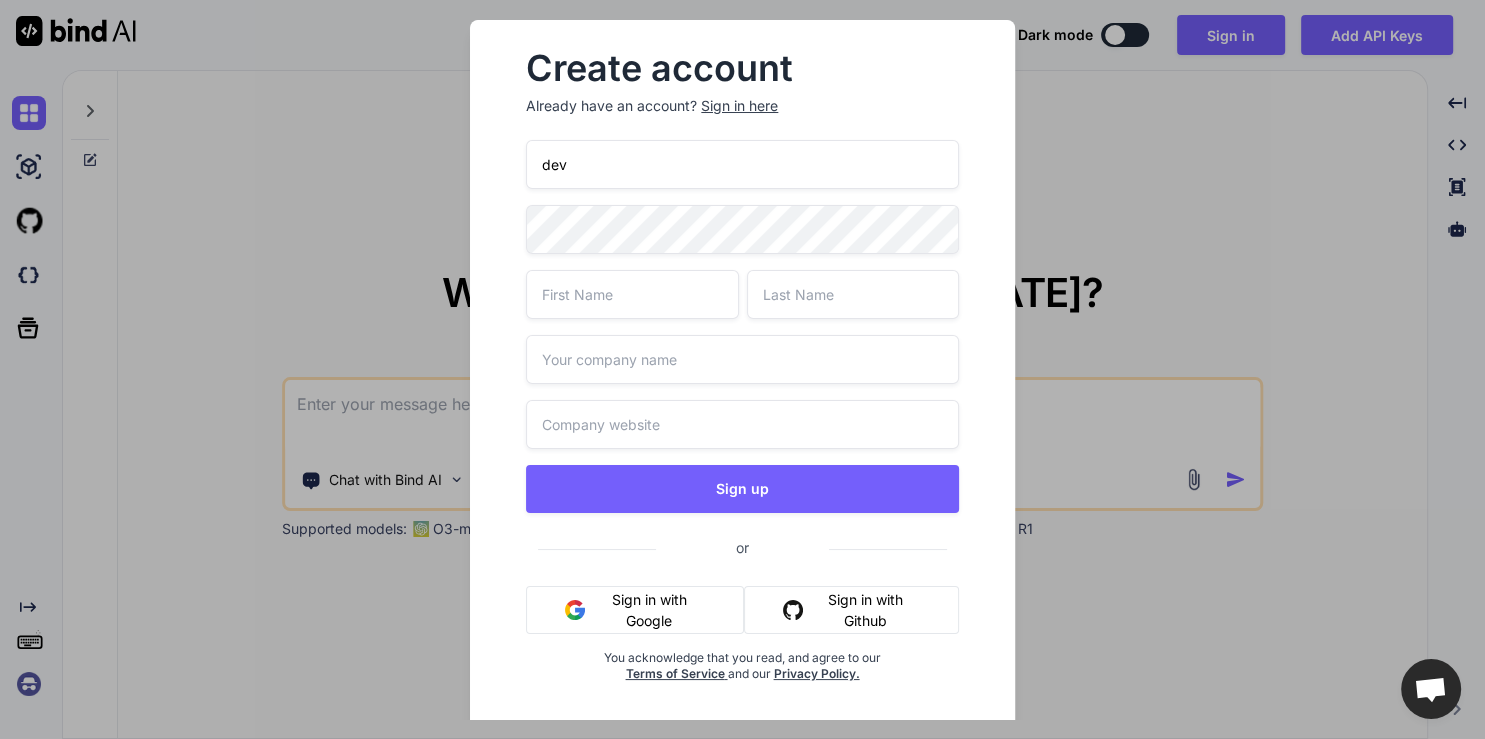 type on "dev" 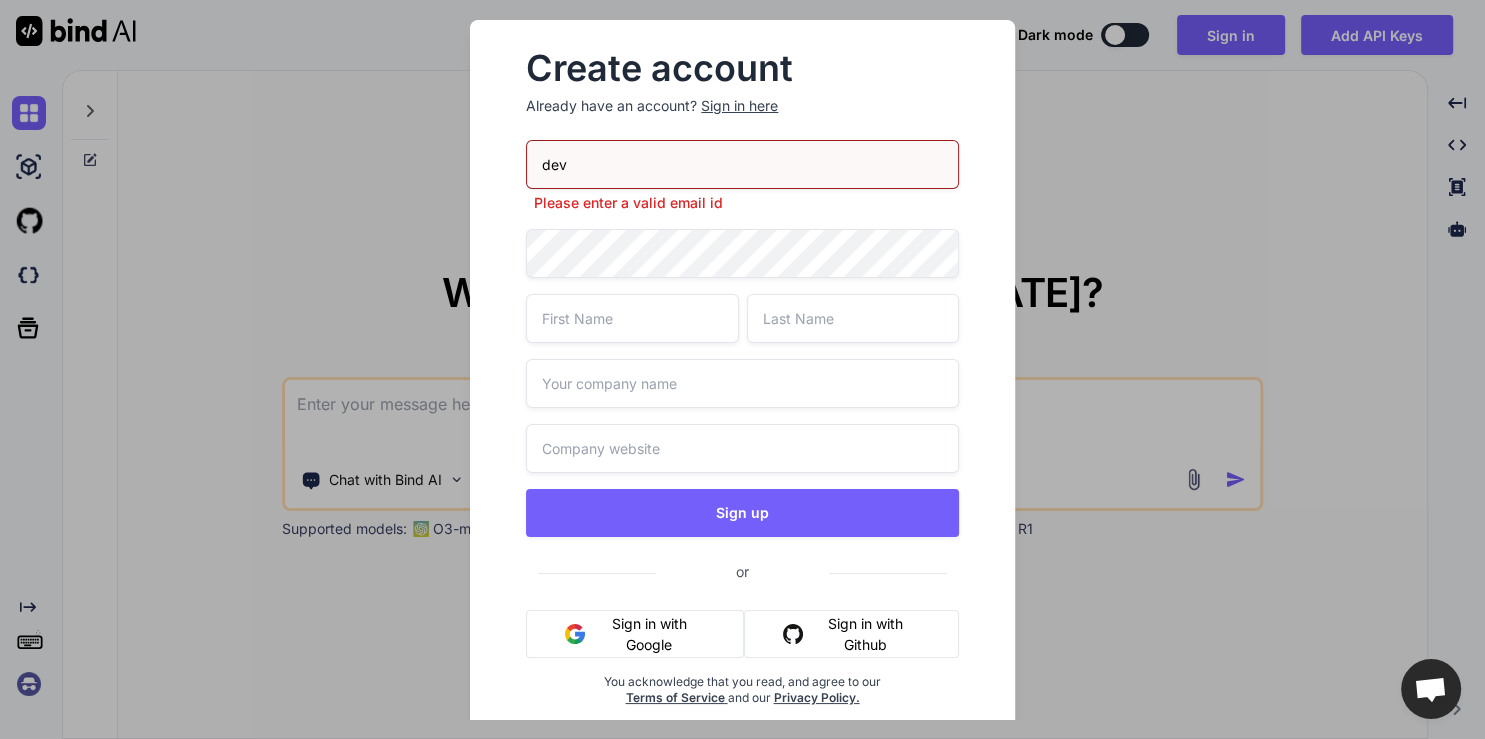 click at bounding box center (632, 318) 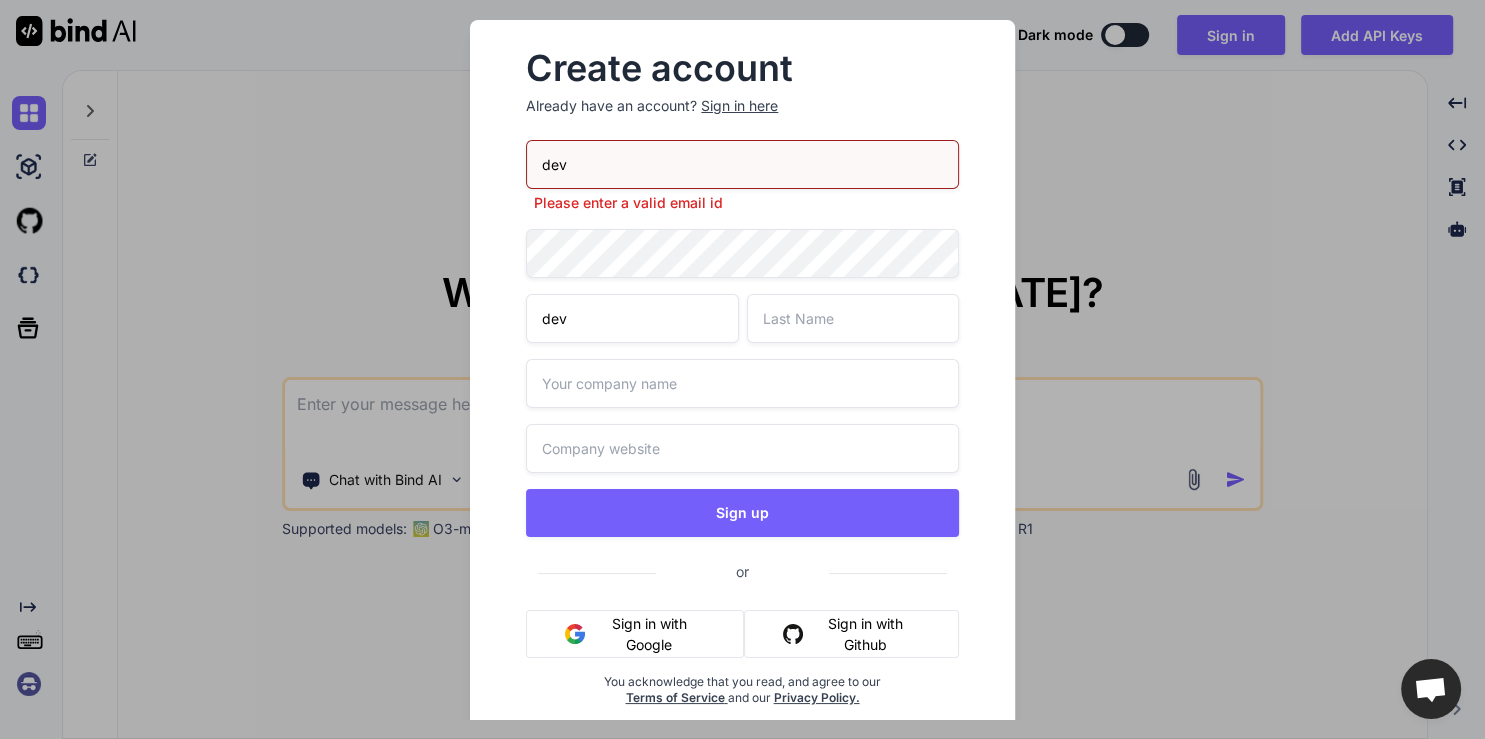 type on "dev" 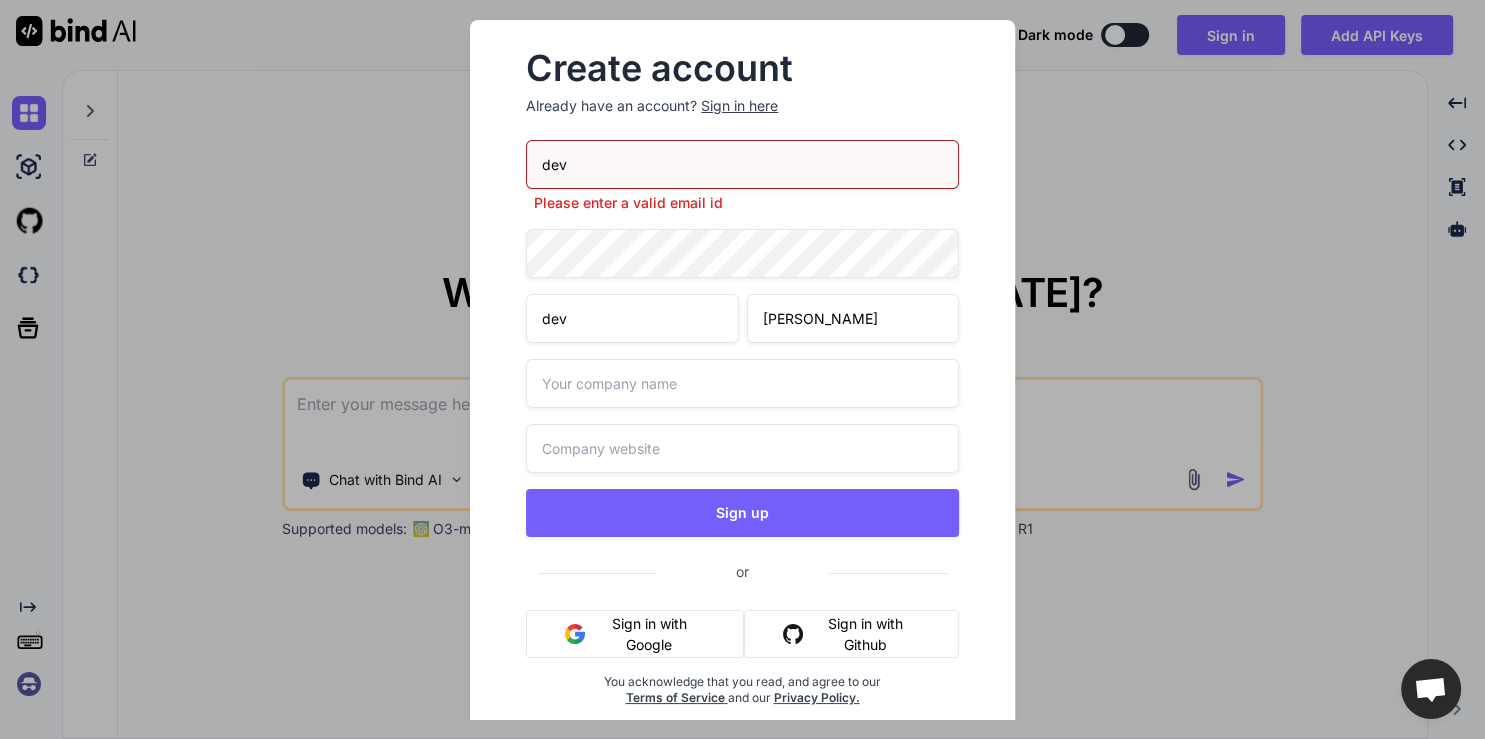 type on "[PERSON_NAME]" 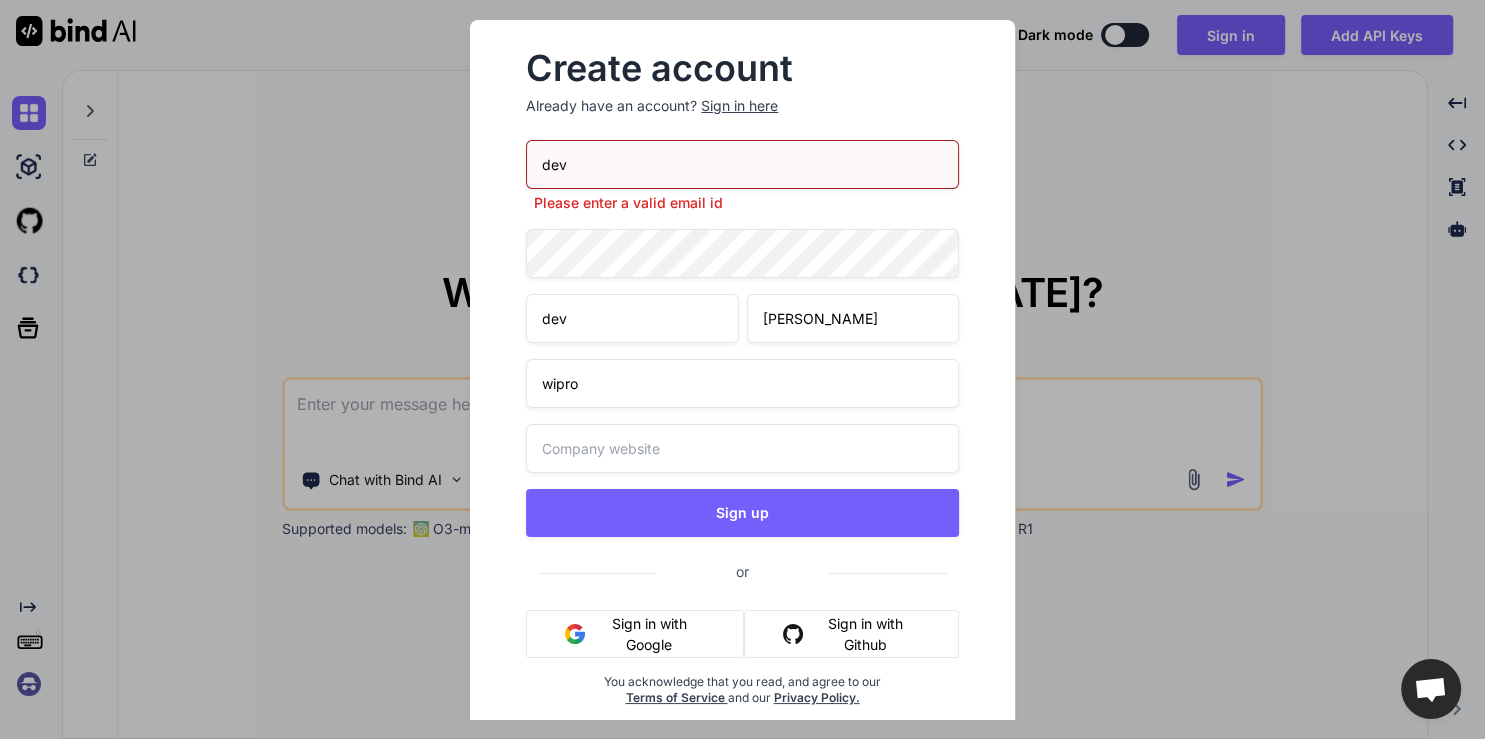 type on "wipro" 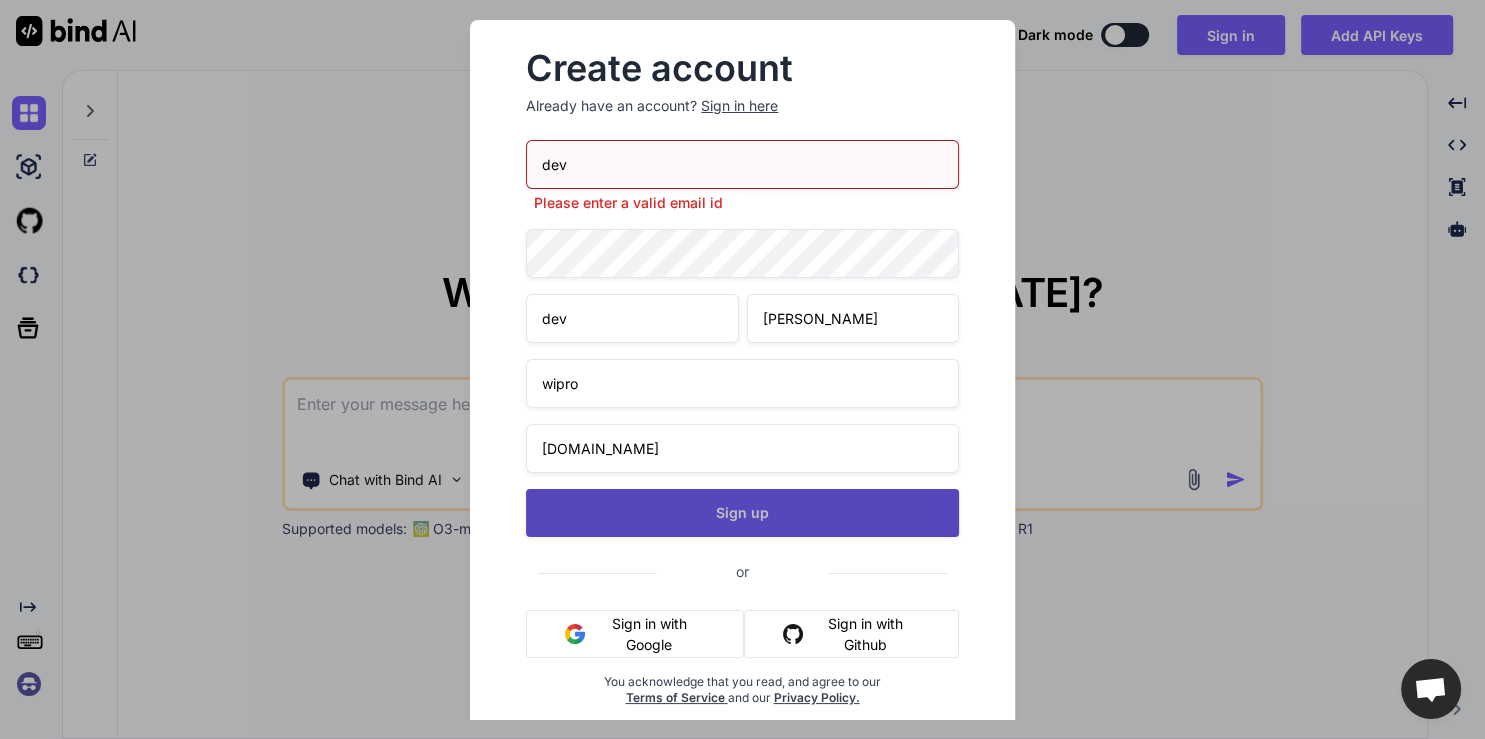 type on "[DOMAIN_NAME]" 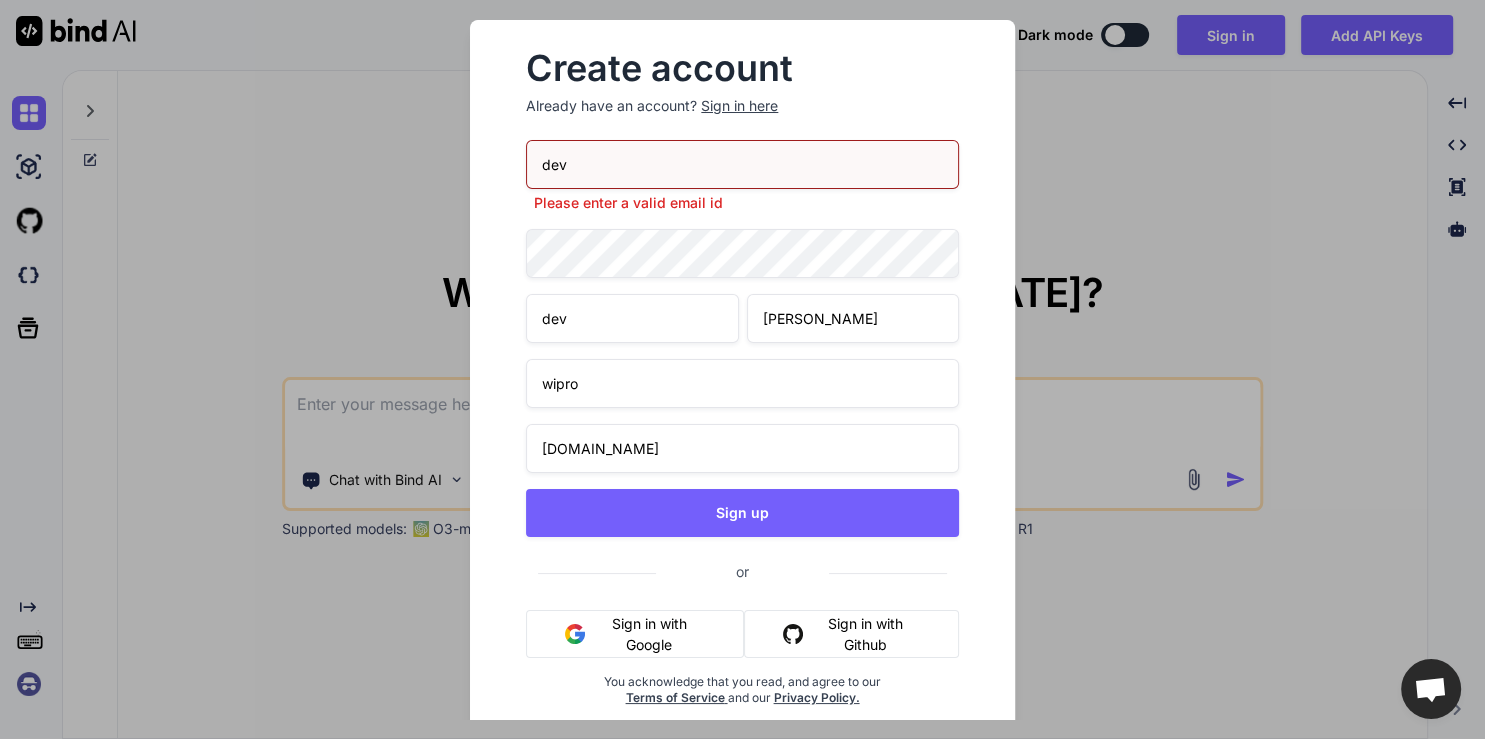 click on "dev" at bounding box center [742, 164] 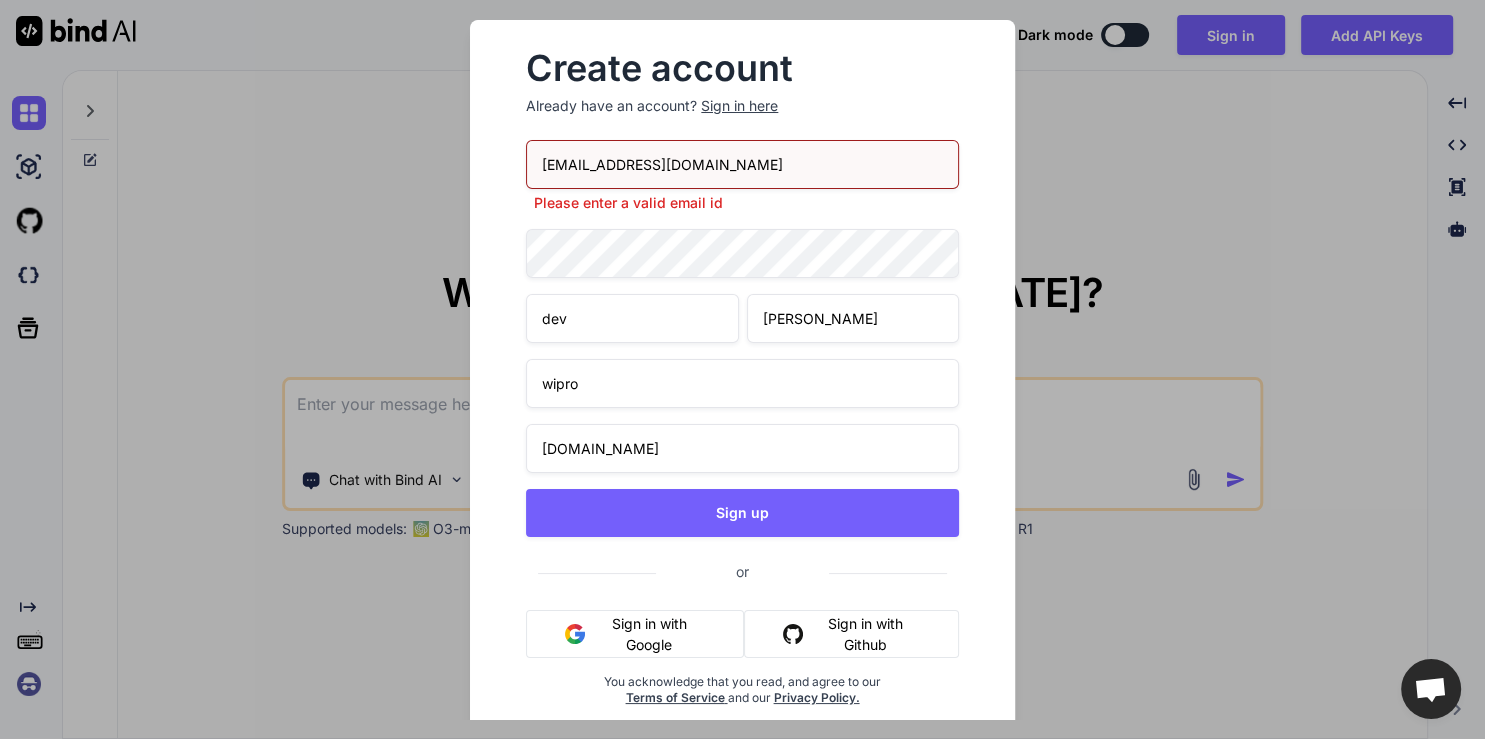 type on "[EMAIL_ADDRESS][DOMAIN_NAME]" 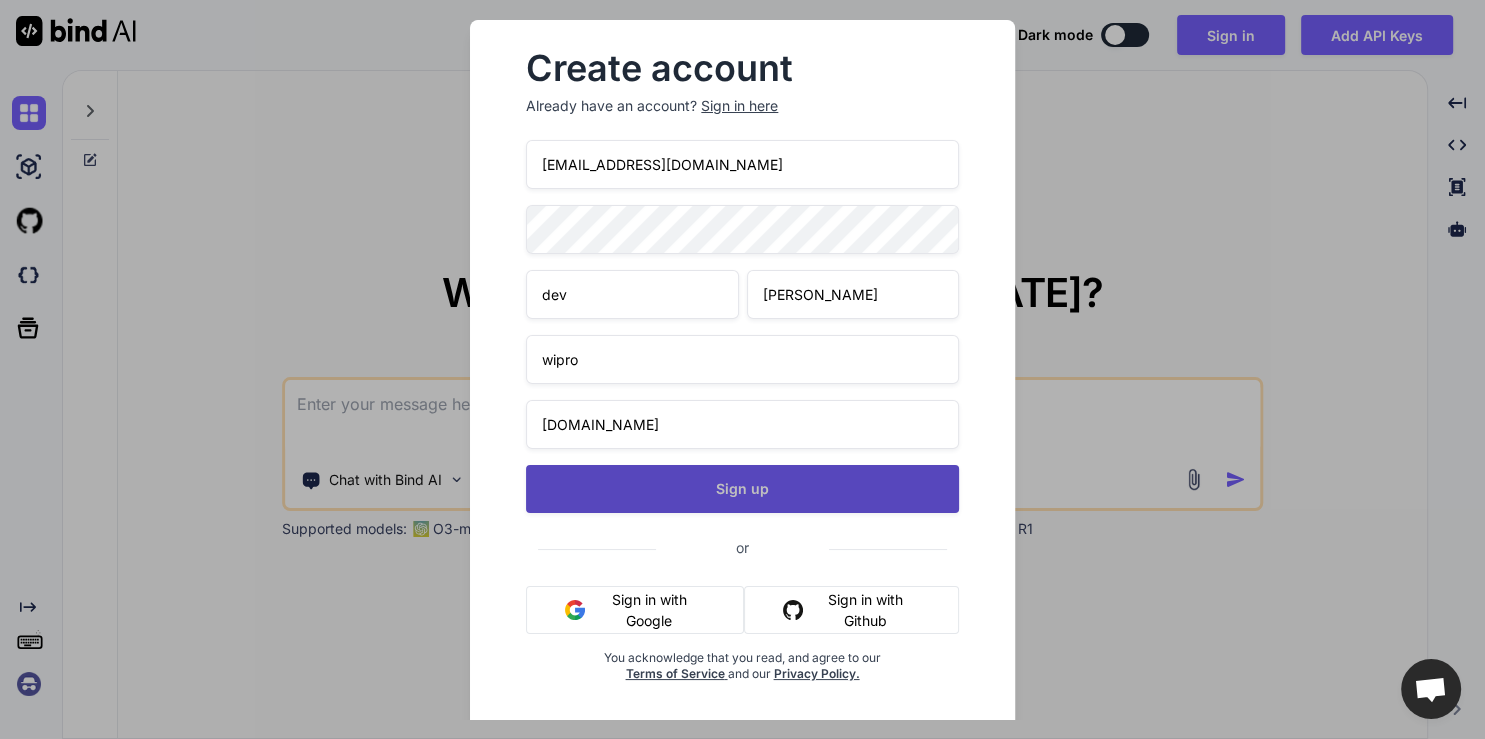 click on "Sign up" at bounding box center (742, 489) 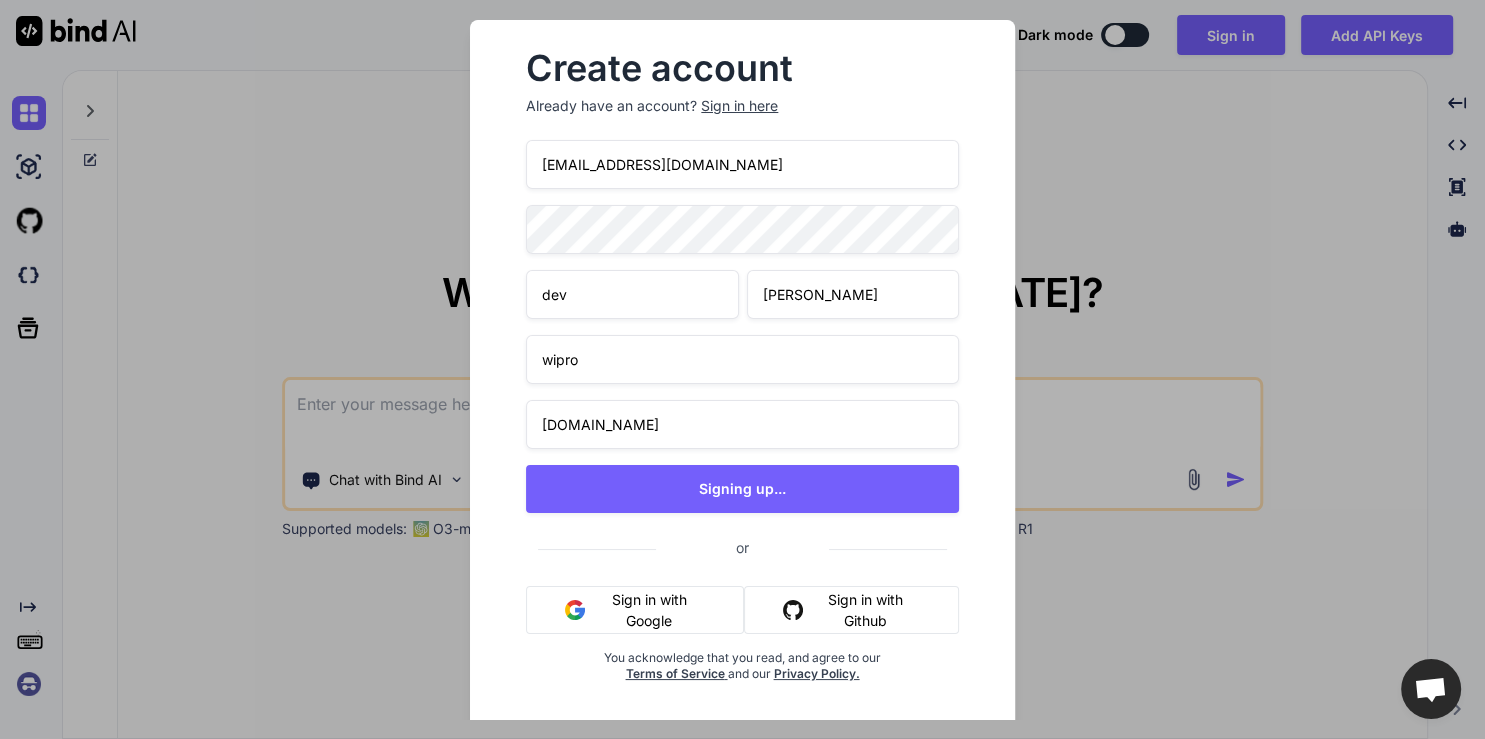 type on "x" 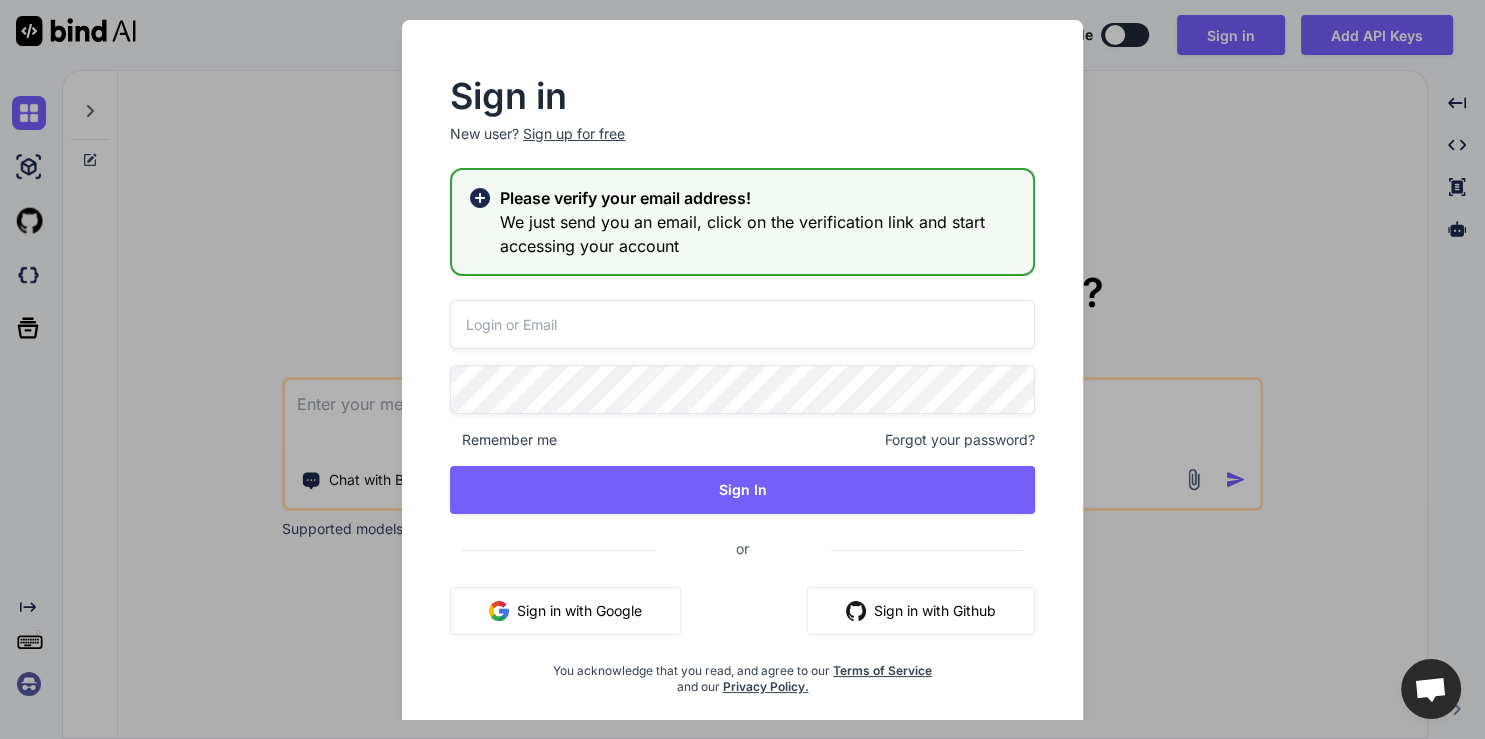 click at bounding box center [742, 324] 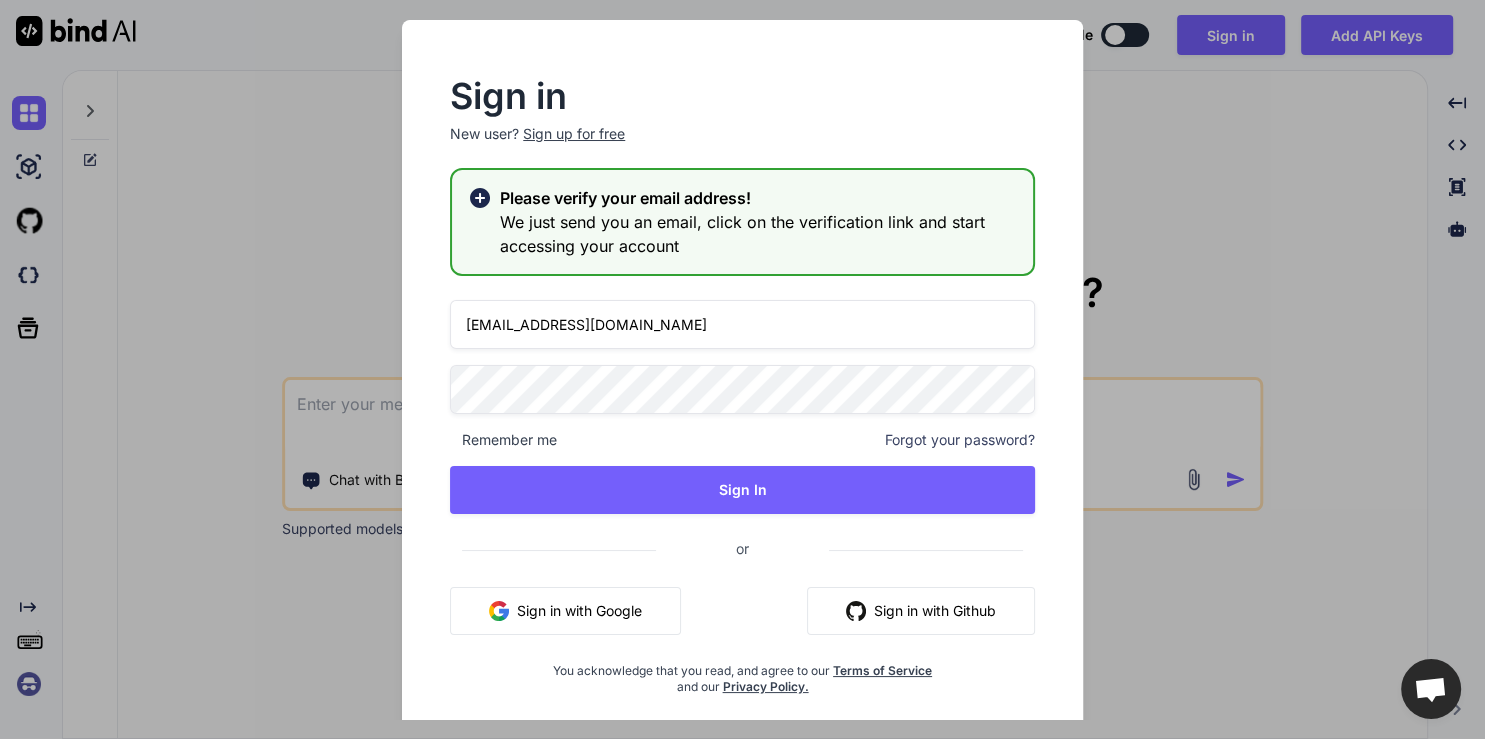 type on "[EMAIL_ADDRESS][DOMAIN_NAME]" 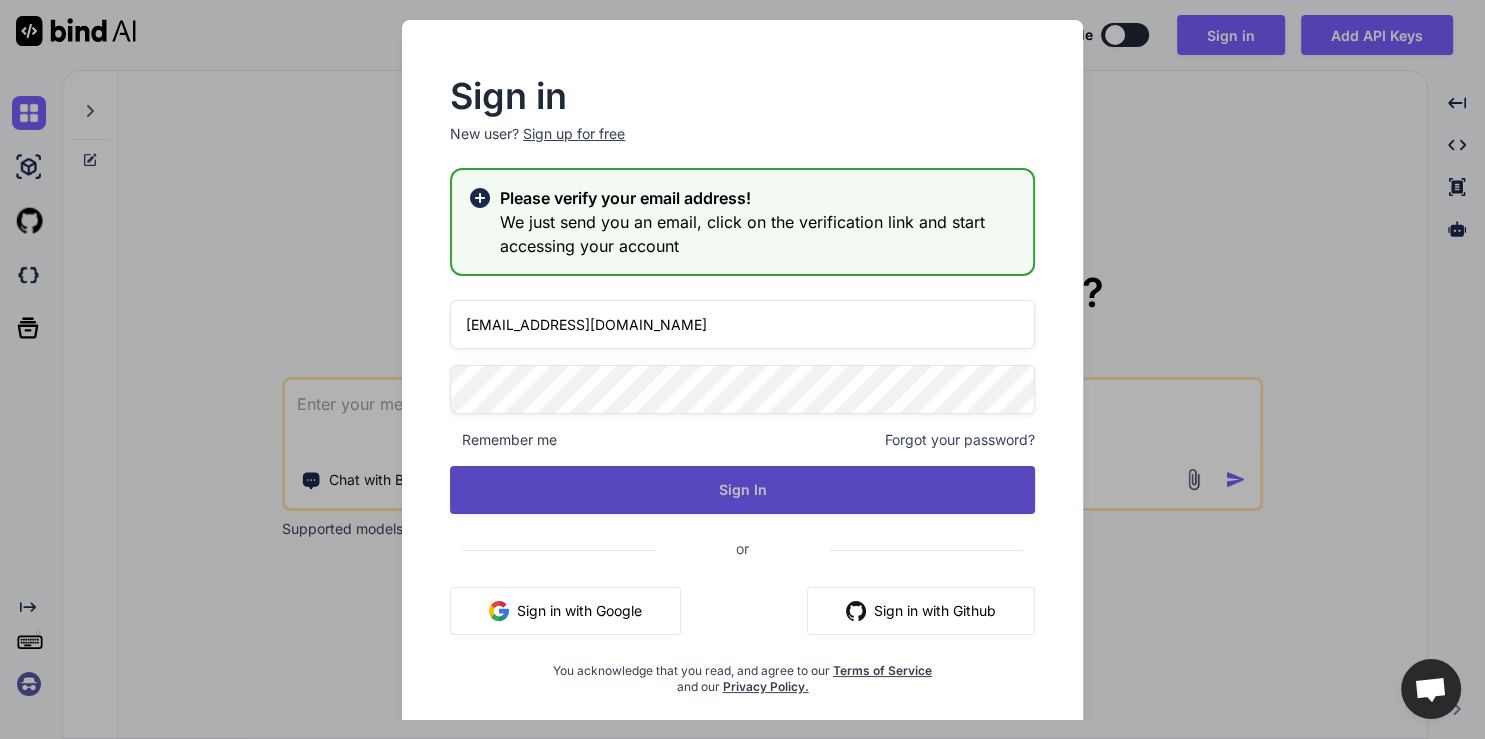 click on "Sign In" at bounding box center [742, 490] 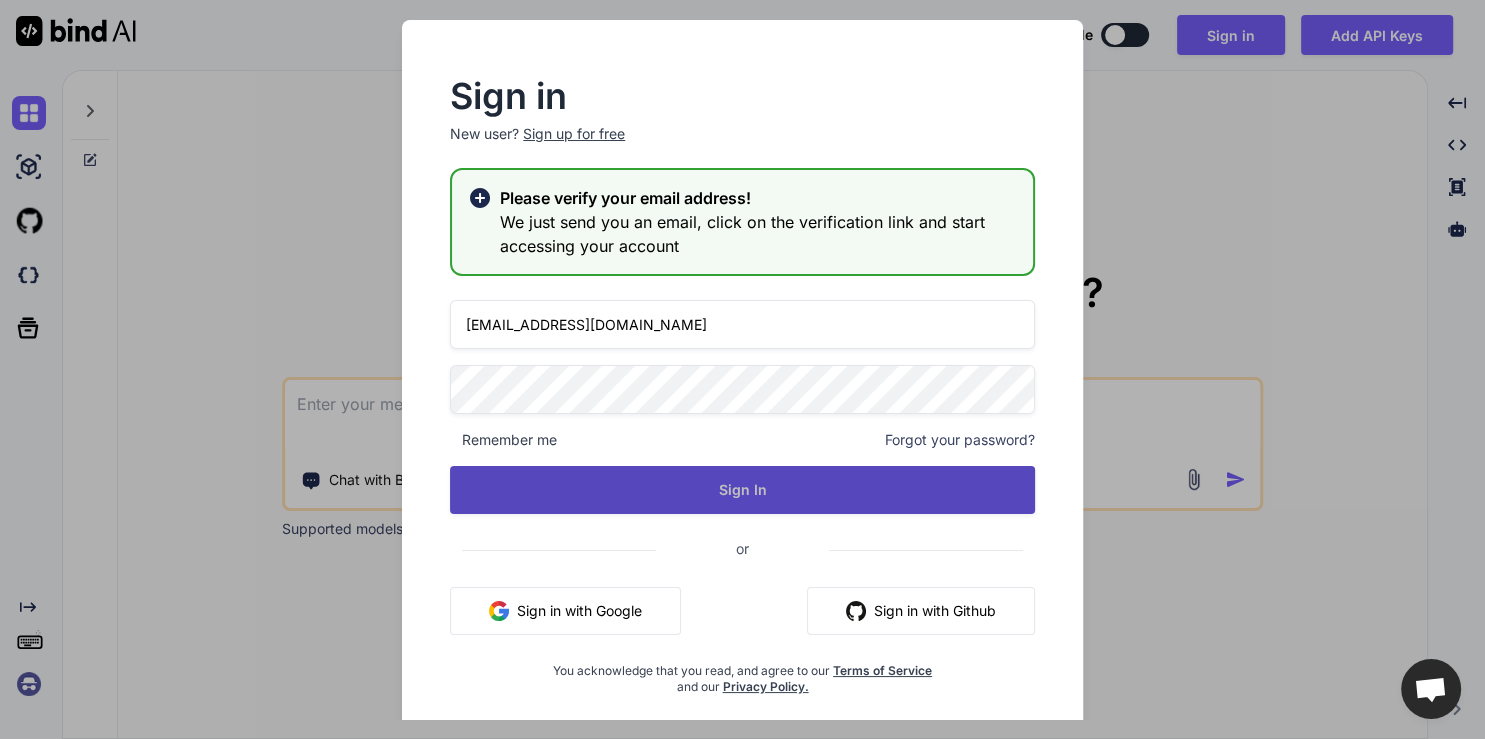 click on "Sign In" at bounding box center [742, 490] 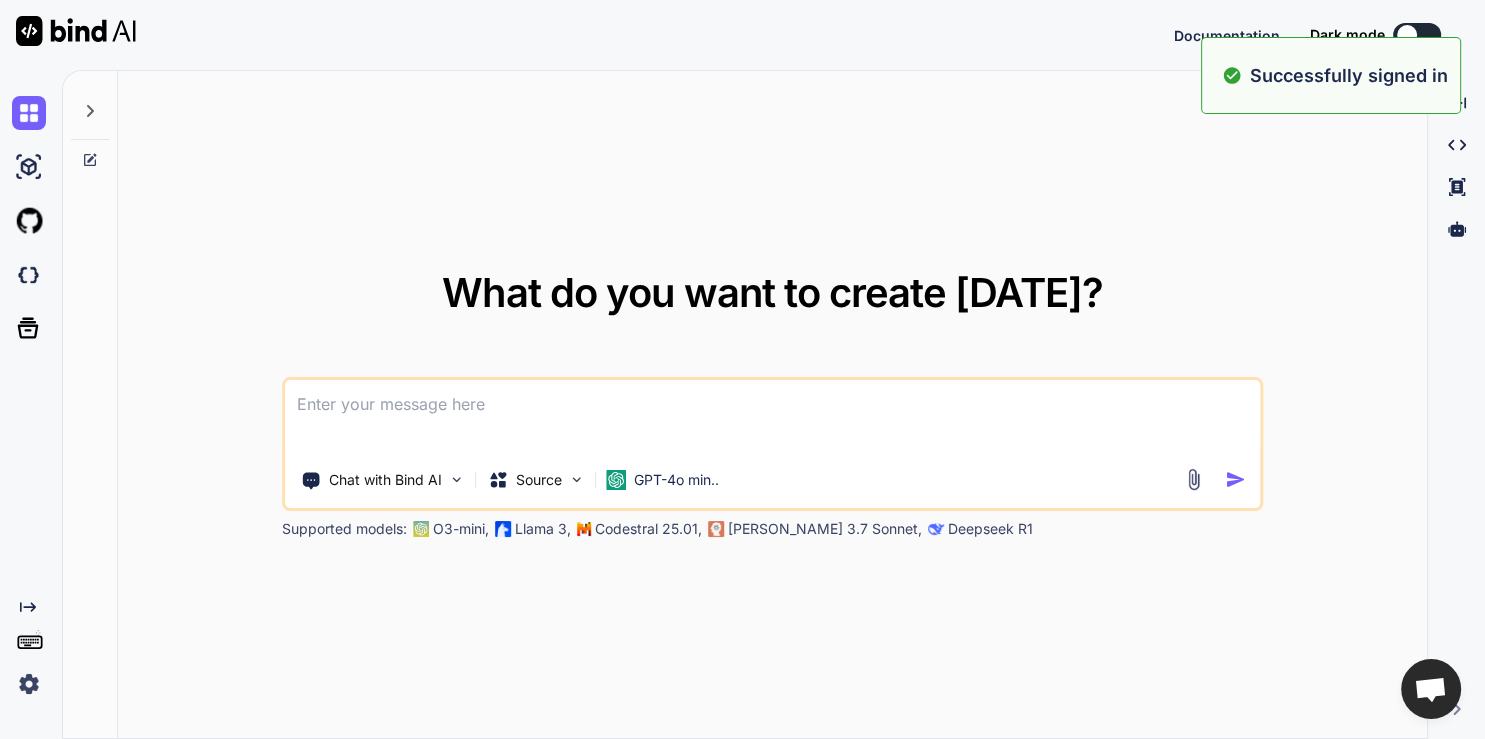 click at bounding box center [773, 417] 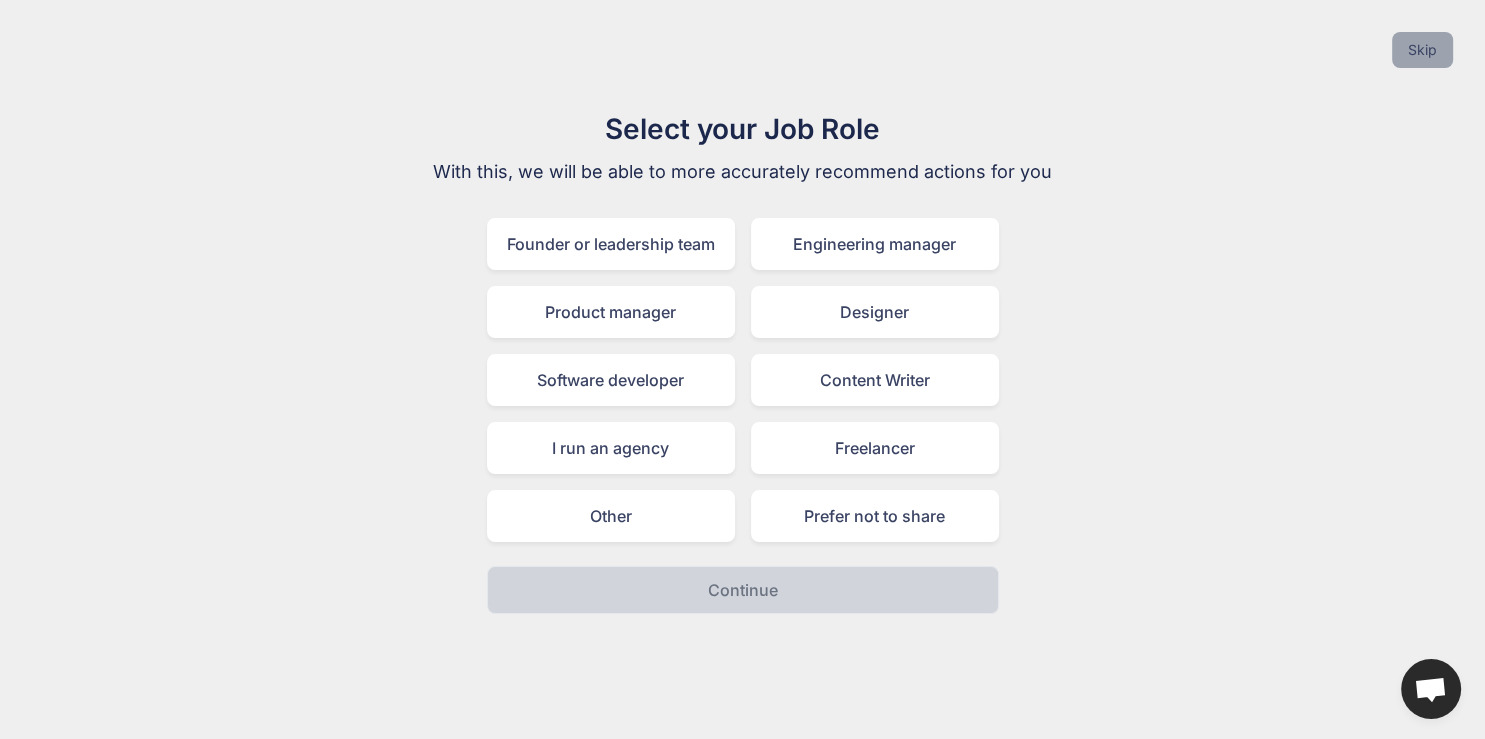 click on "Skip" at bounding box center (1422, 50) 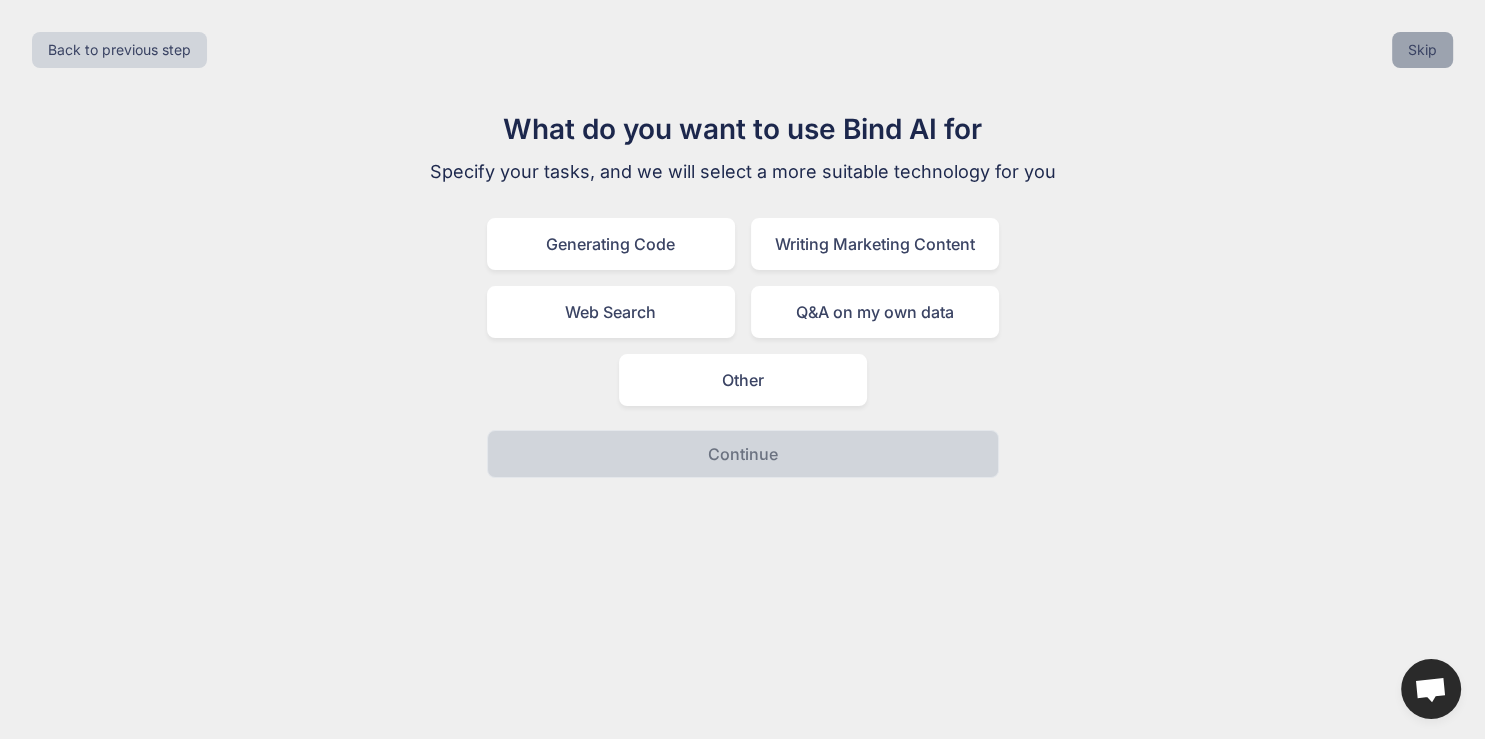 click on "Skip" at bounding box center [1422, 50] 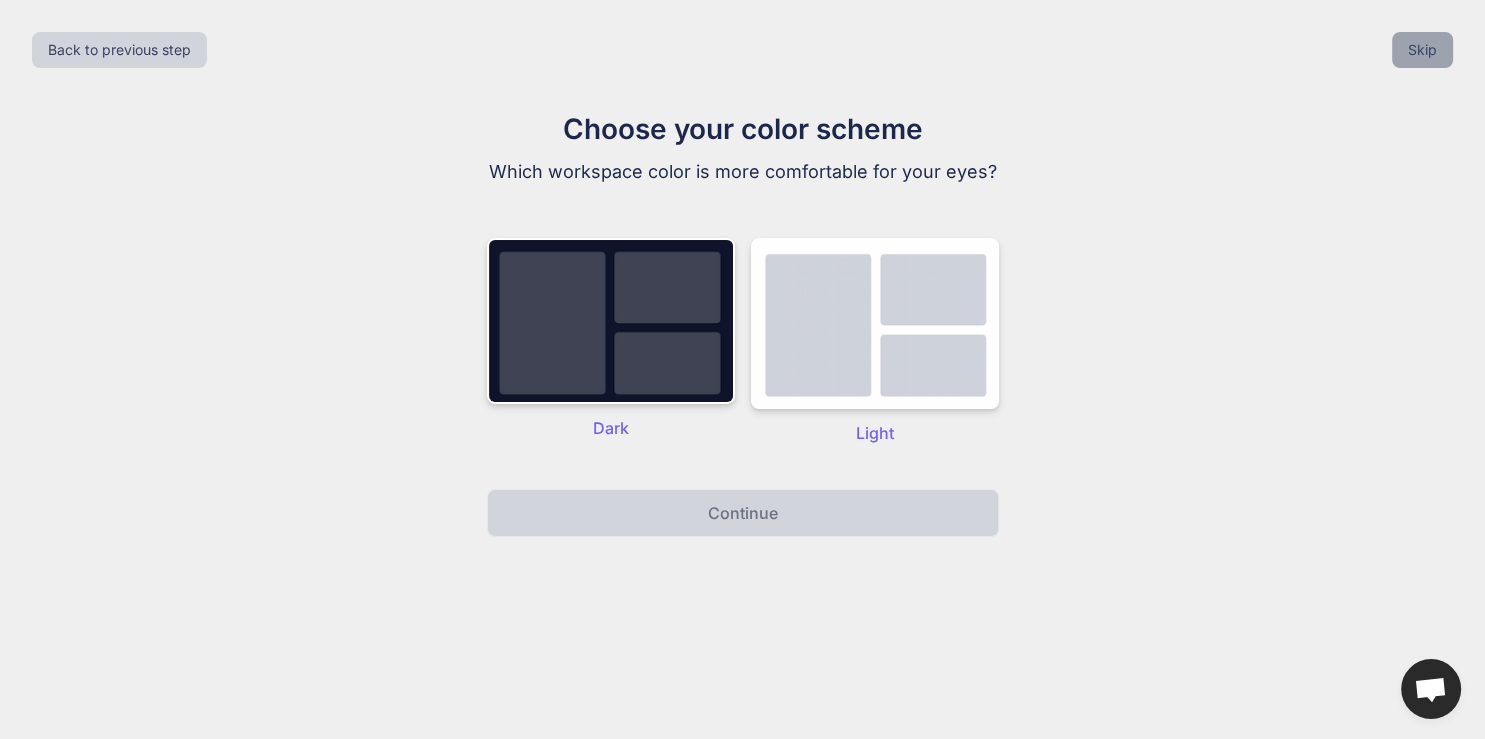 click on "Skip" at bounding box center (1422, 50) 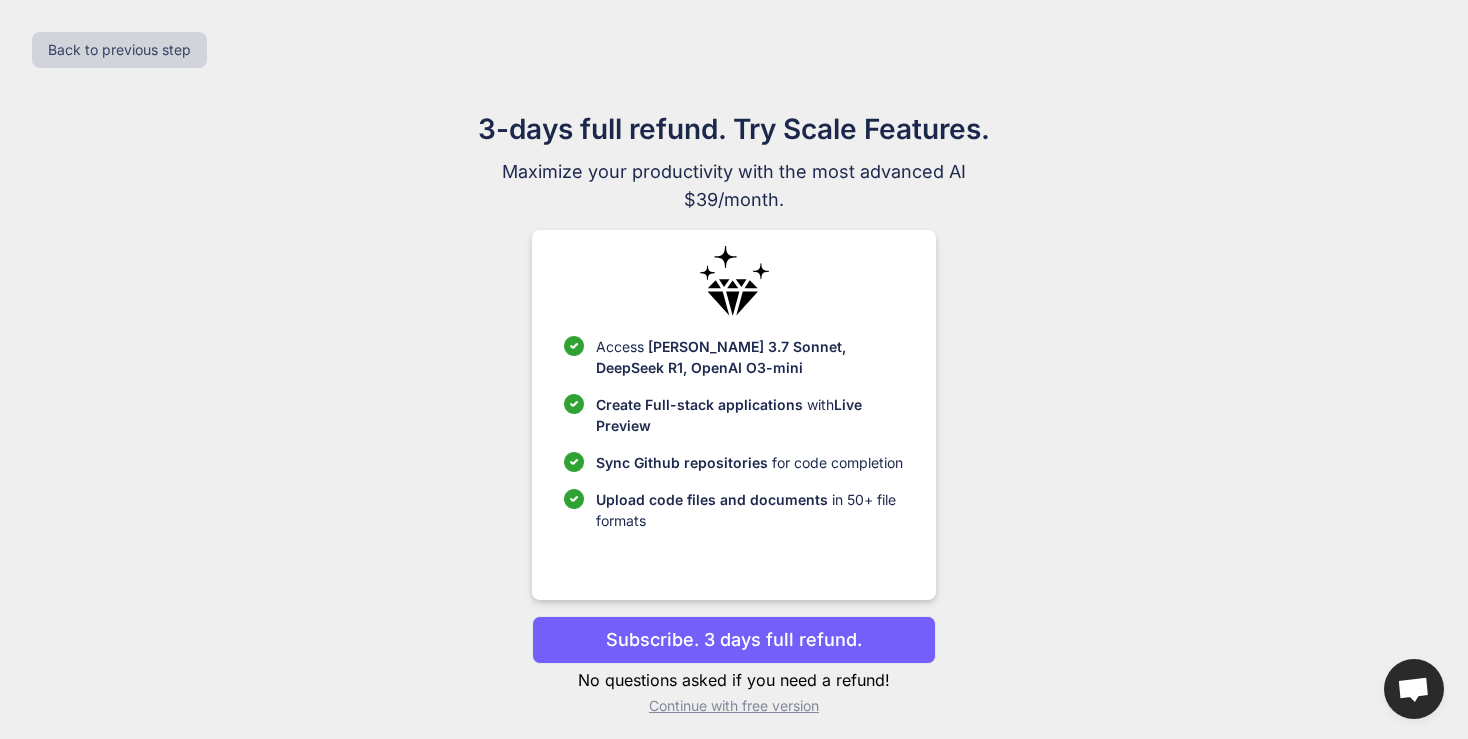 click on "Continue with free version" at bounding box center (733, 706) 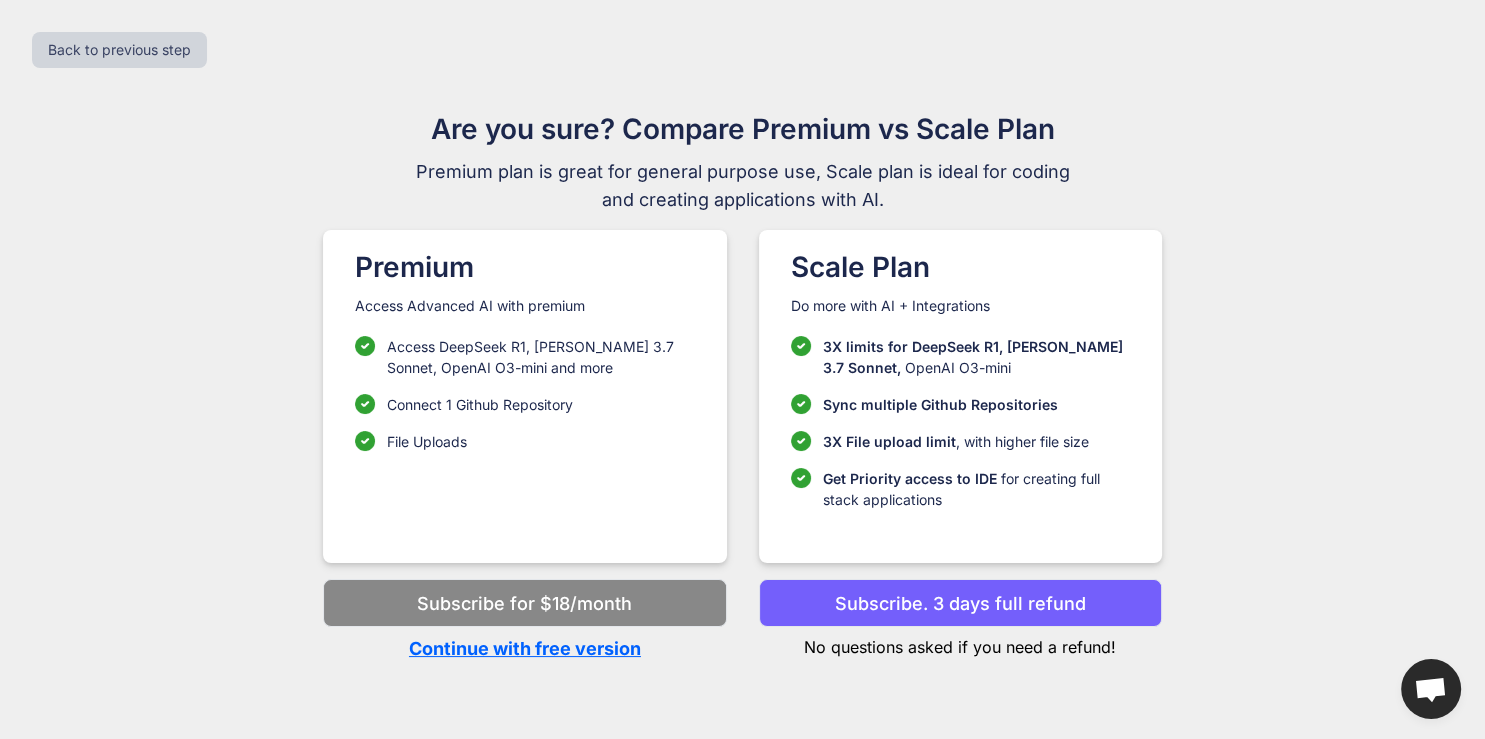 click on "Continue with free version" at bounding box center [524, 648] 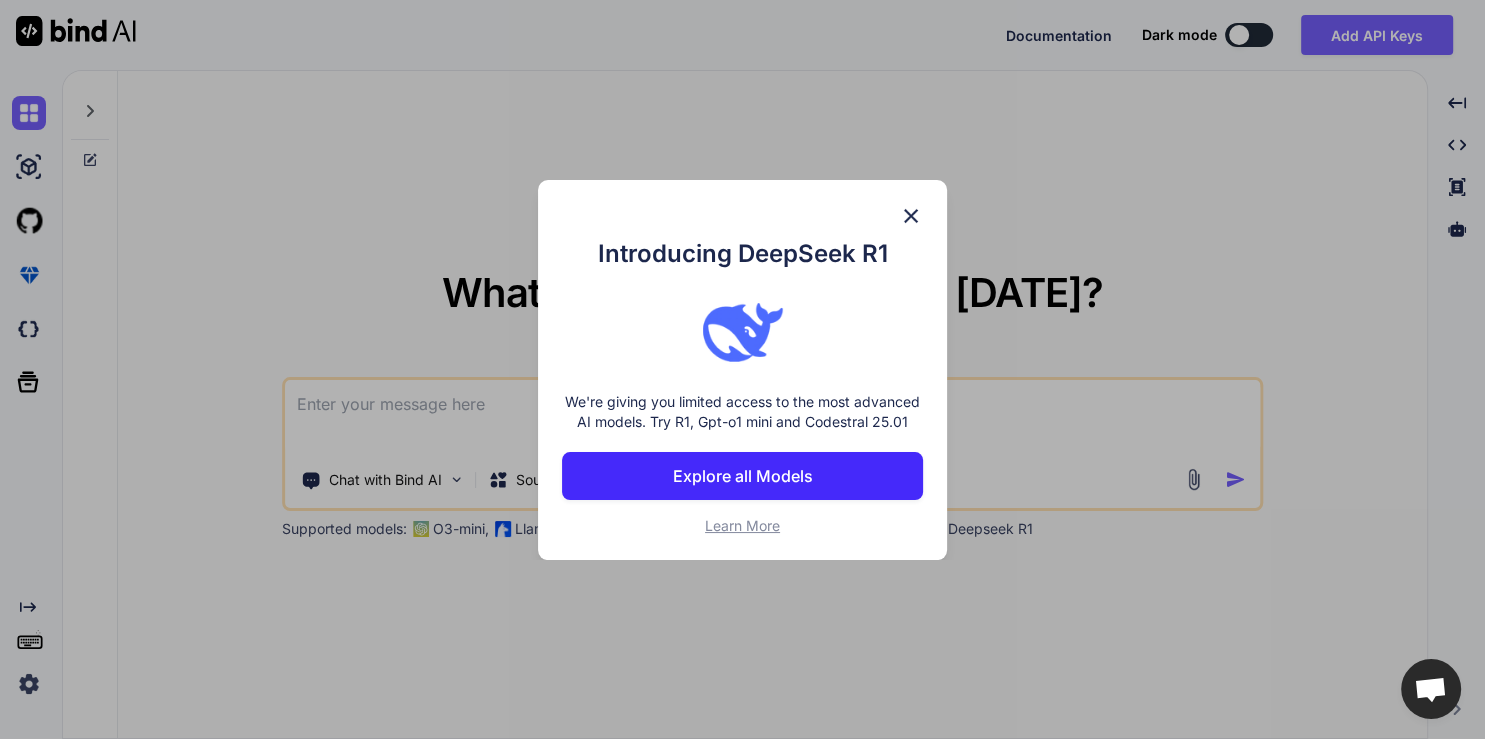 click at bounding box center (911, 216) 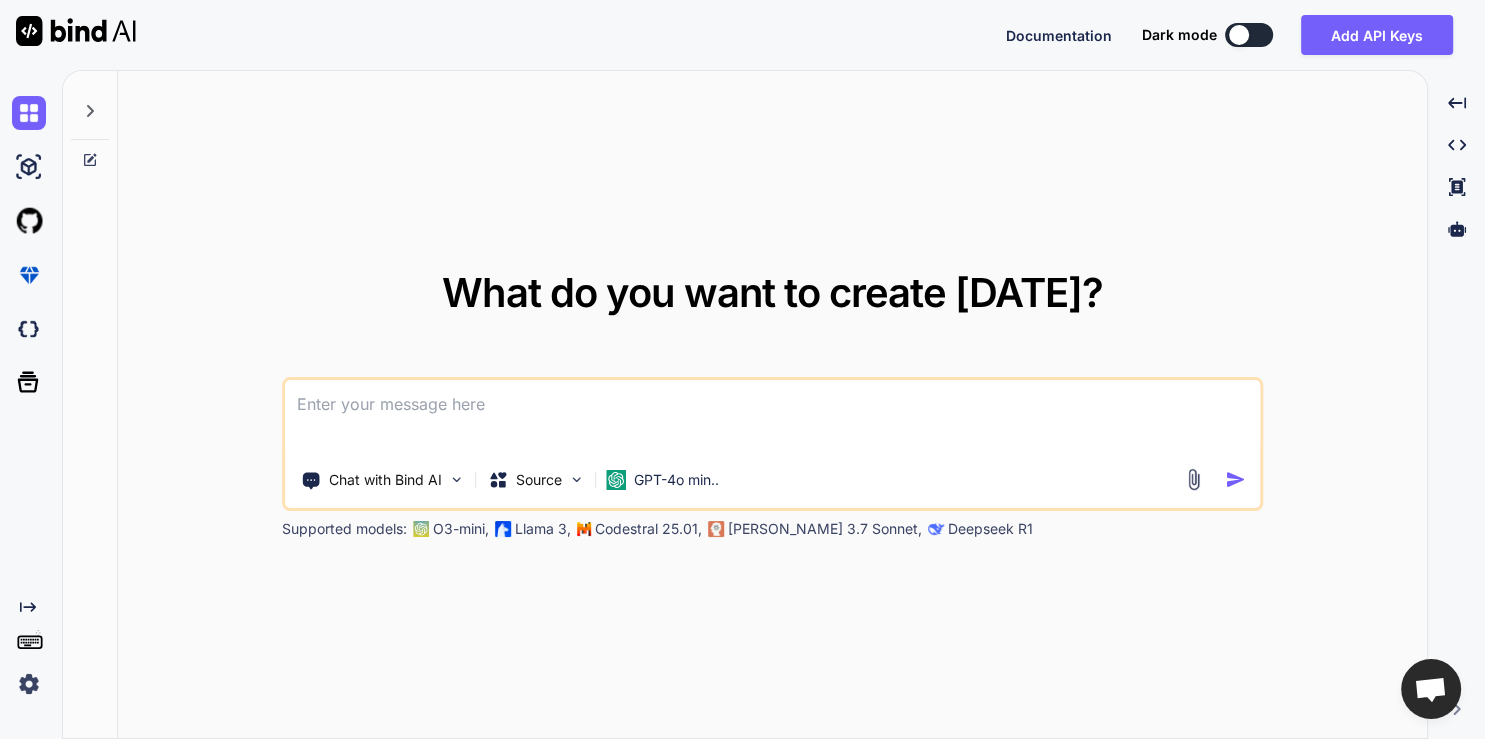 click at bounding box center (773, 417) 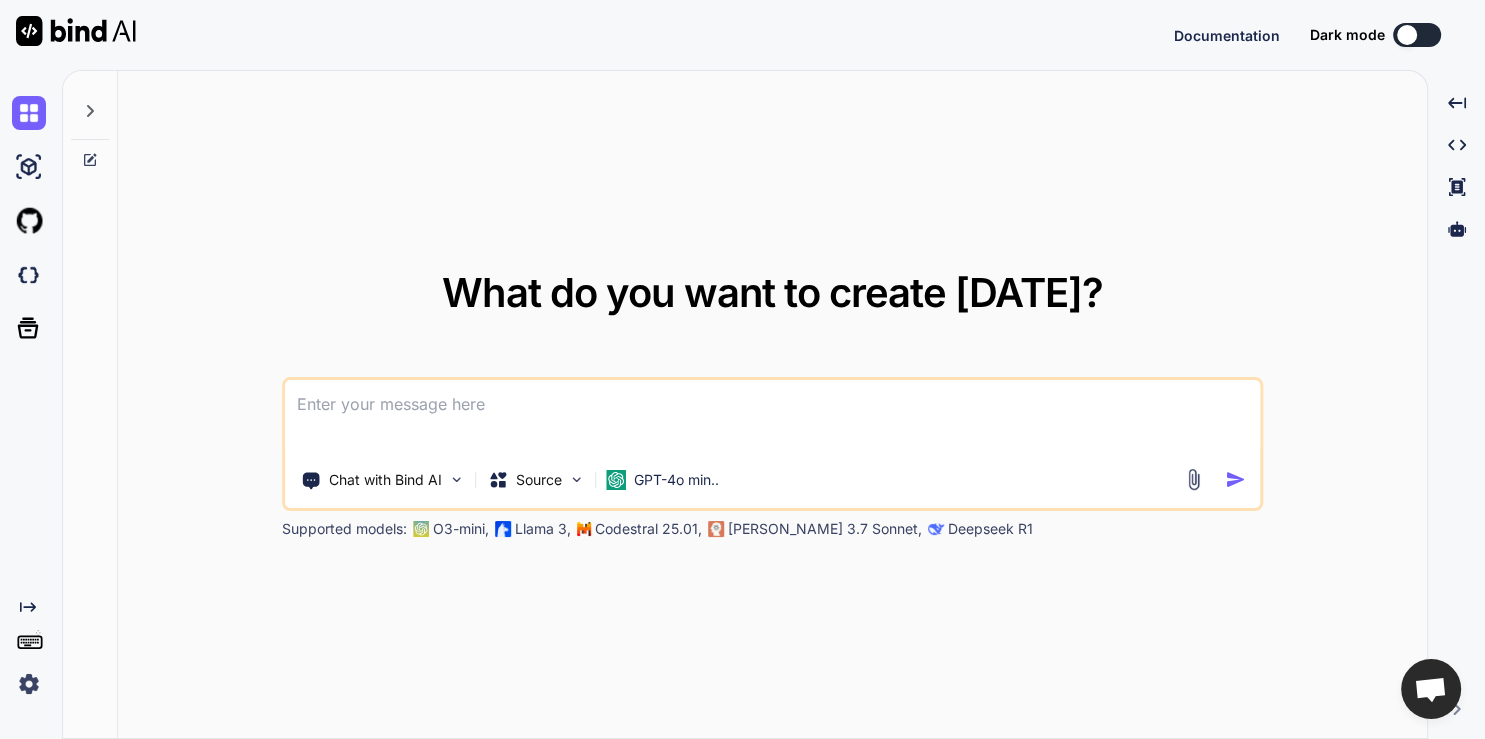paste on "What is the primary purpose of the AI Toolkit extension for Visual Studio Code?
a.
To build and deploy traditional machine learning models
b.
To easily build AI apps through developing and testing with generative AI models locally or in the cloud
c.
To develop and test non-AI applications
d.
To integrate only OpenAI models into applications" 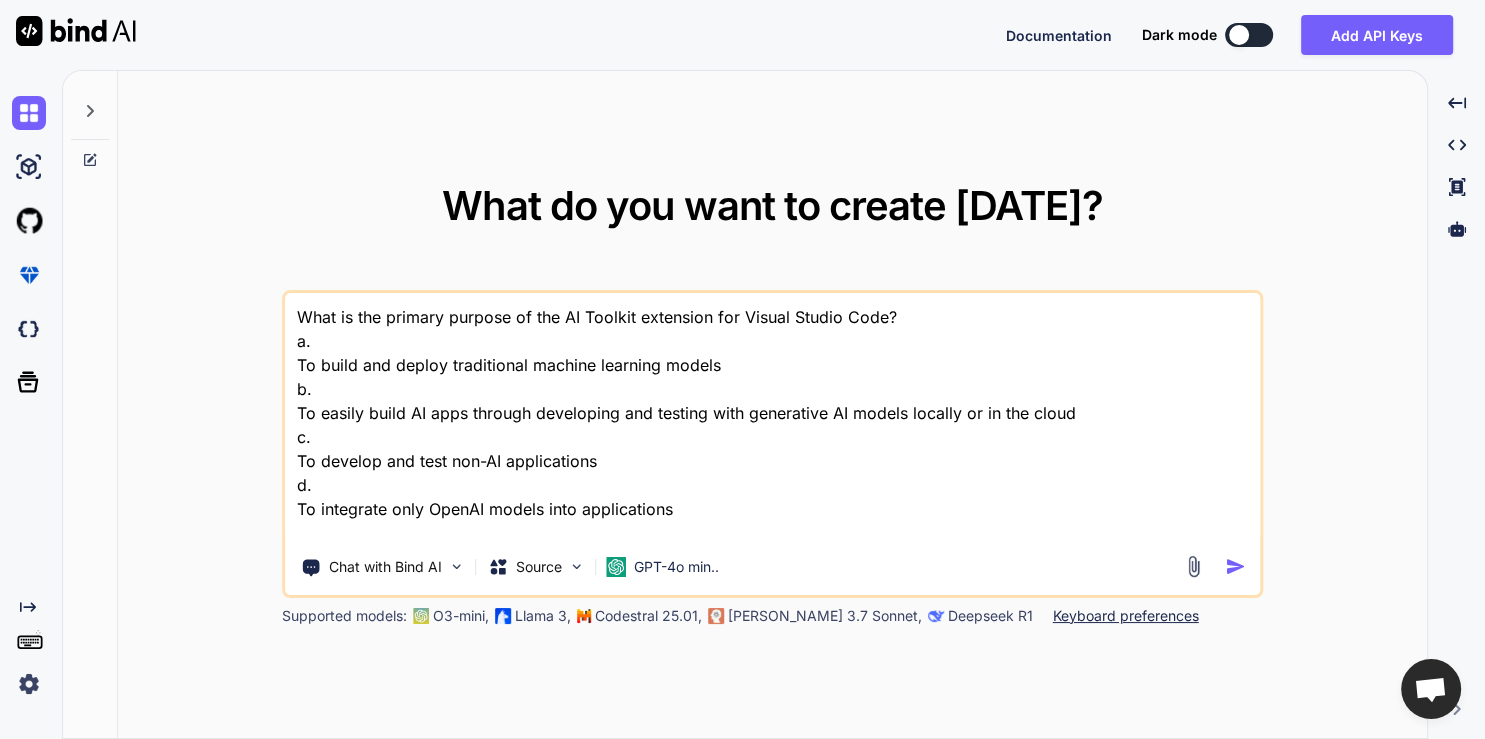 scroll, scrollTop: 4, scrollLeft: 0, axis: vertical 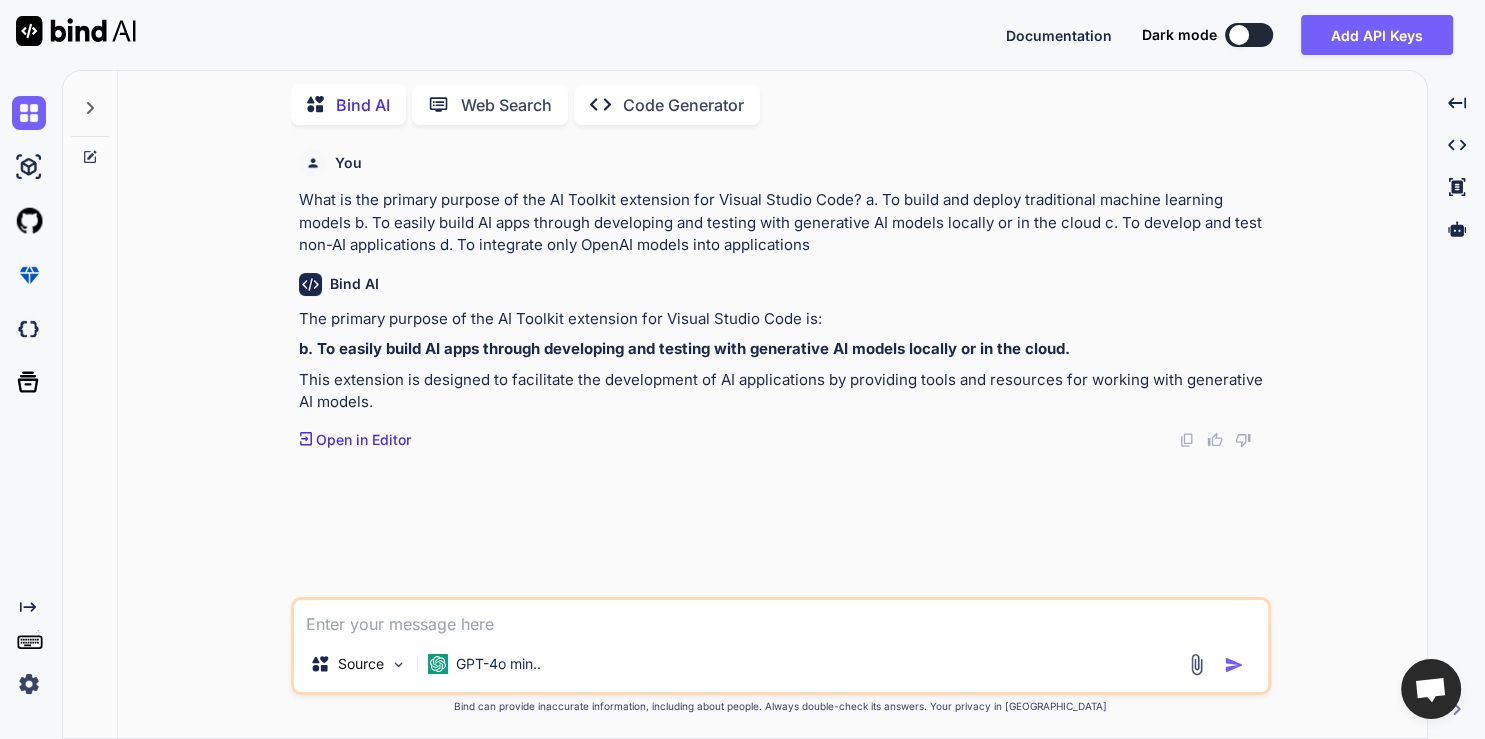 paste on "What feature of the AI Toolkit allows users to run their own AI models, either from a remote host or locally using Ollama?
a.
Bring Your Own Models ([PERSON_NAME])
b.
Batch run prompts
c.
Playground for model inference
d.
Model catalog" 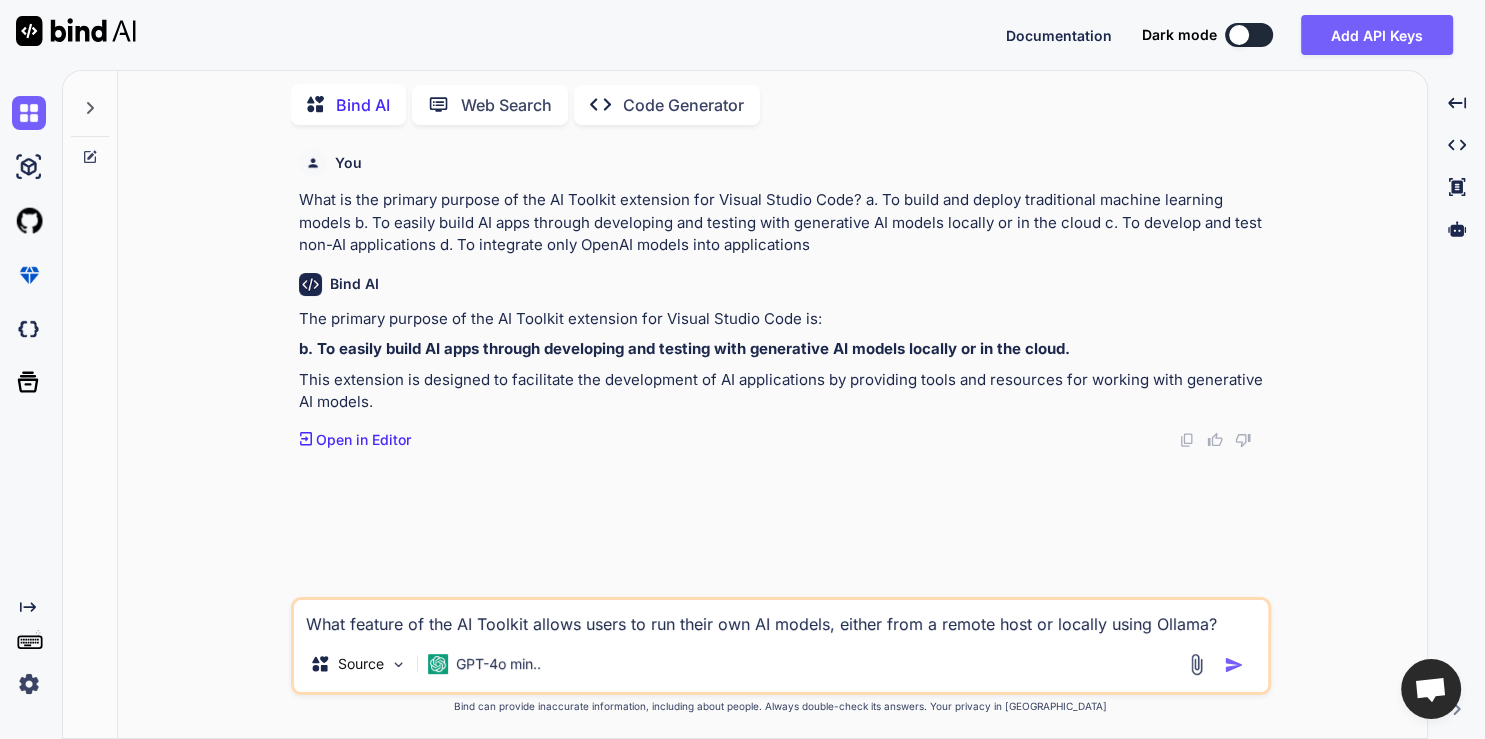scroll, scrollTop: 4, scrollLeft: 0, axis: vertical 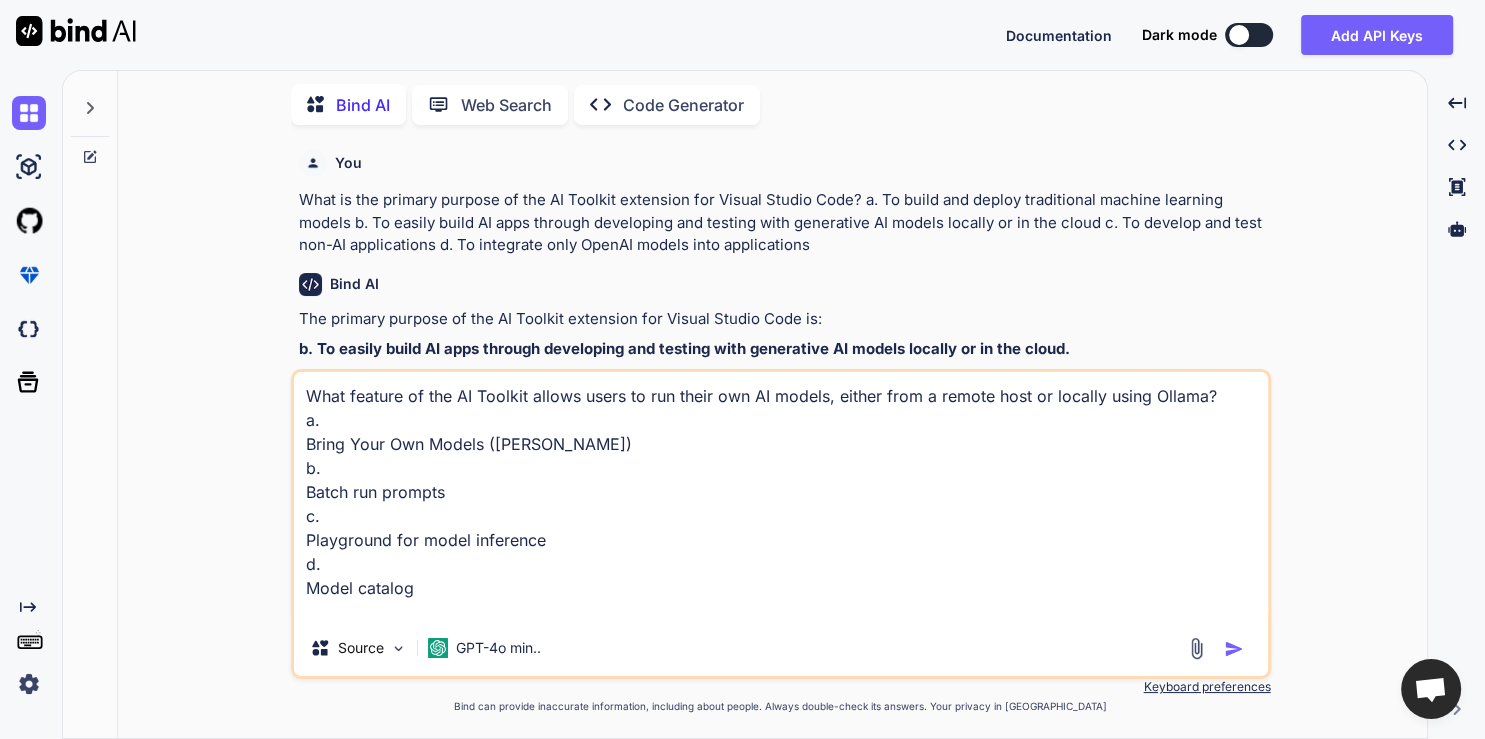 type on "x" 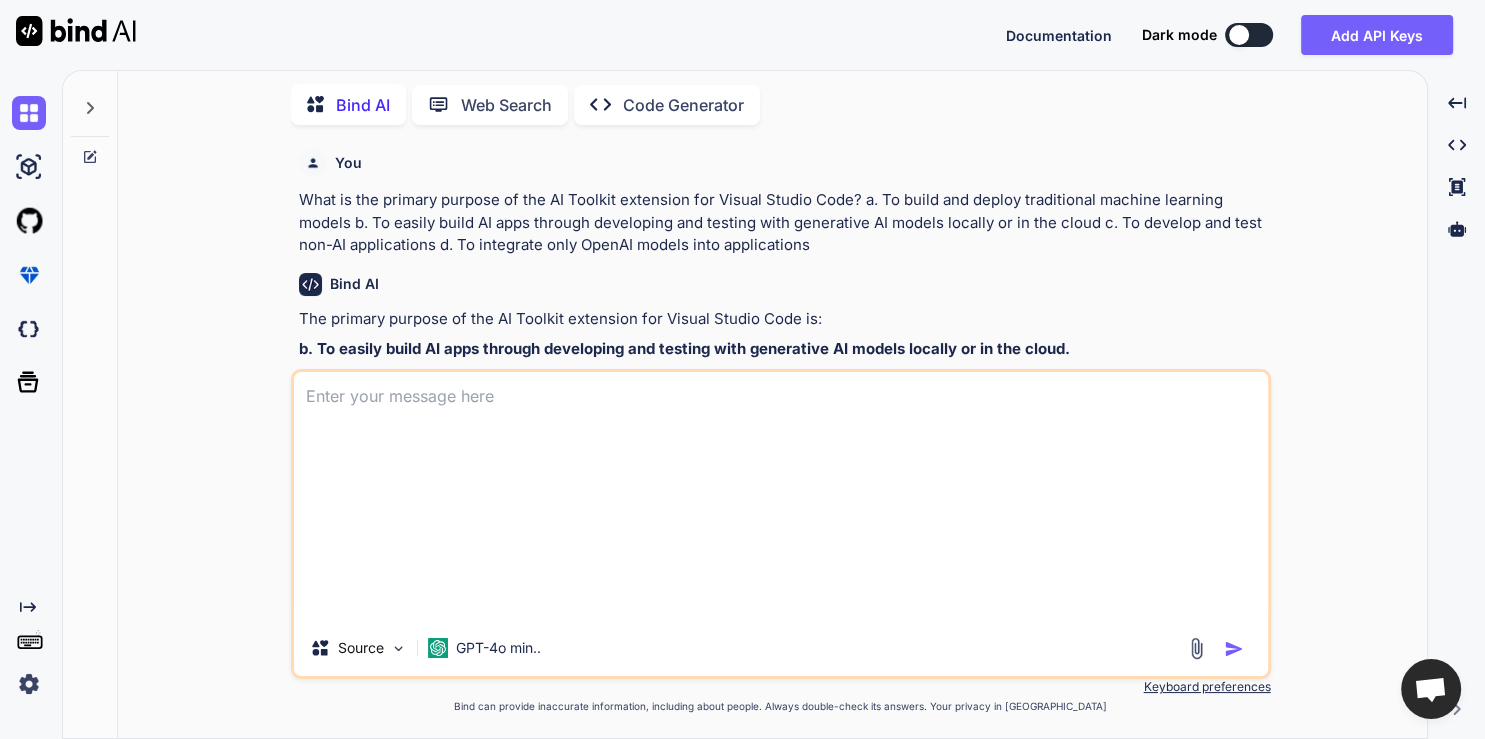 scroll, scrollTop: 0, scrollLeft: 0, axis: both 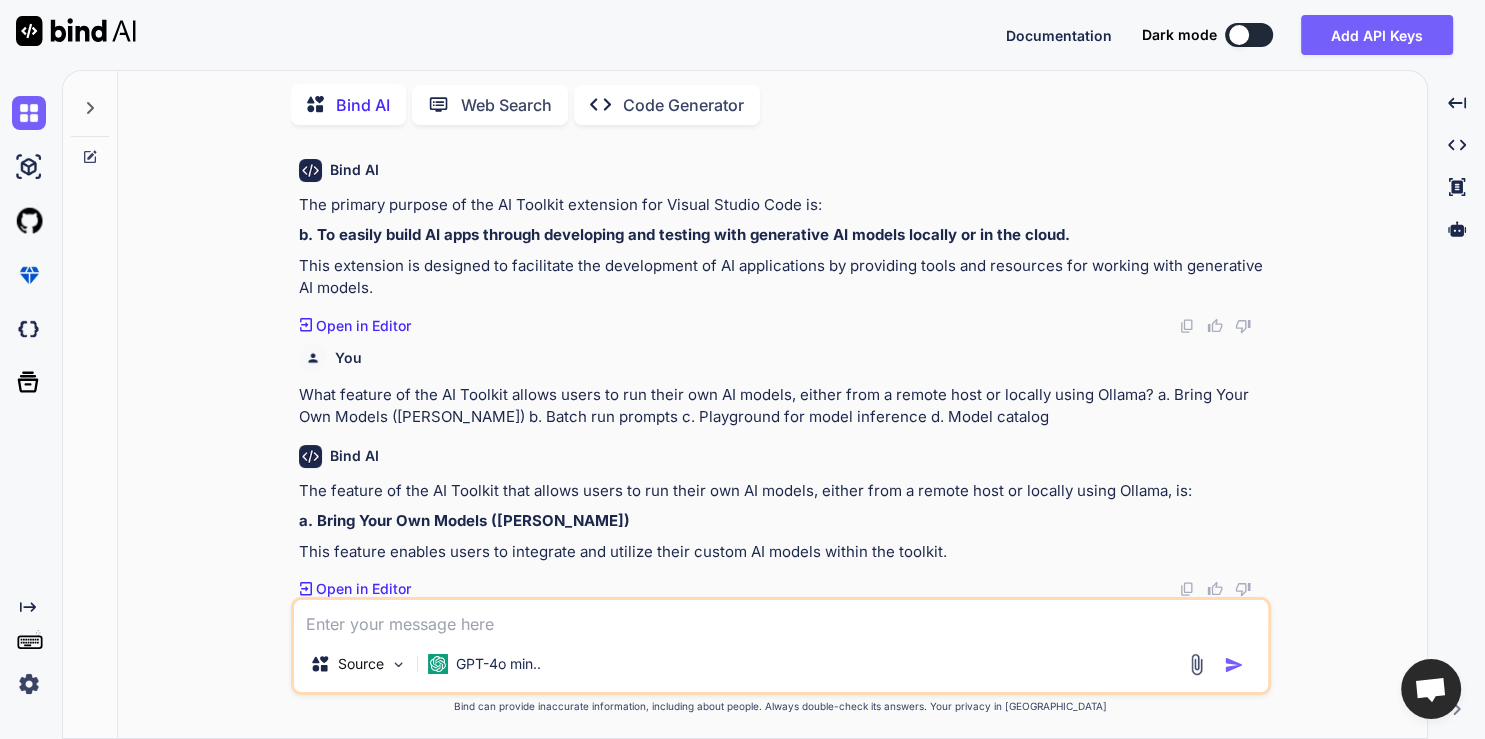click at bounding box center (781, 618) 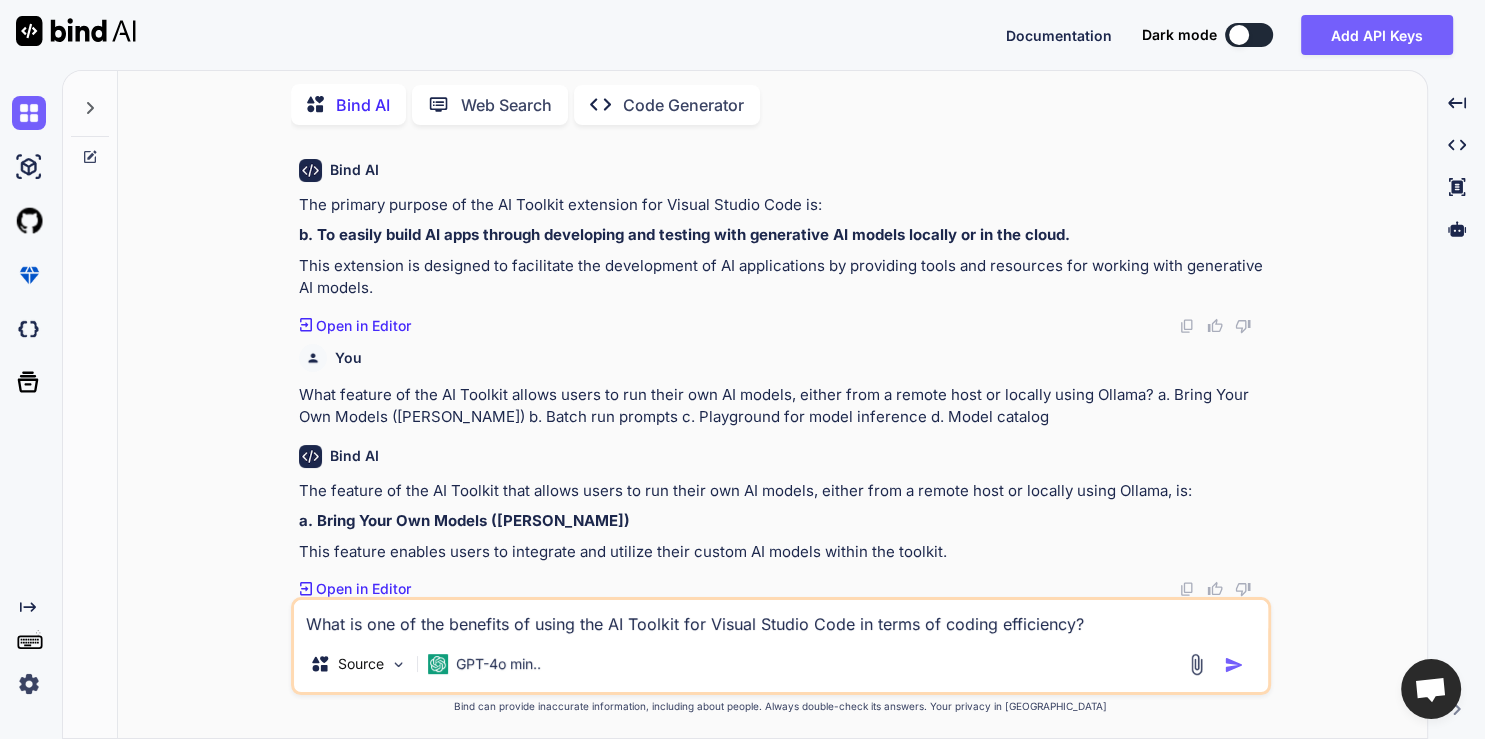 scroll, scrollTop: 4, scrollLeft: 0, axis: vertical 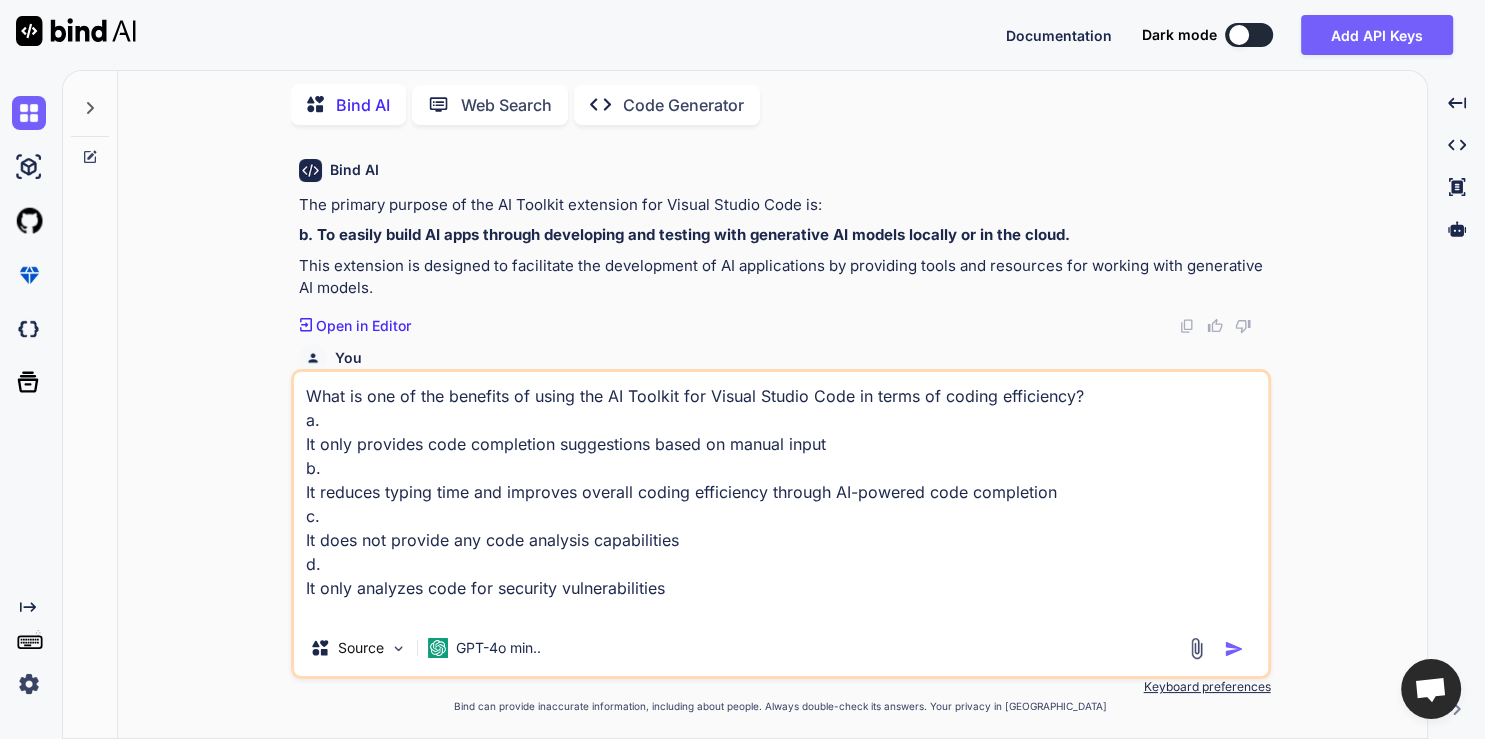 type on "x" 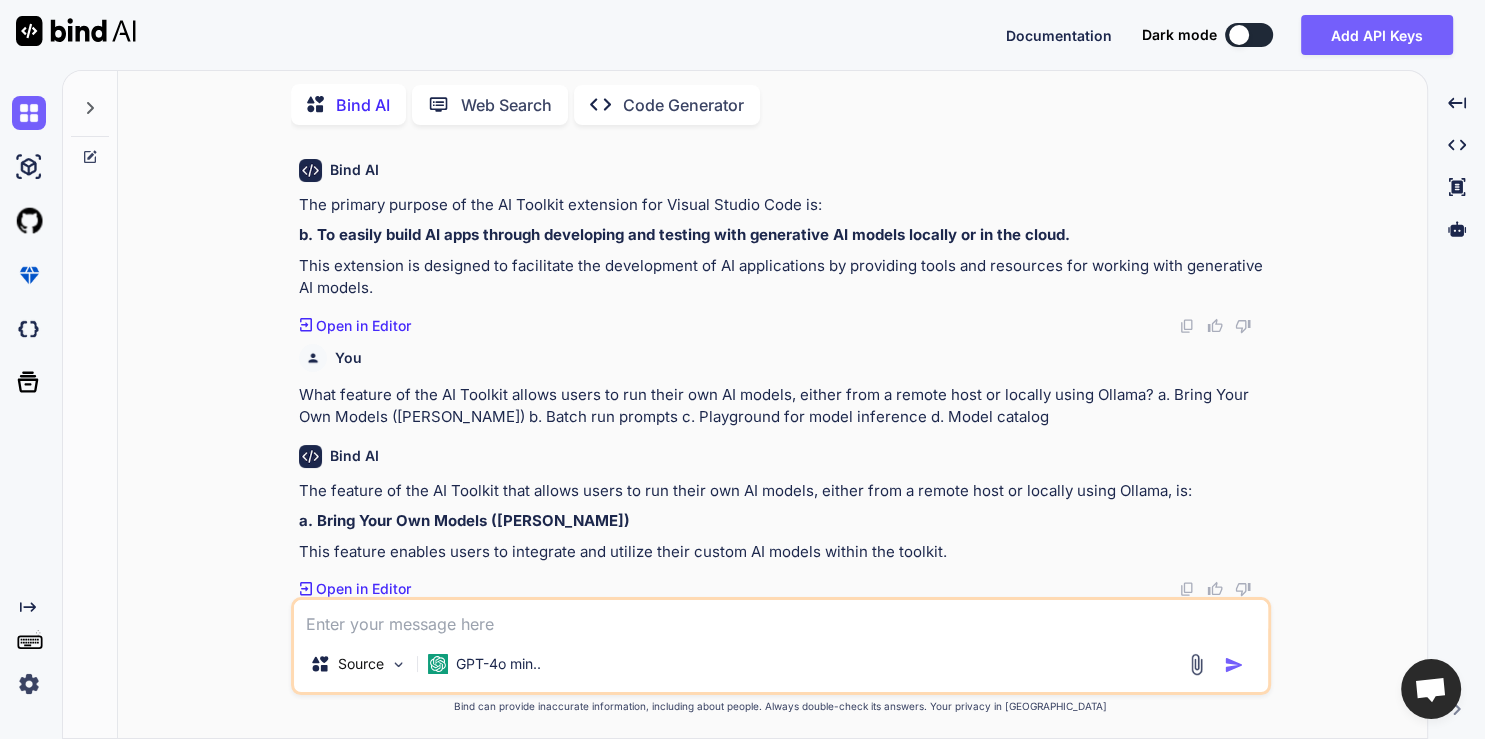 scroll, scrollTop: 0, scrollLeft: 0, axis: both 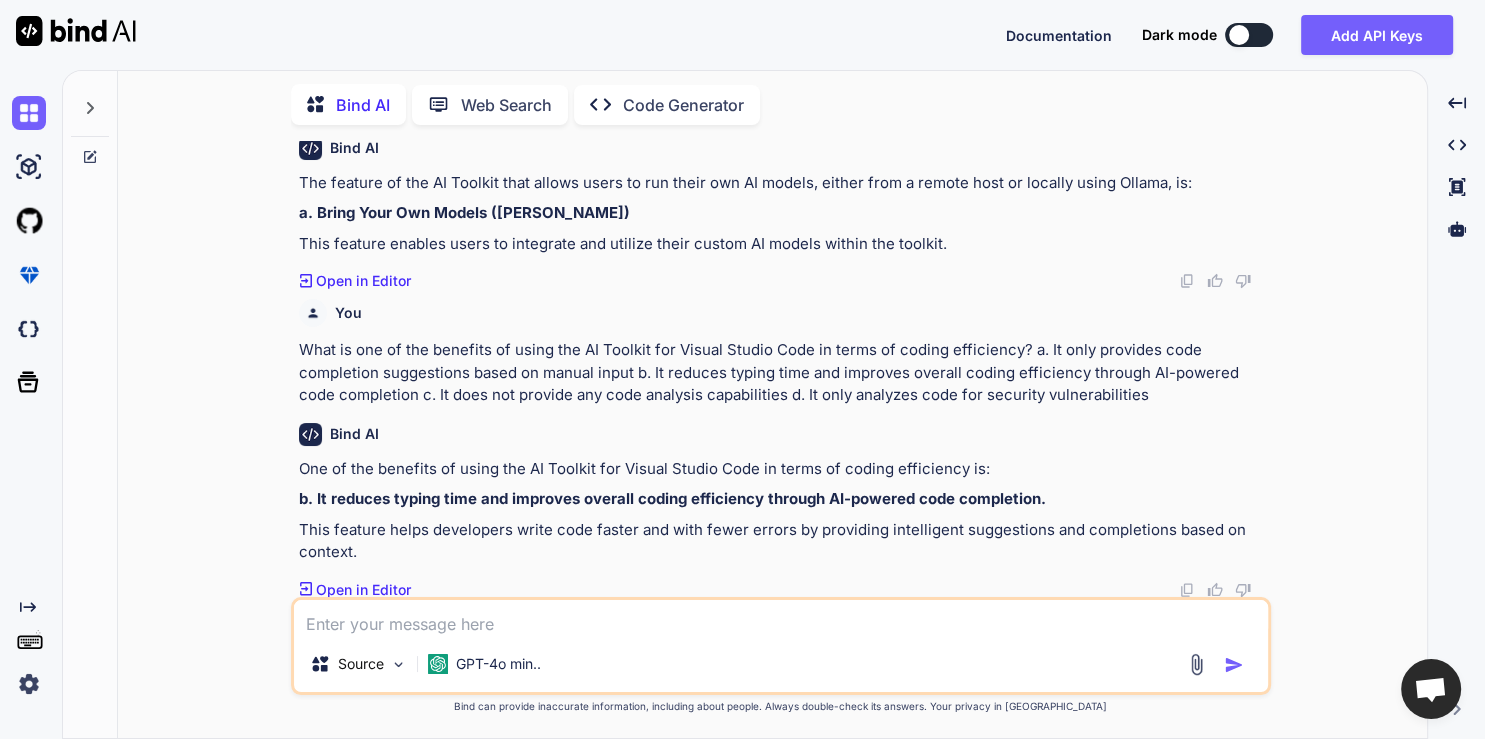 paste on "Which of the following features of the AI Toolkit helps developers identify potential issues before they become major problems?
a.
Predictive Debugging
b.
Automated Testing
c.
Code Optimization
d.
Predictive Coding" 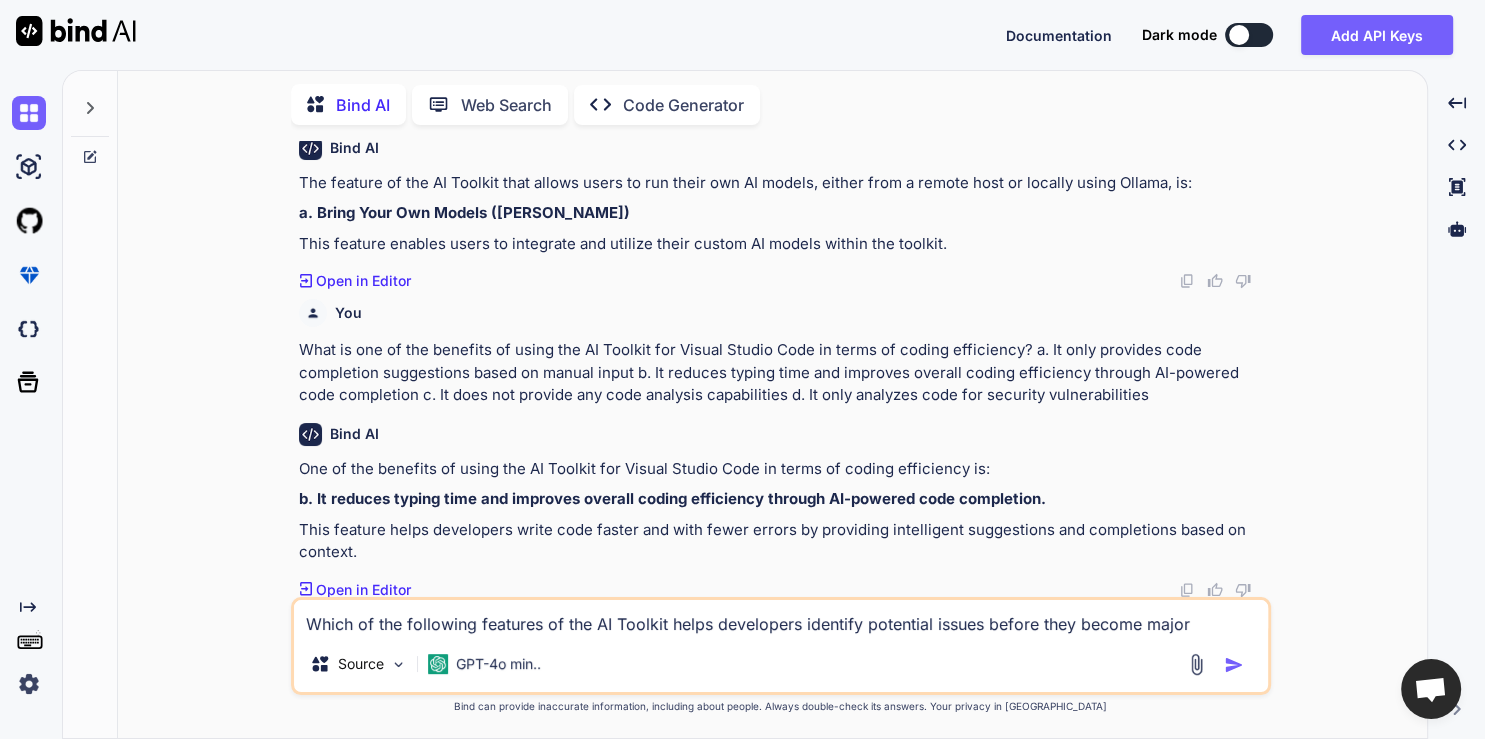 scroll, scrollTop: 28, scrollLeft: 0, axis: vertical 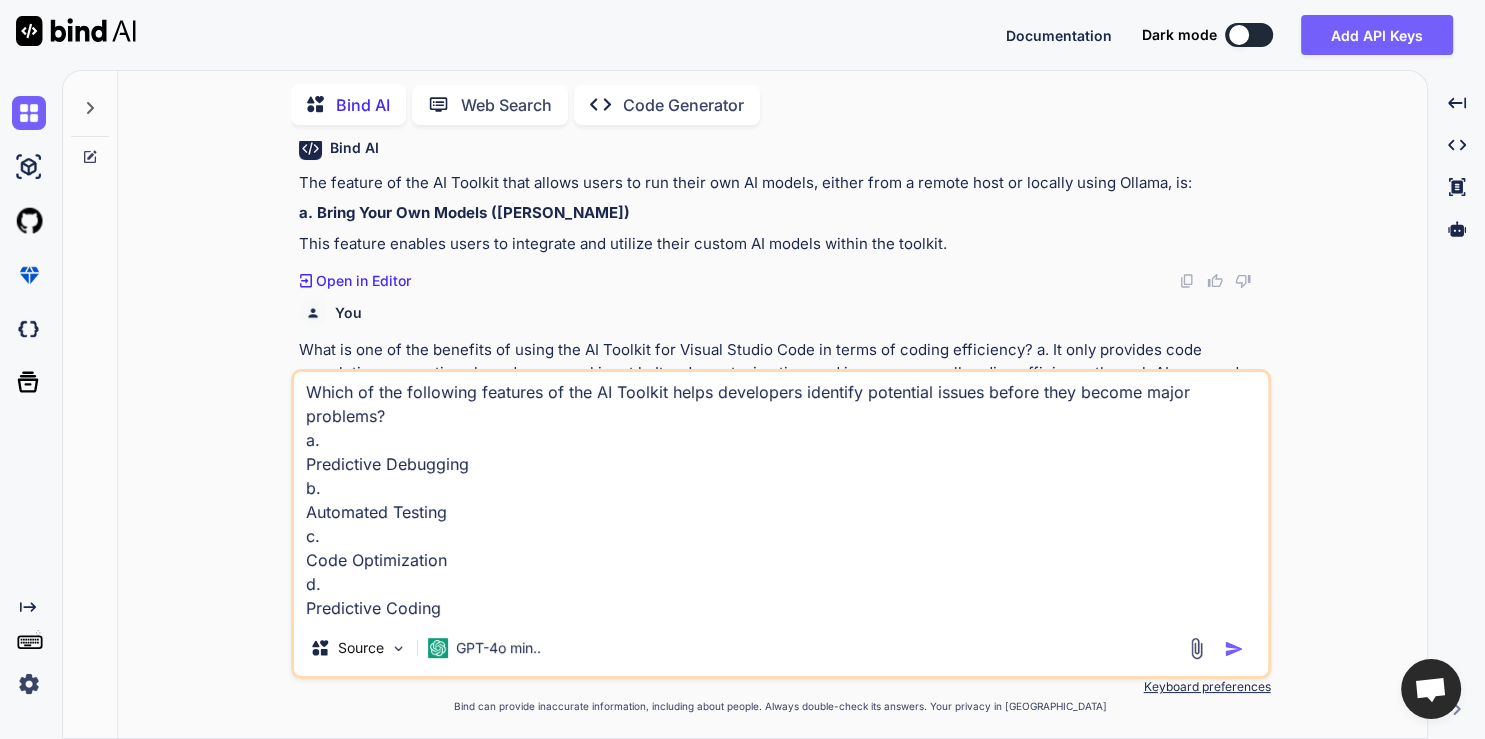 type on "x" 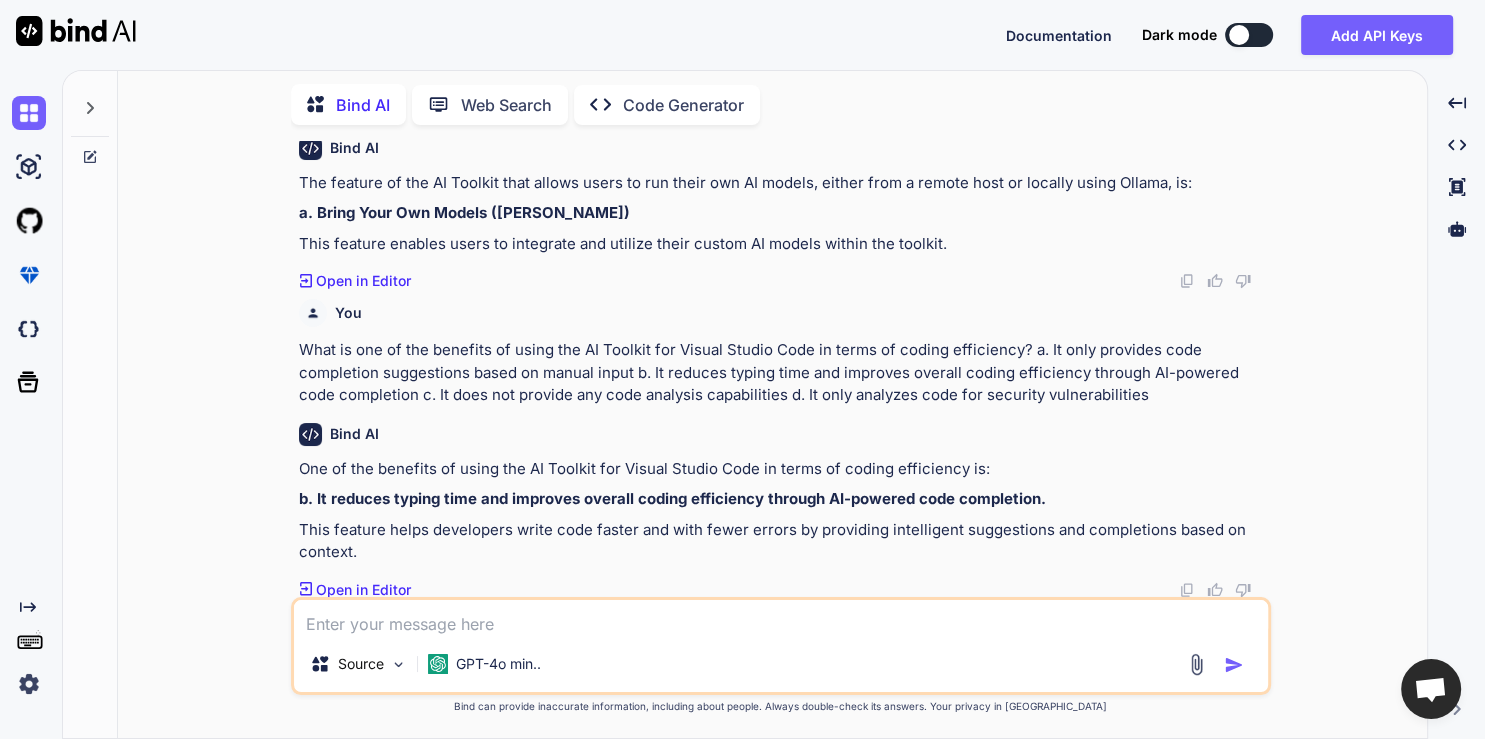 scroll, scrollTop: 0, scrollLeft: 0, axis: both 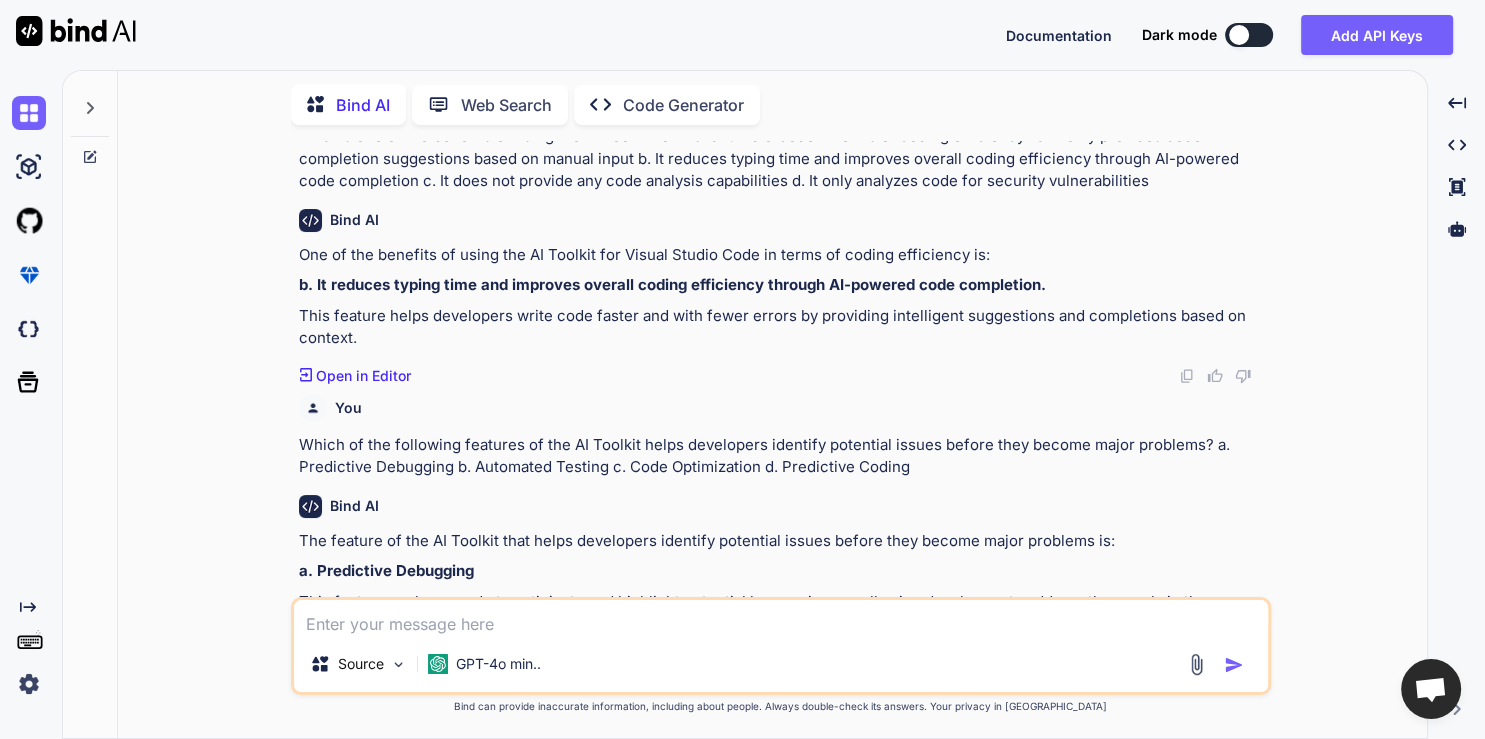 paste on "What is one of the outcomes that developers can achieve by using the AI Toolkit for Visual Studio, in addition to improving code quality and reducing debugging time?
a.
Limited integration with other development tools
b.
Enhancement of collaboration and teamwork
c.
Decrease in productivity and efficiency
d.
Reduction in collaboration and teamwork" 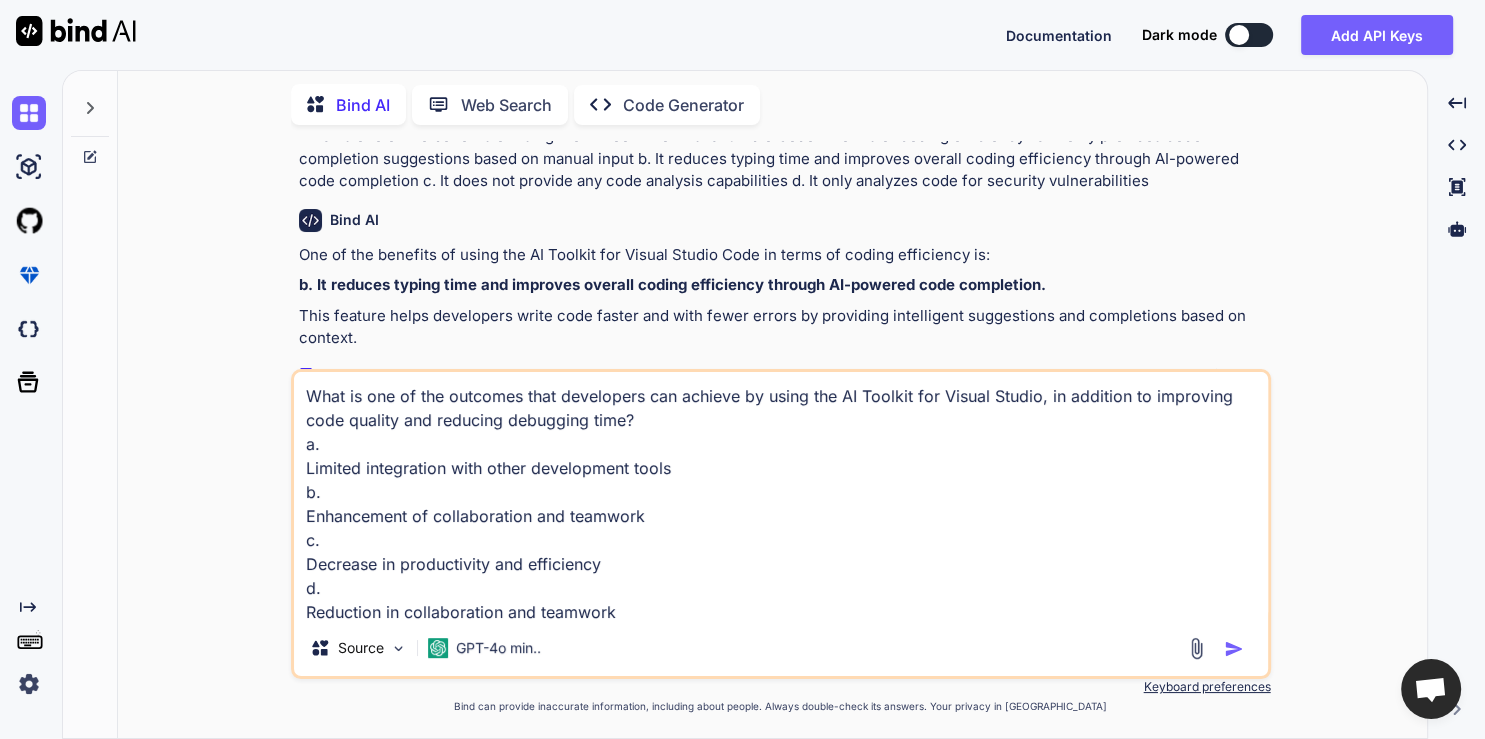 scroll, scrollTop: 28, scrollLeft: 0, axis: vertical 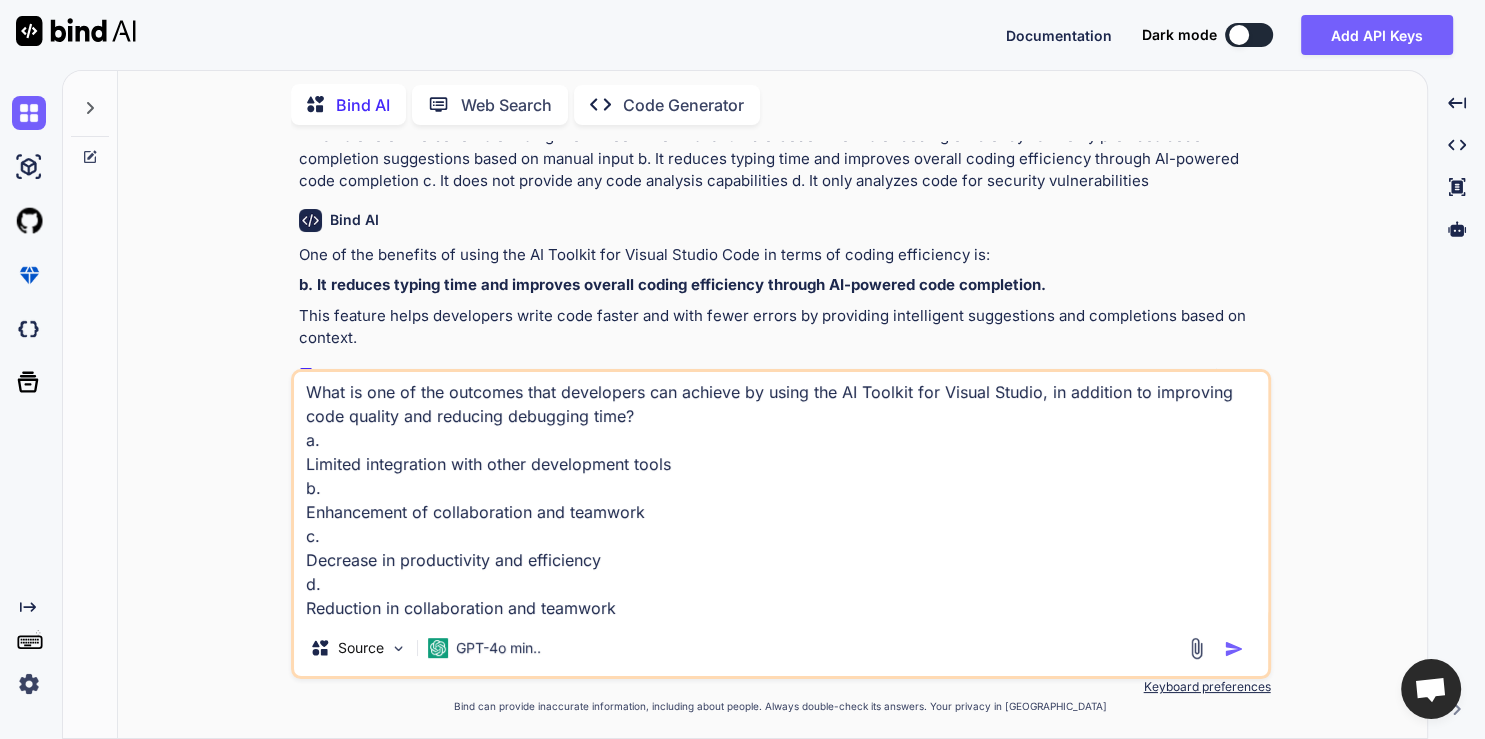 type on "x" 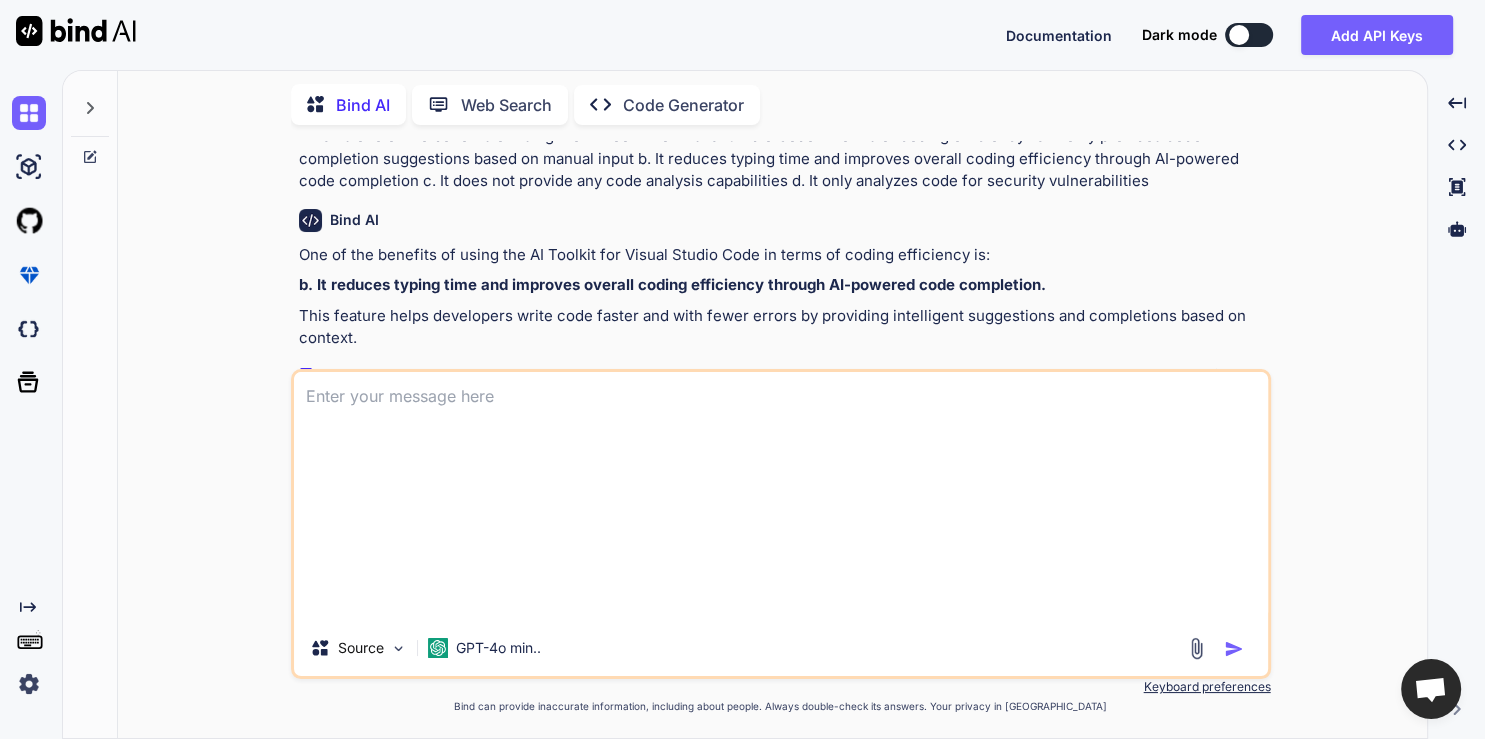 scroll, scrollTop: 0, scrollLeft: 0, axis: both 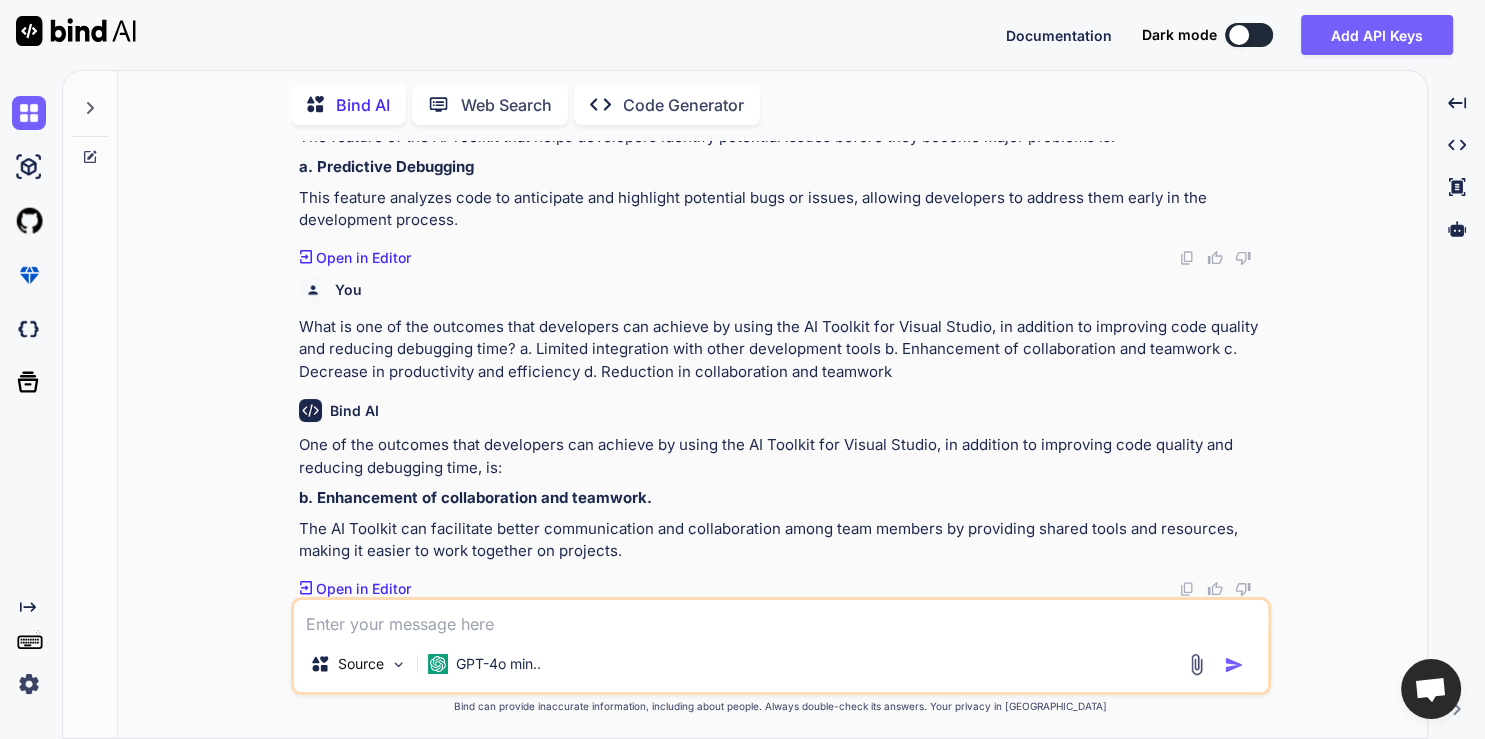 paste on "What is one of the limitations of the AI Toolkit for Visual Studio in terms of its understanding and suggestion capabilities?
a.
Limited Context Understanding: The AI models used in the toolkit may not always understand the full context of the code
b.
It has unlimited support for complex projects
c.
It is not dependent on the quality of training data
d.
It always understands the full context of the code" 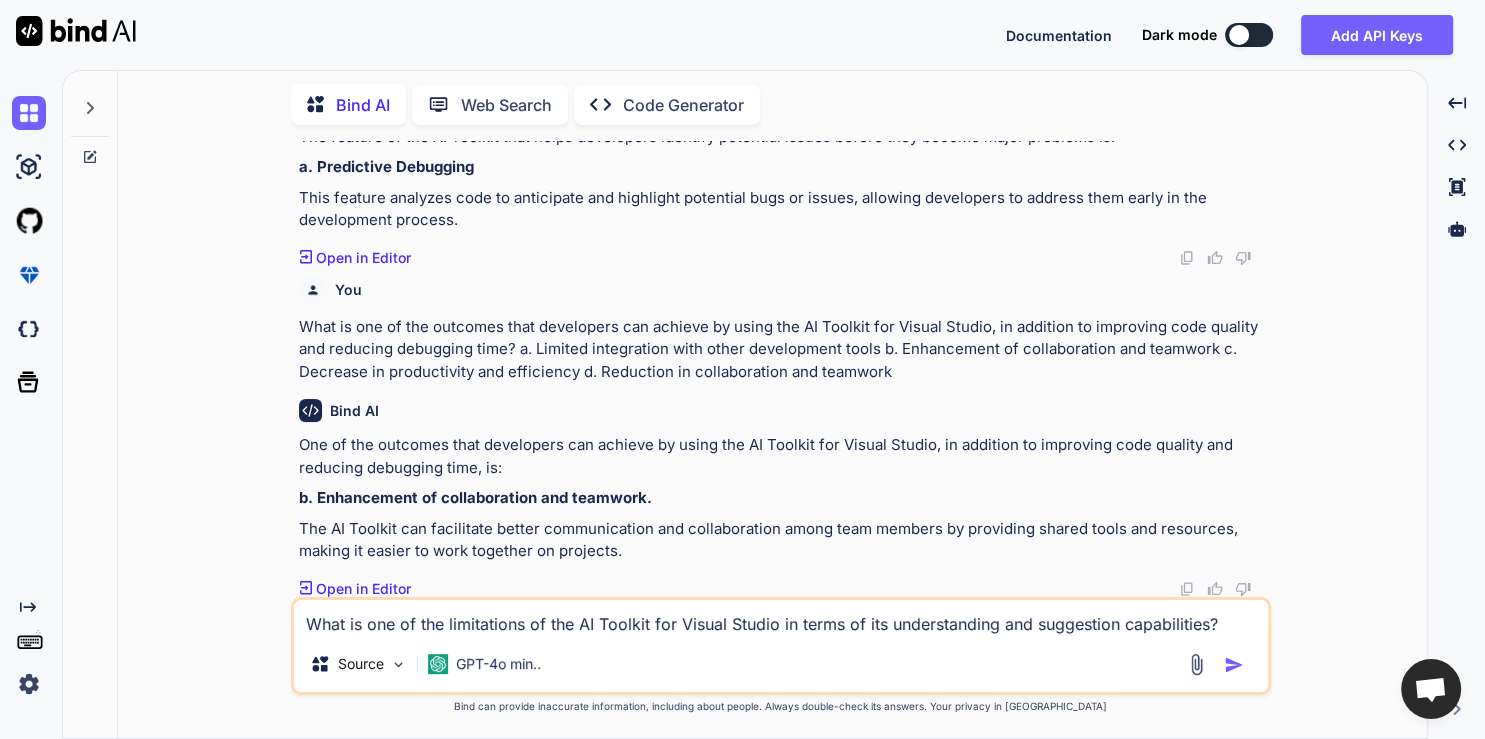 scroll, scrollTop: 4, scrollLeft: 0, axis: vertical 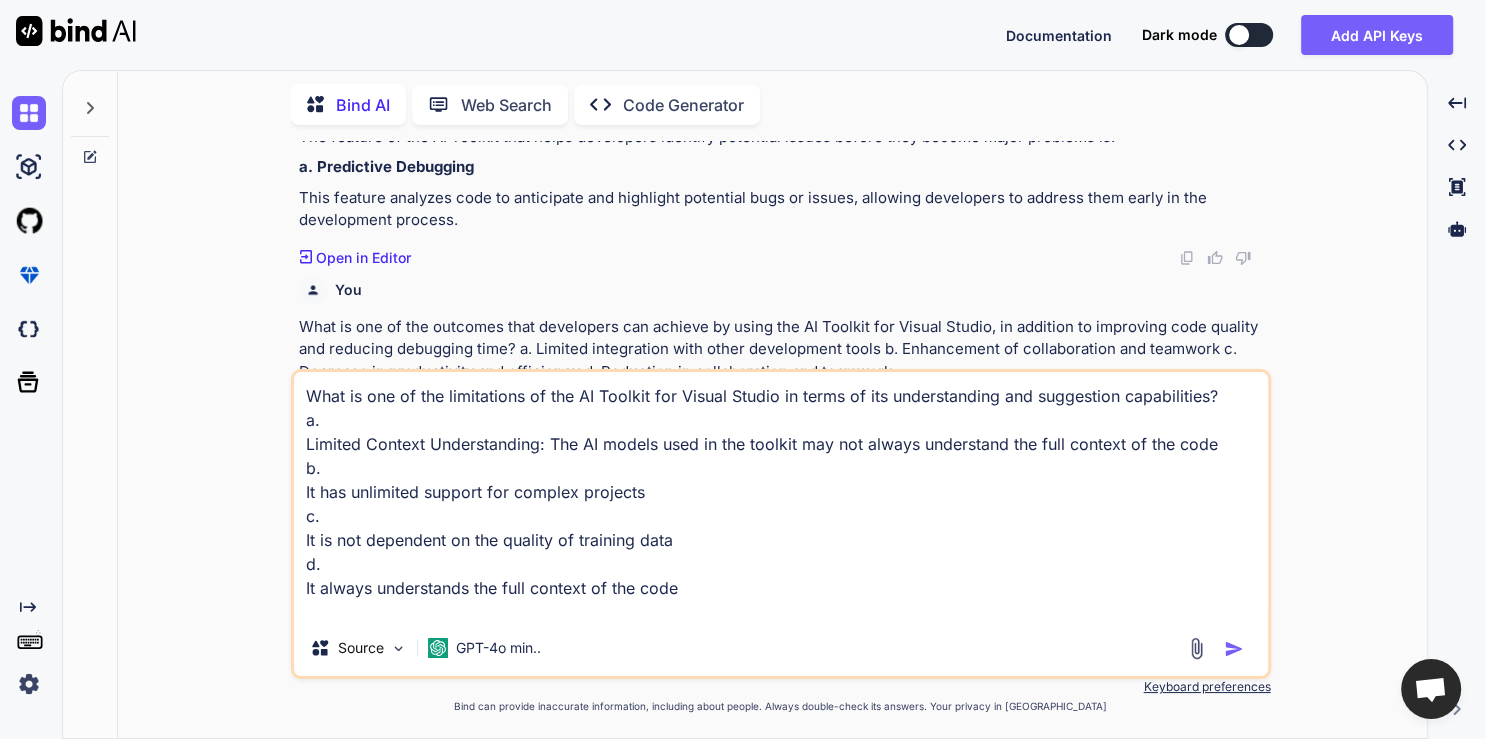 type on "x" 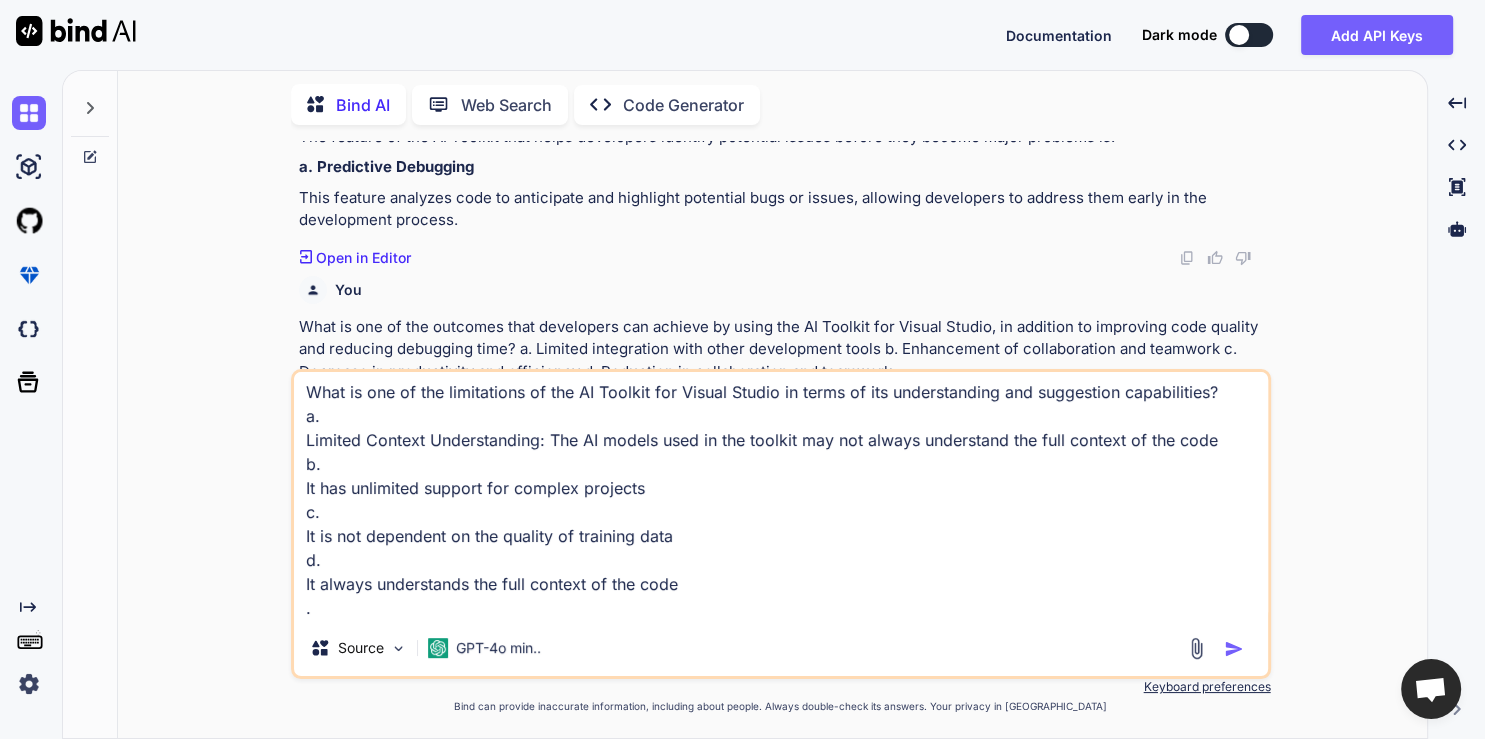 type on "x" 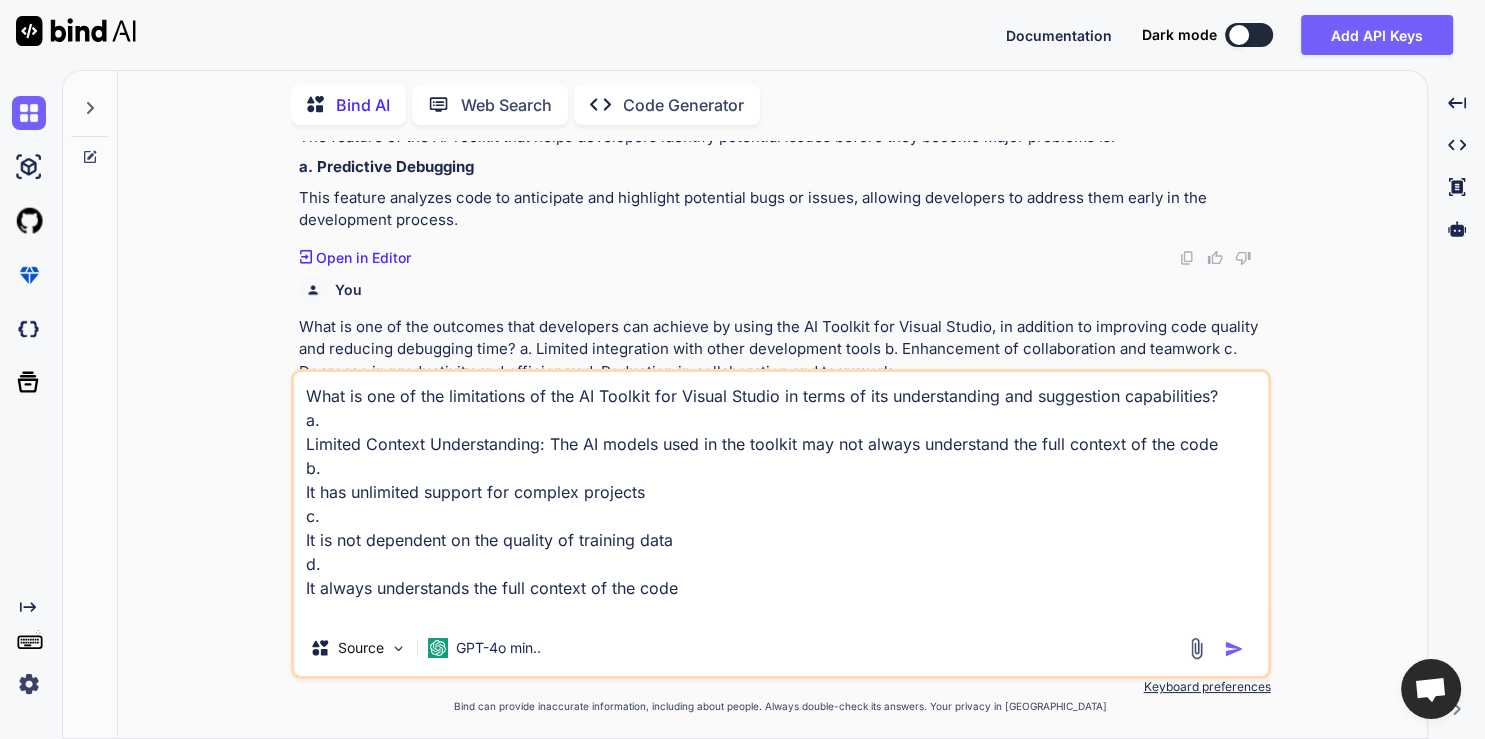type on "x" 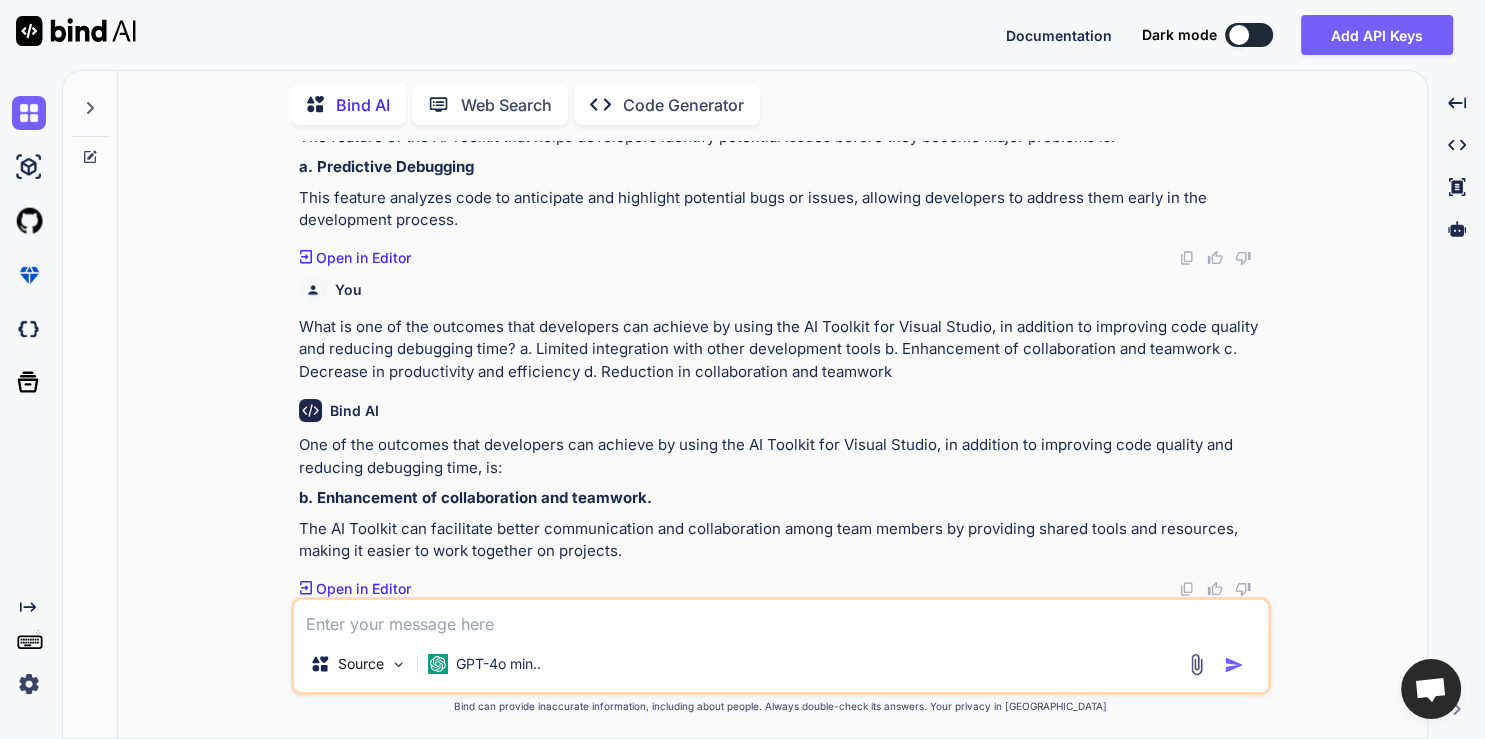 scroll, scrollTop: 0, scrollLeft: 0, axis: both 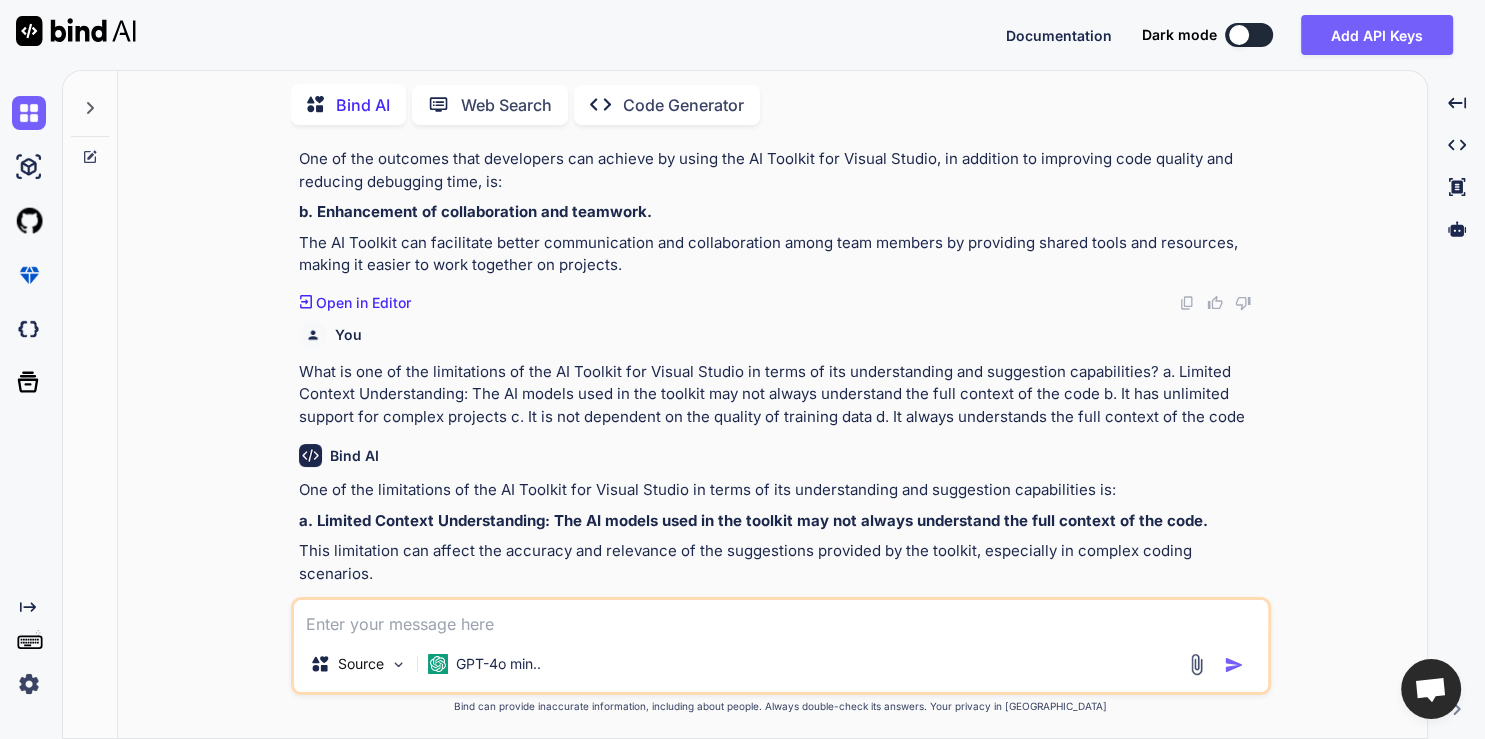 paste on "What is one of the potential drawbacks of using the AI Toolkit for Visual Studio in terms of its integration and compatibility?
a.
It is only compatible with open-source projects
b.
Dependence on Microsoft Ecosystem: The AI Toolkit is tightly integrated with the Visual Studio ecosystem, which may limit its usefulness for developers who work outside of this ecosystem
c.
It has no impact on performance overhead
d.
It can be easily integrated with any development environment" 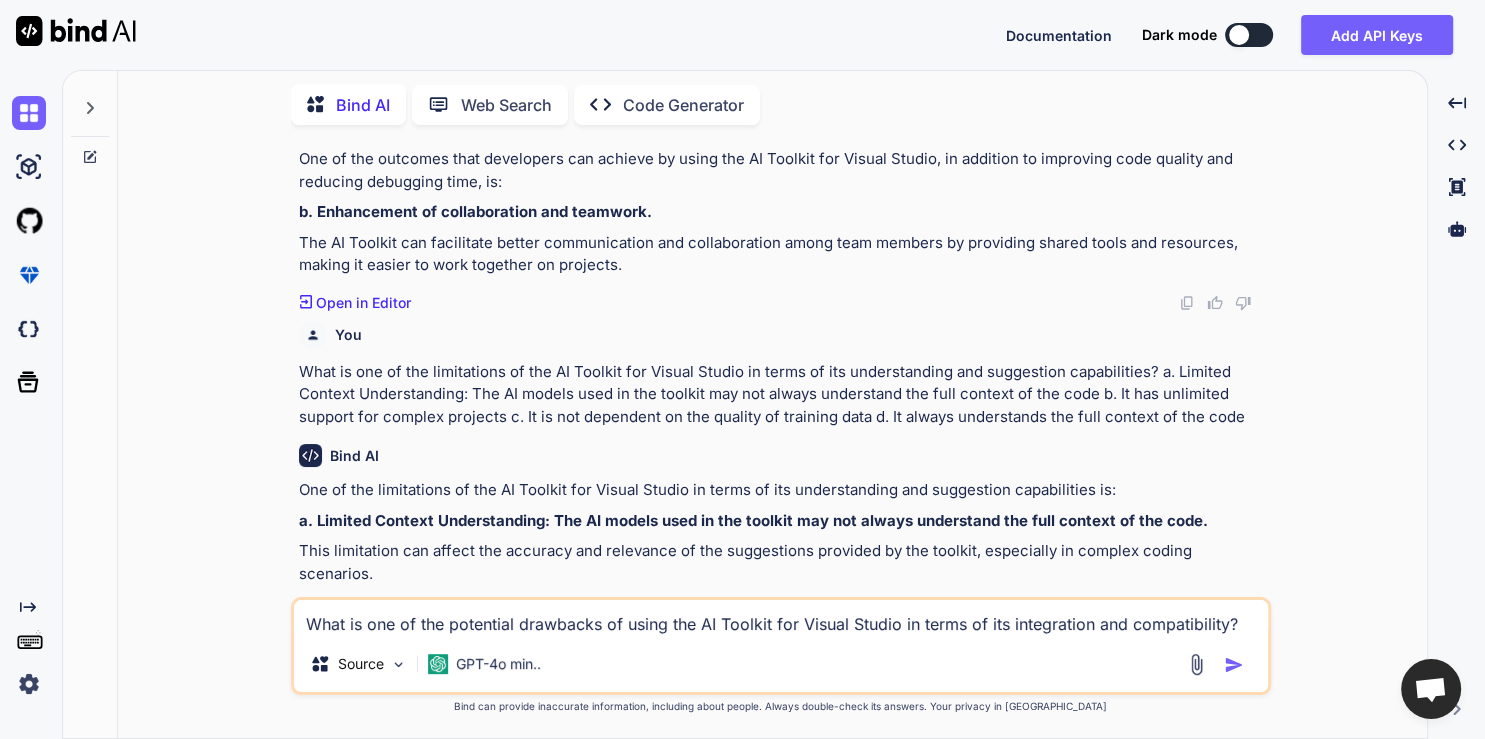 scroll, scrollTop: 28, scrollLeft: 0, axis: vertical 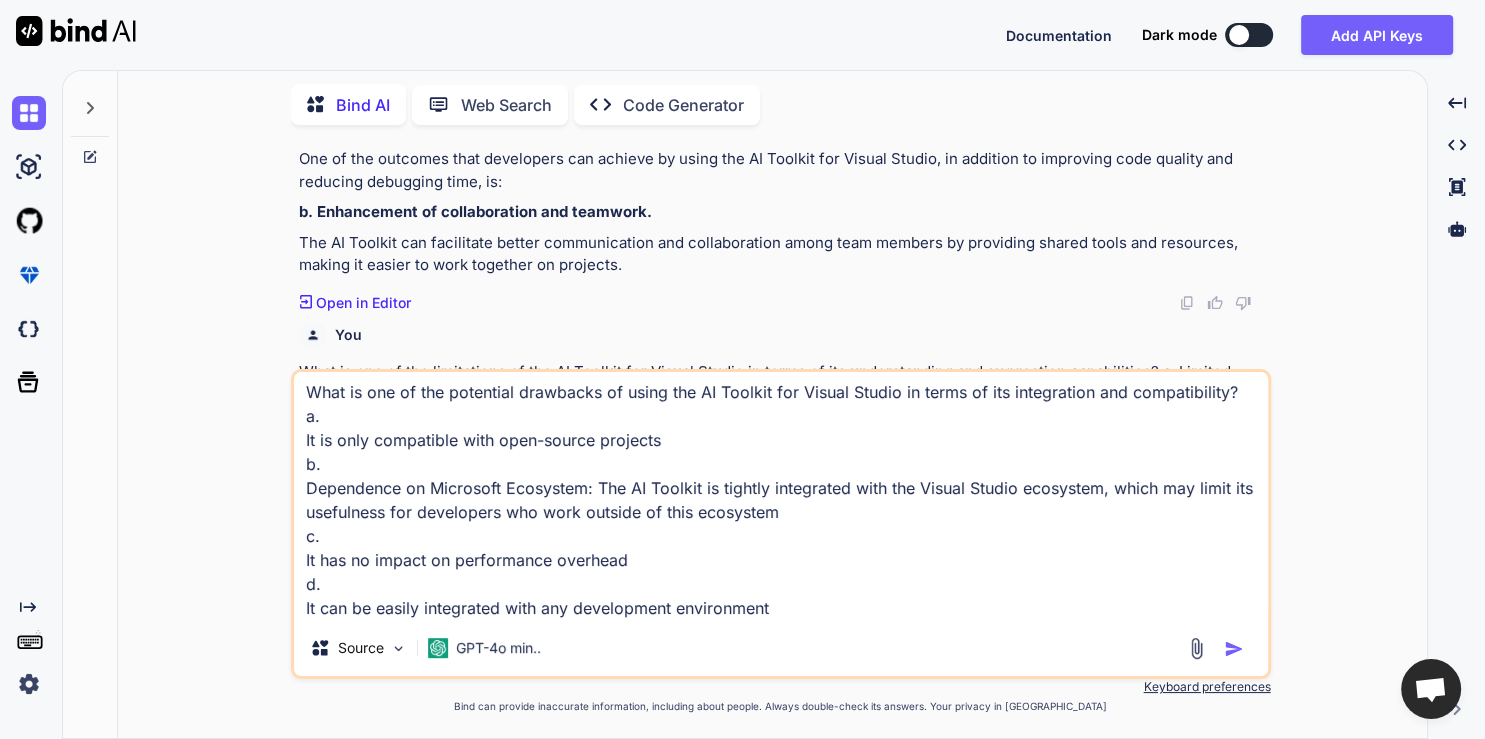 type on "x" 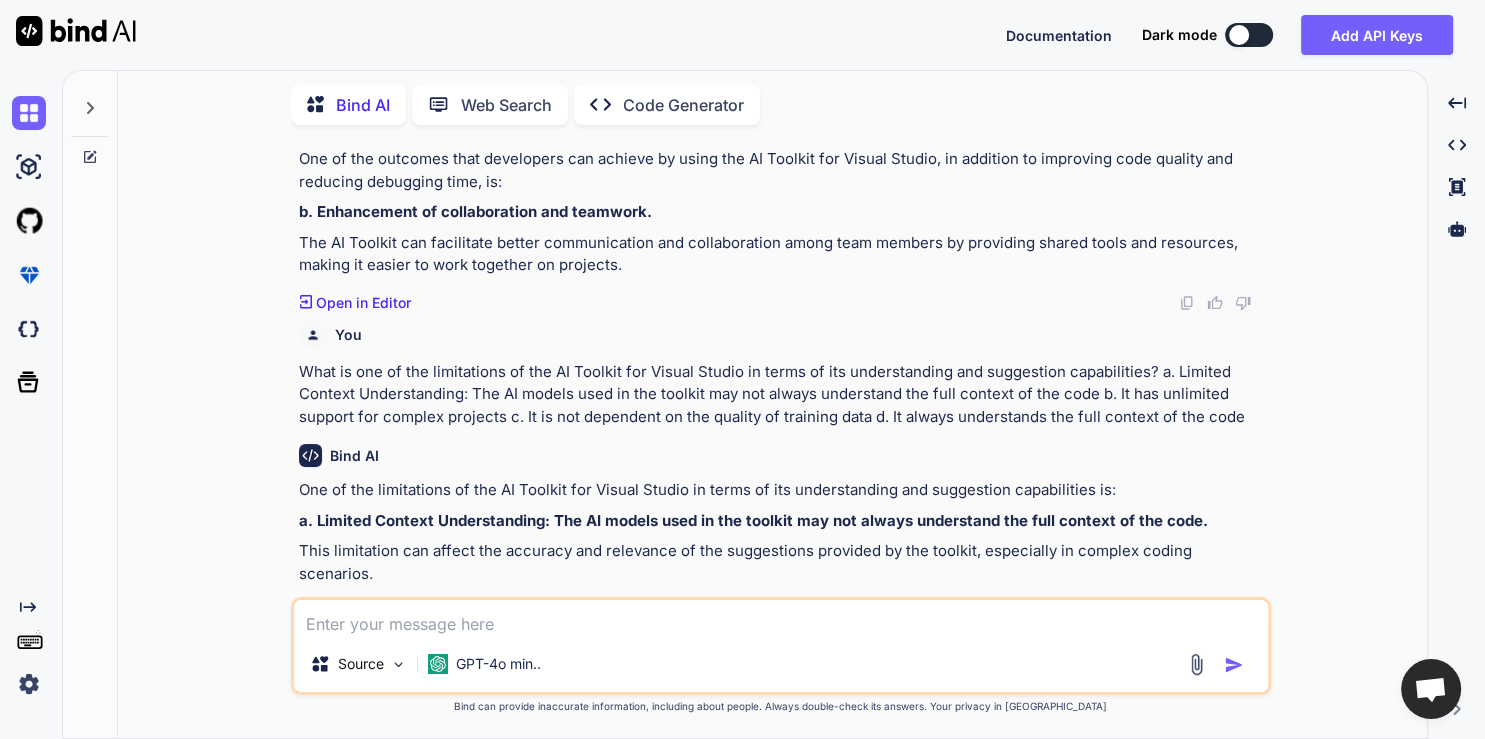 scroll, scrollTop: 0, scrollLeft: 0, axis: both 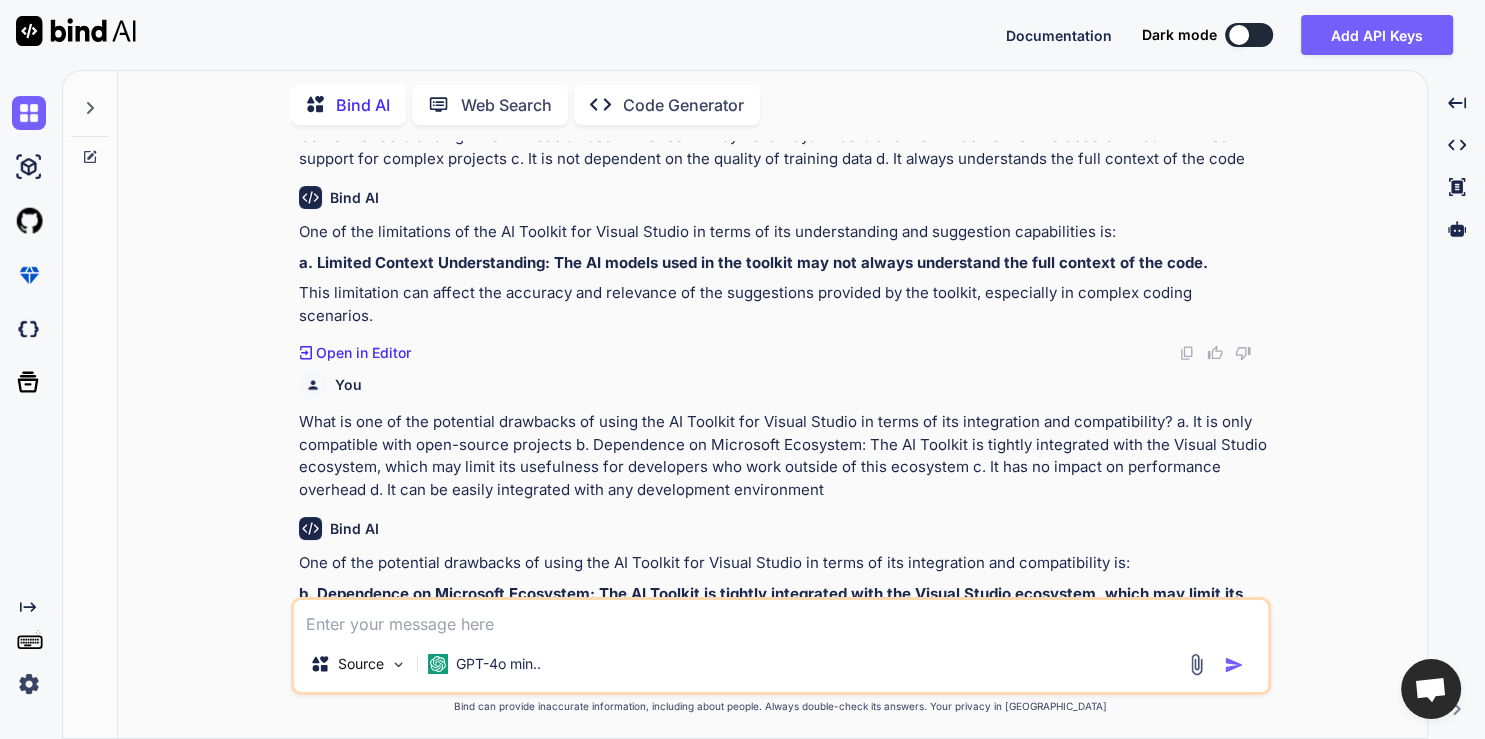 paste on "According to the General Terms policy, what is a requirement for developers who use the AI Toolkit for Visual Studio Code?
a.
Developers must not comply with Microsoft's Acceptable Use Policy
b.
The use of the AI Toolkit is subject to the terms and conditions of the VS Code License Agreement
c.
Developers may copy, modify, or distribute the AI Toolkit and its components without permission
d.
Developers are not required to authenticate themselves to access the AI Toolkit" 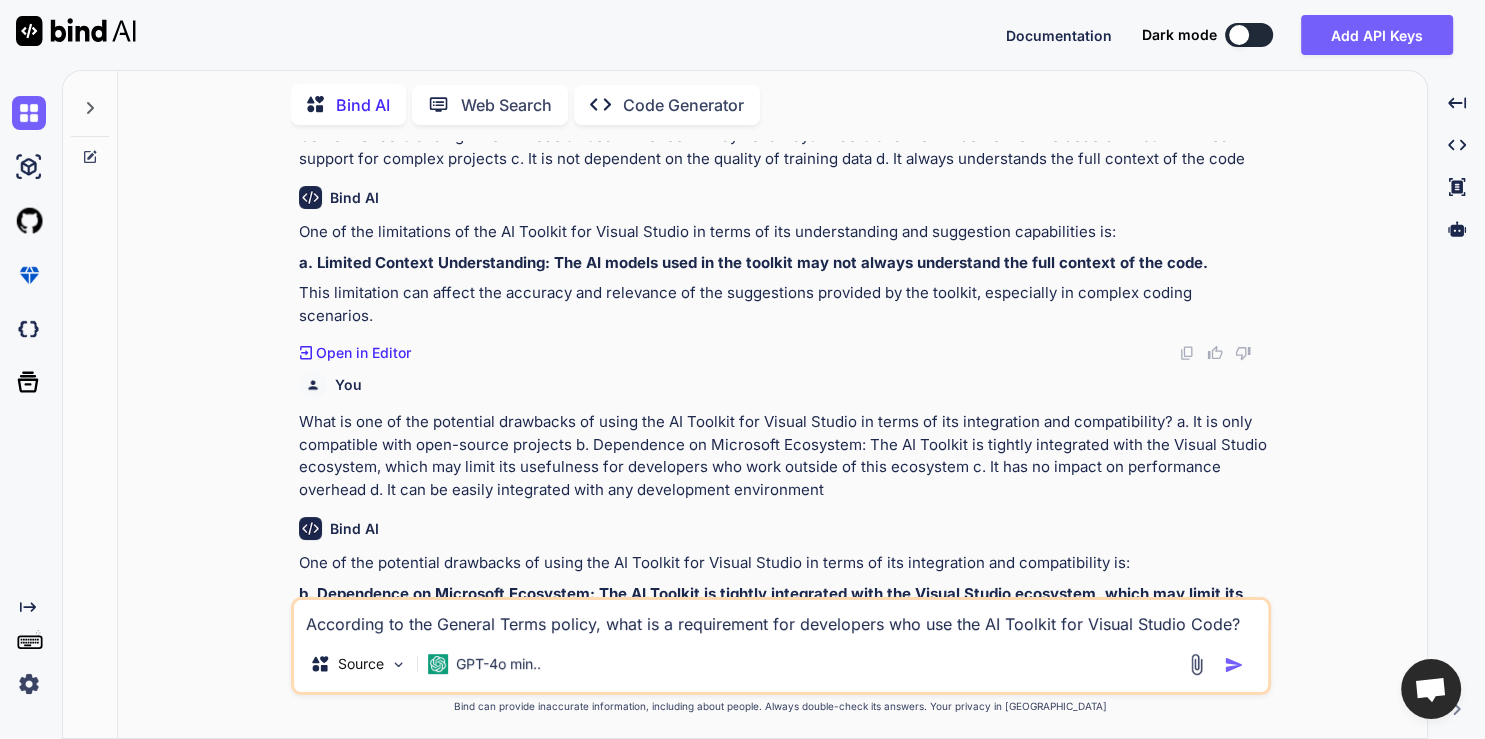 scroll, scrollTop: 4, scrollLeft: 0, axis: vertical 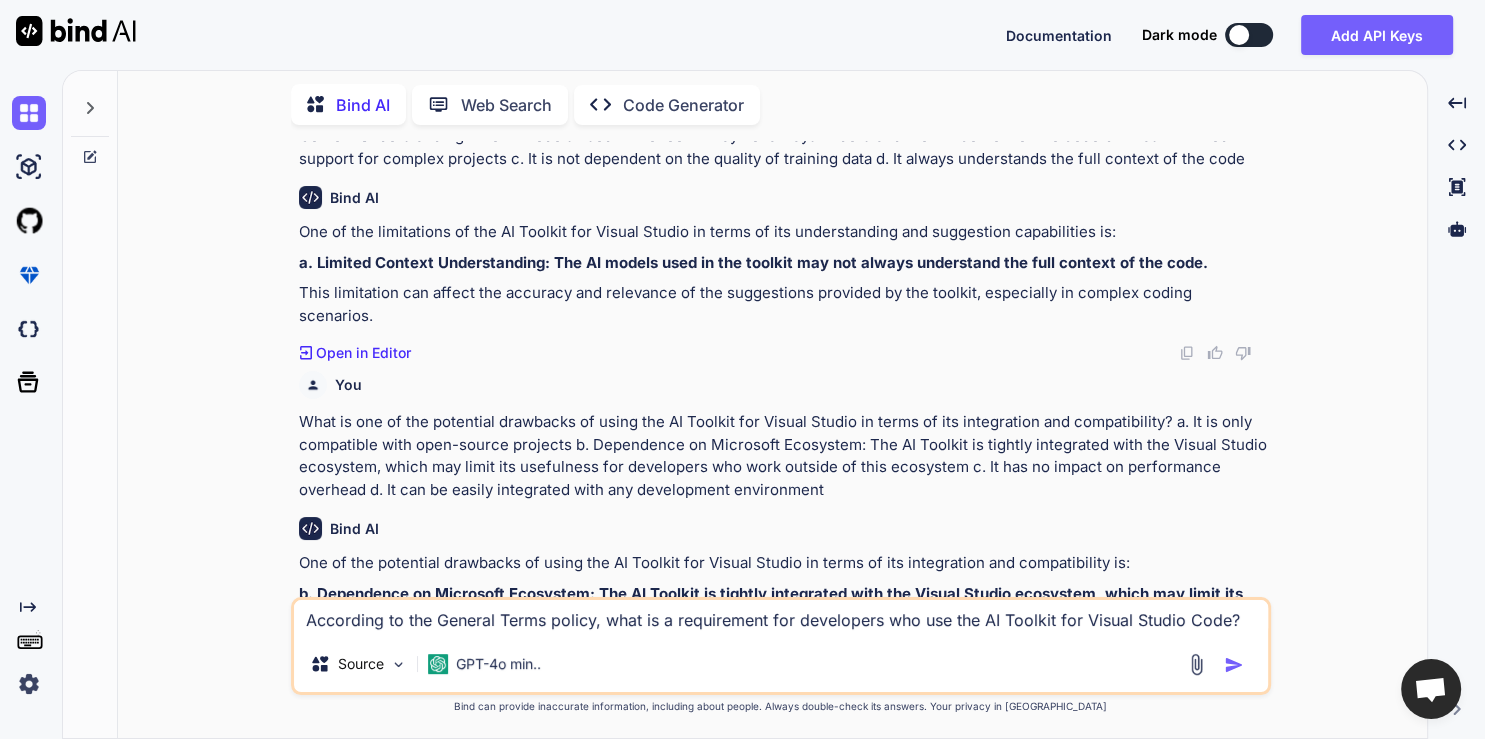 type on "x" 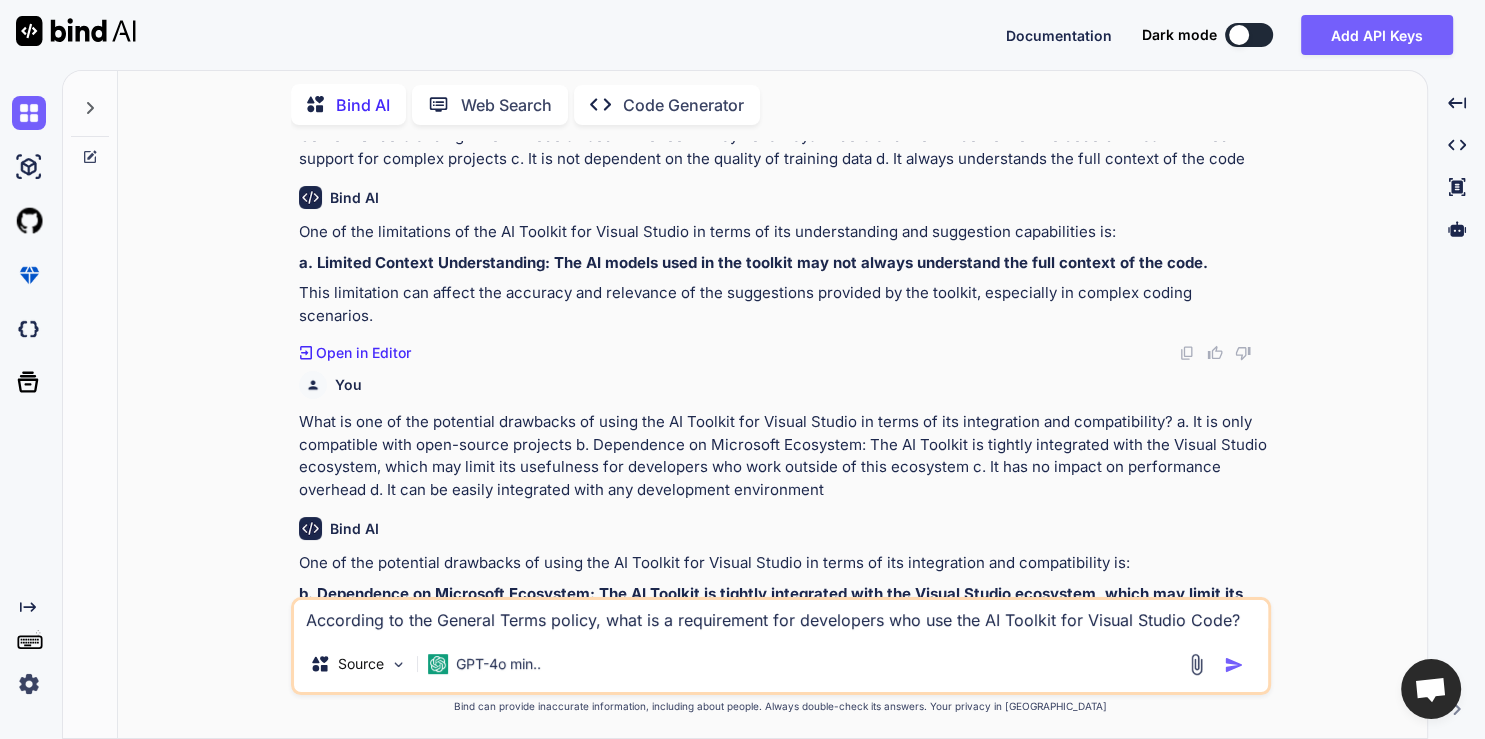 type 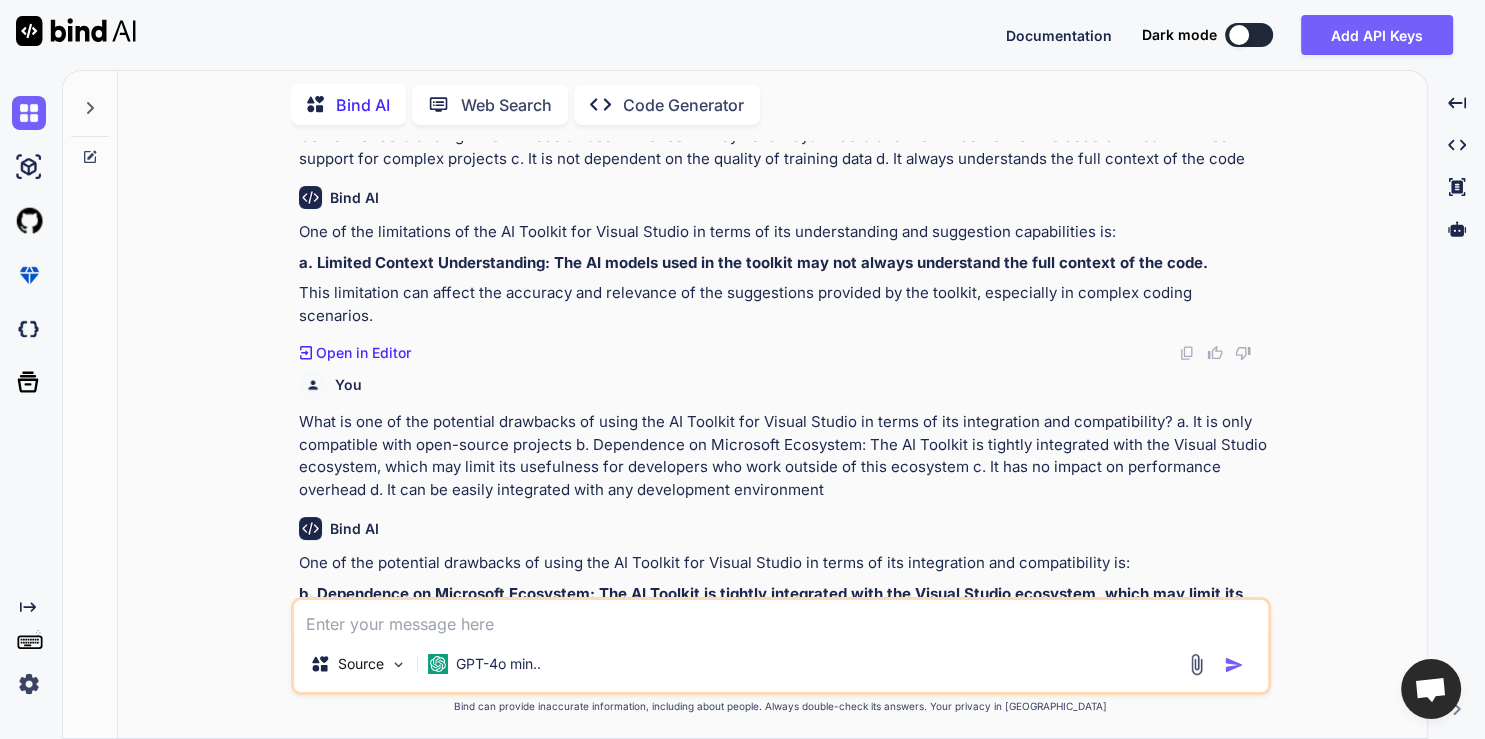 scroll, scrollTop: 0, scrollLeft: 0, axis: both 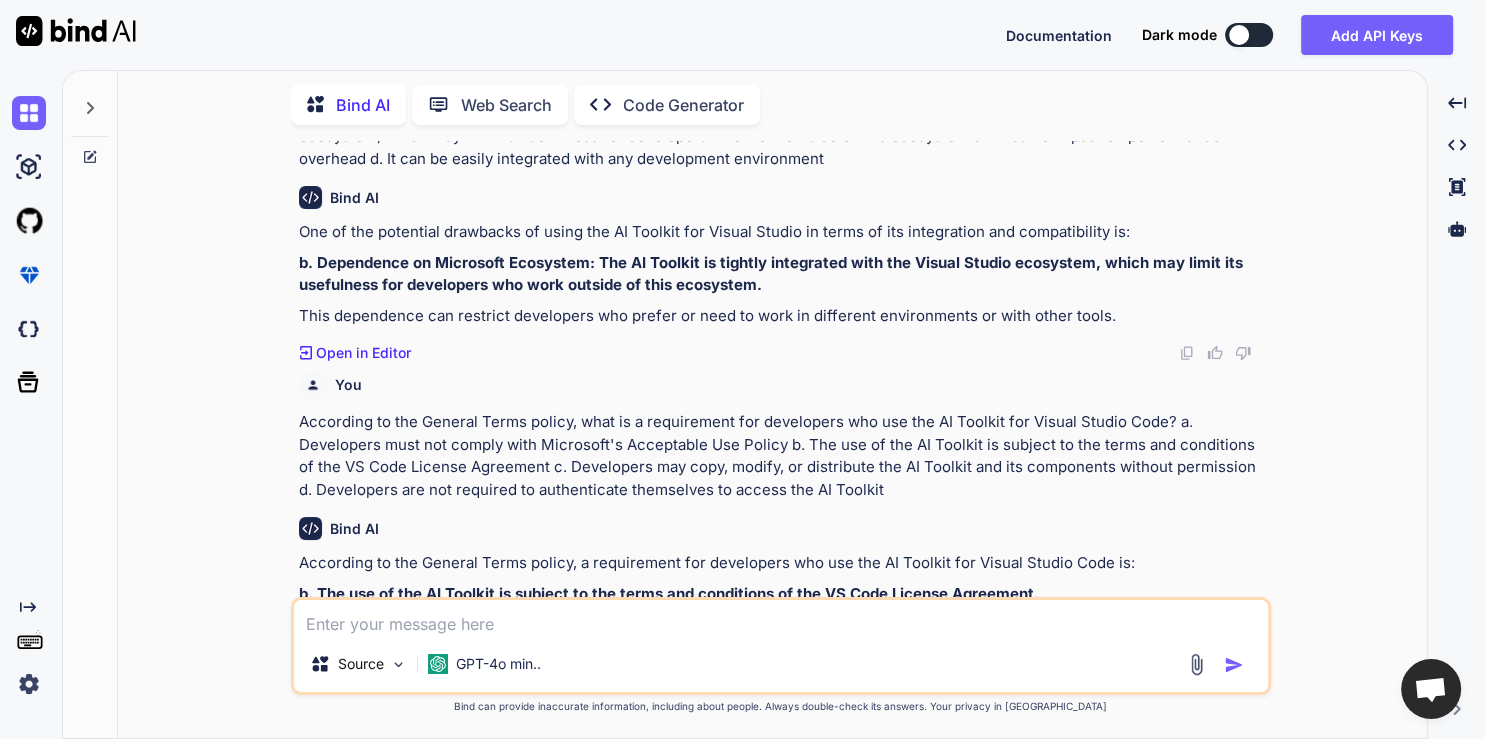 paste on "What is a security measure implemented by Microsoft to protect data in transit when using the AI Toolkit for Visual Studio Code?
a.
Secure communication protocols (e.g., HTTPS)
b.
Developers are responsible for encrypting their own data
c.
No authentication or authorization required
d.
Unsecure communication protocols (e.g., HTTP)" 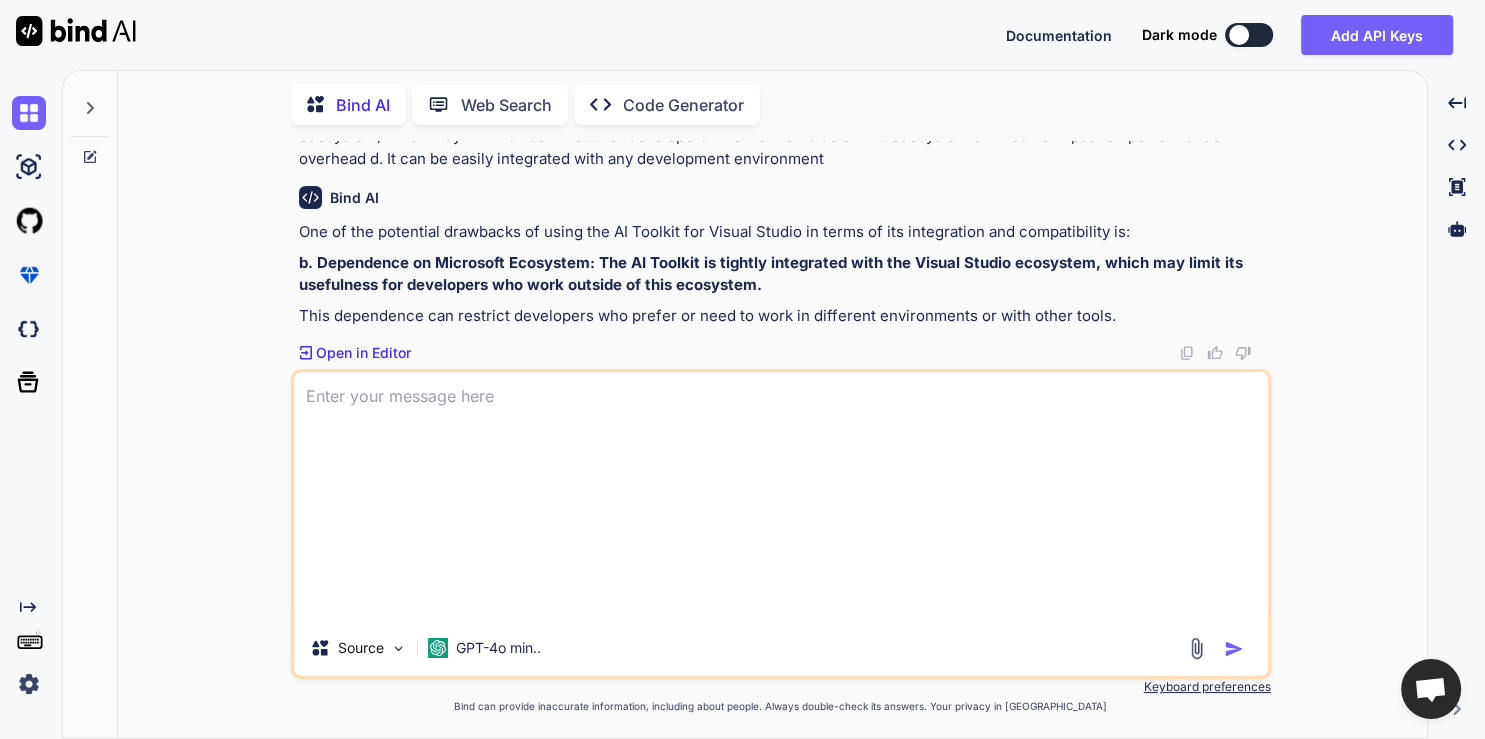 type on "x" 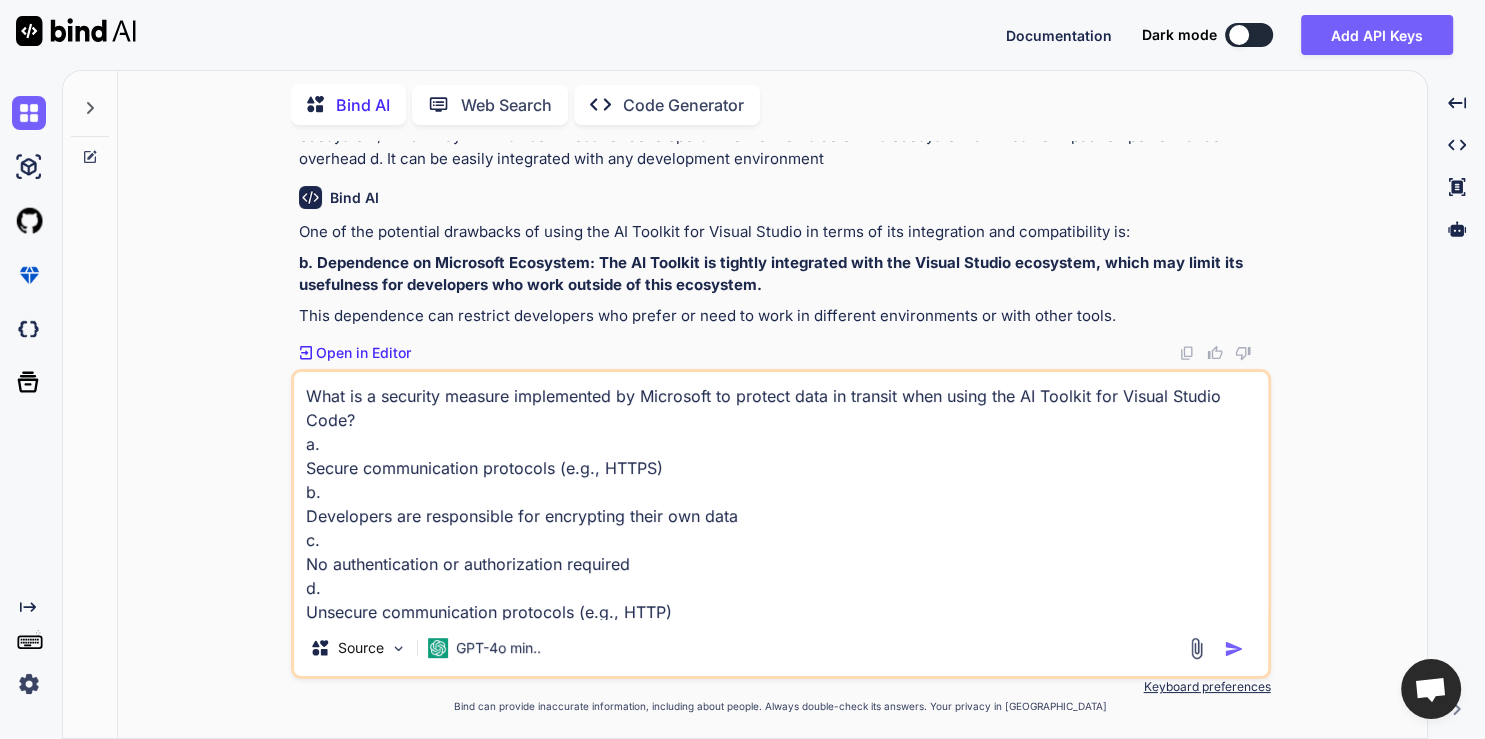 scroll, scrollTop: 28, scrollLeft: 0, axis: vertical 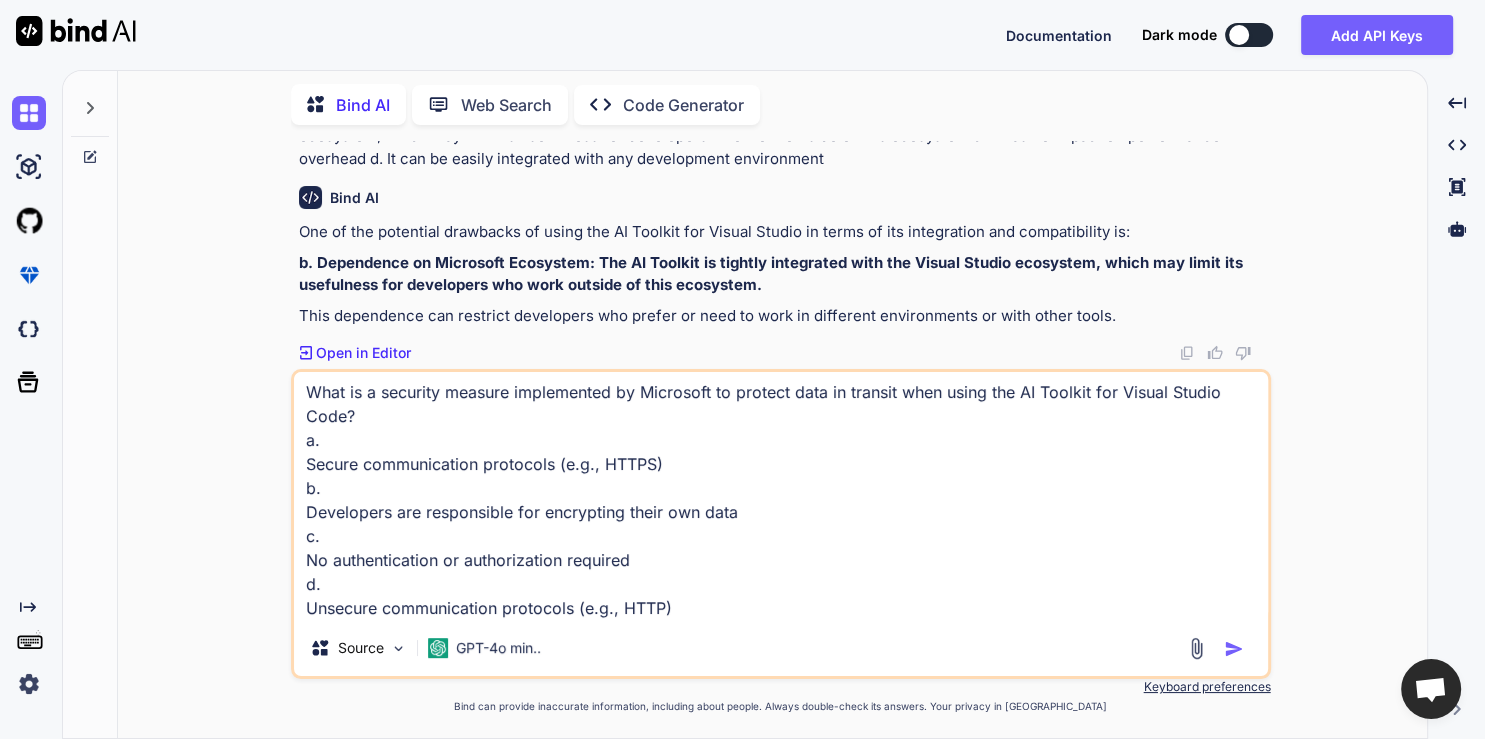 type on "x" 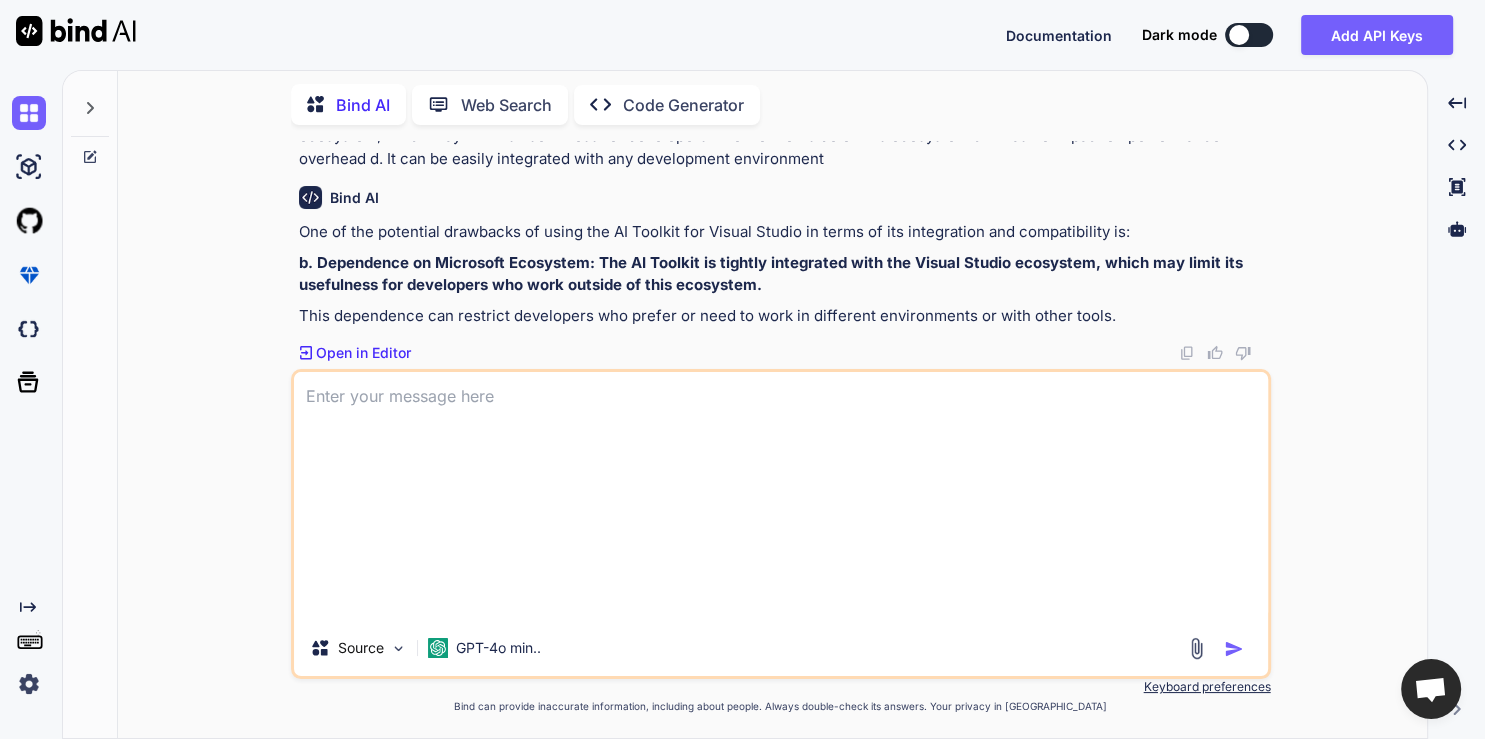 scroll, scrollTop: 0, scrollLeft: 0, axis: both 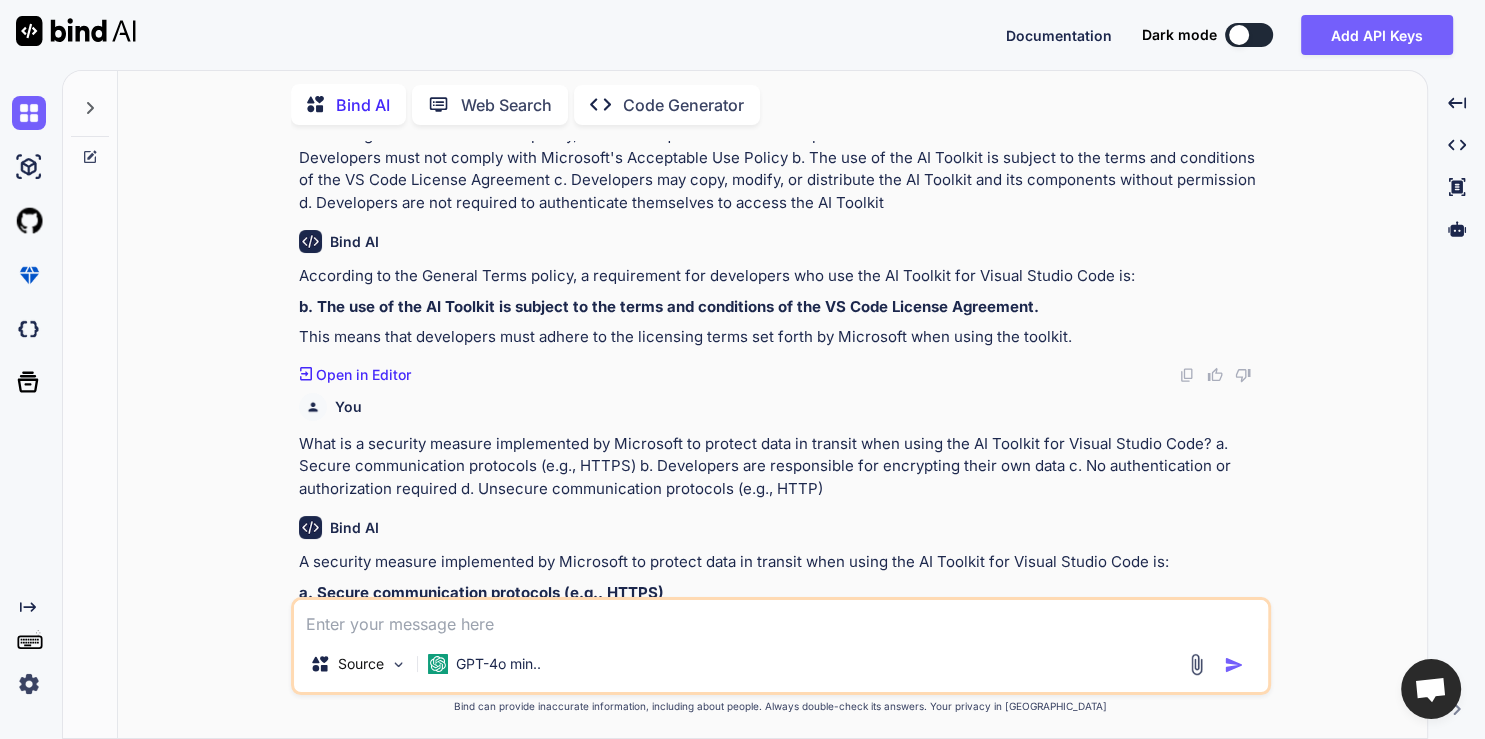 paste on "According to the AI Toolkit Usage policy, what is a restriction on the use of the AI Toolkit for Visual Studio Code?
a.
Developers can modify the AI Toolkit to improve its performance without permission
b.
The AI Toolkit can be used in any application or environment without permission
c.
Some features of the AI Toolkit are restricted to commercial use only
d.
The AI Toolkit is intended for use in VS Code only, and developers may not use it in other applications or environments without permission" 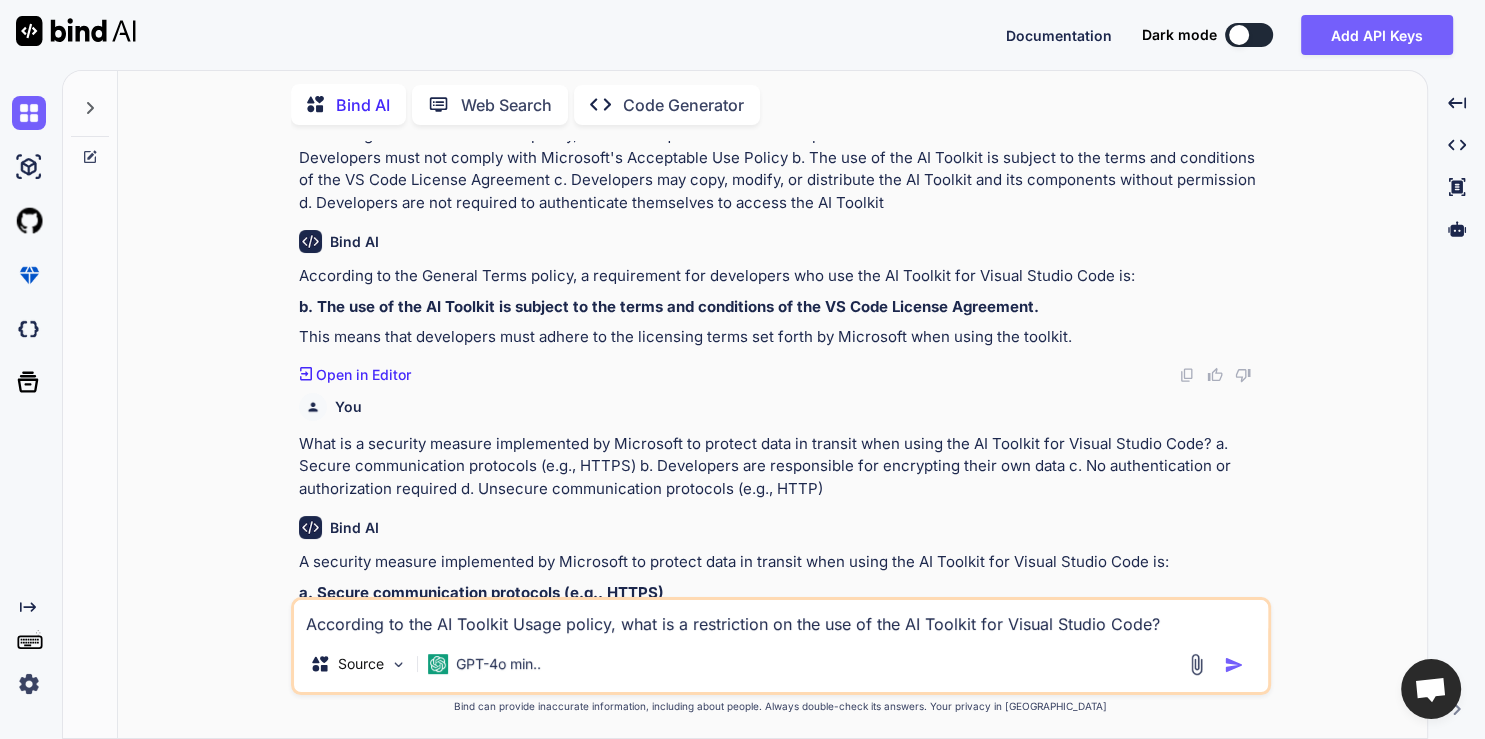 scroll, scrollTop: 28, scrollLeft: 0, axis: vertical 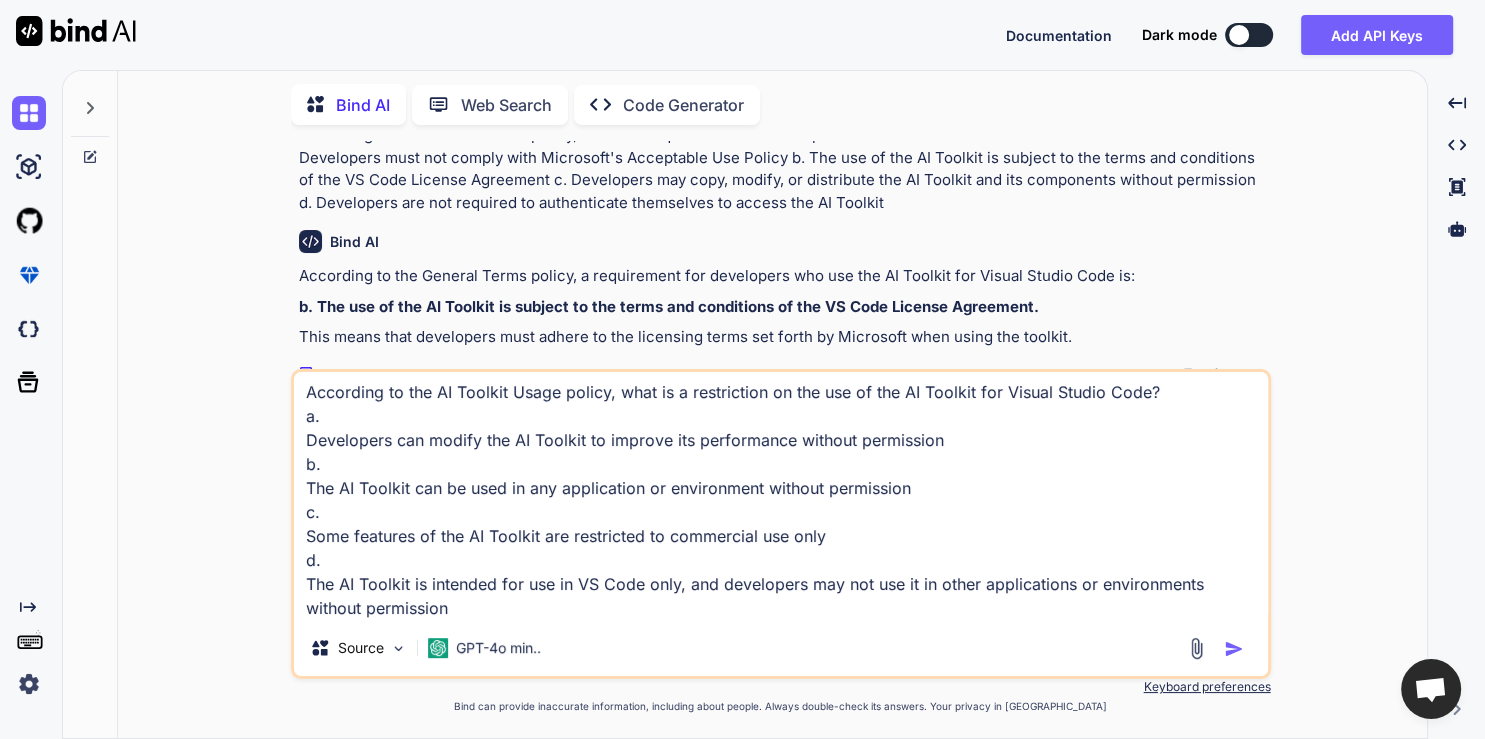 type on "x" 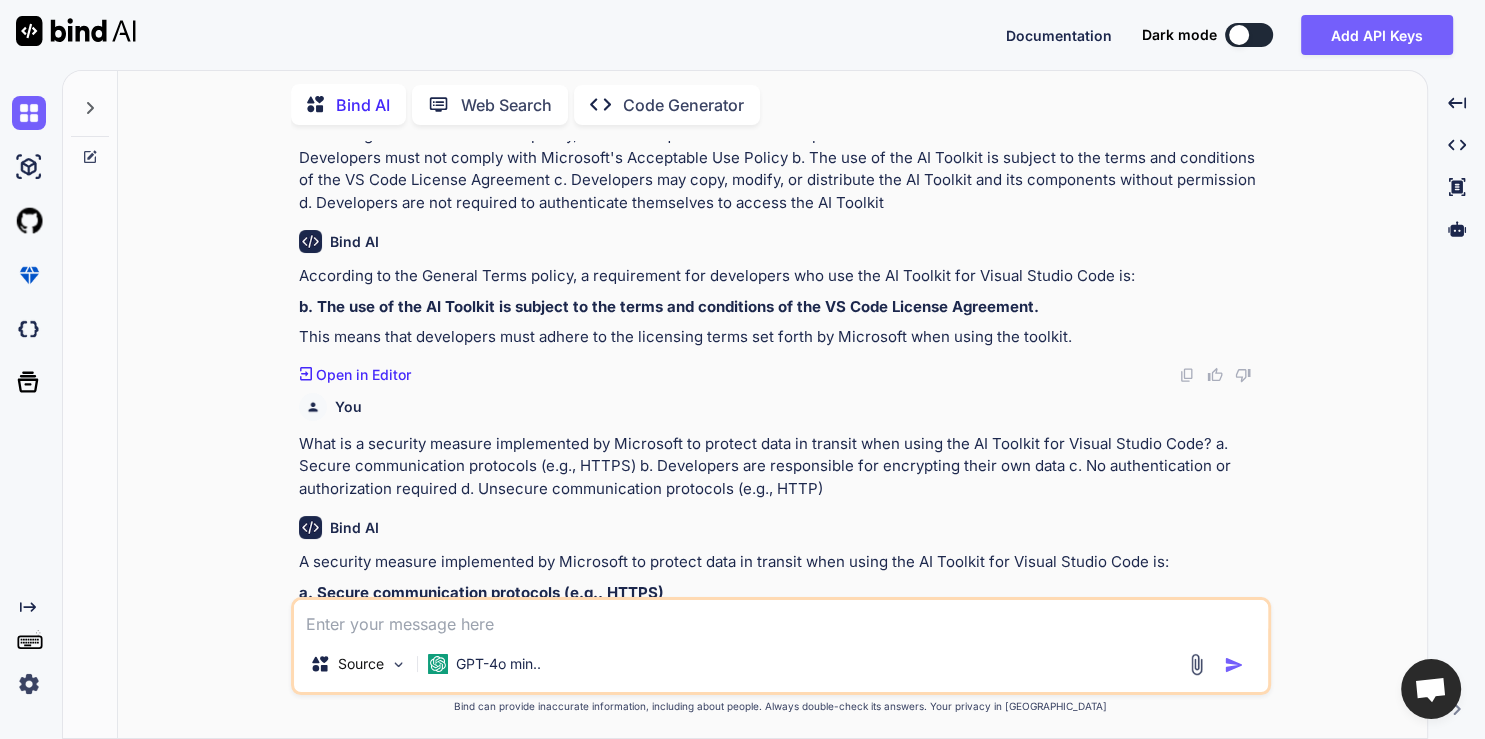 scroll, scrollTop: 0, scrollLeft: 0, axis: both 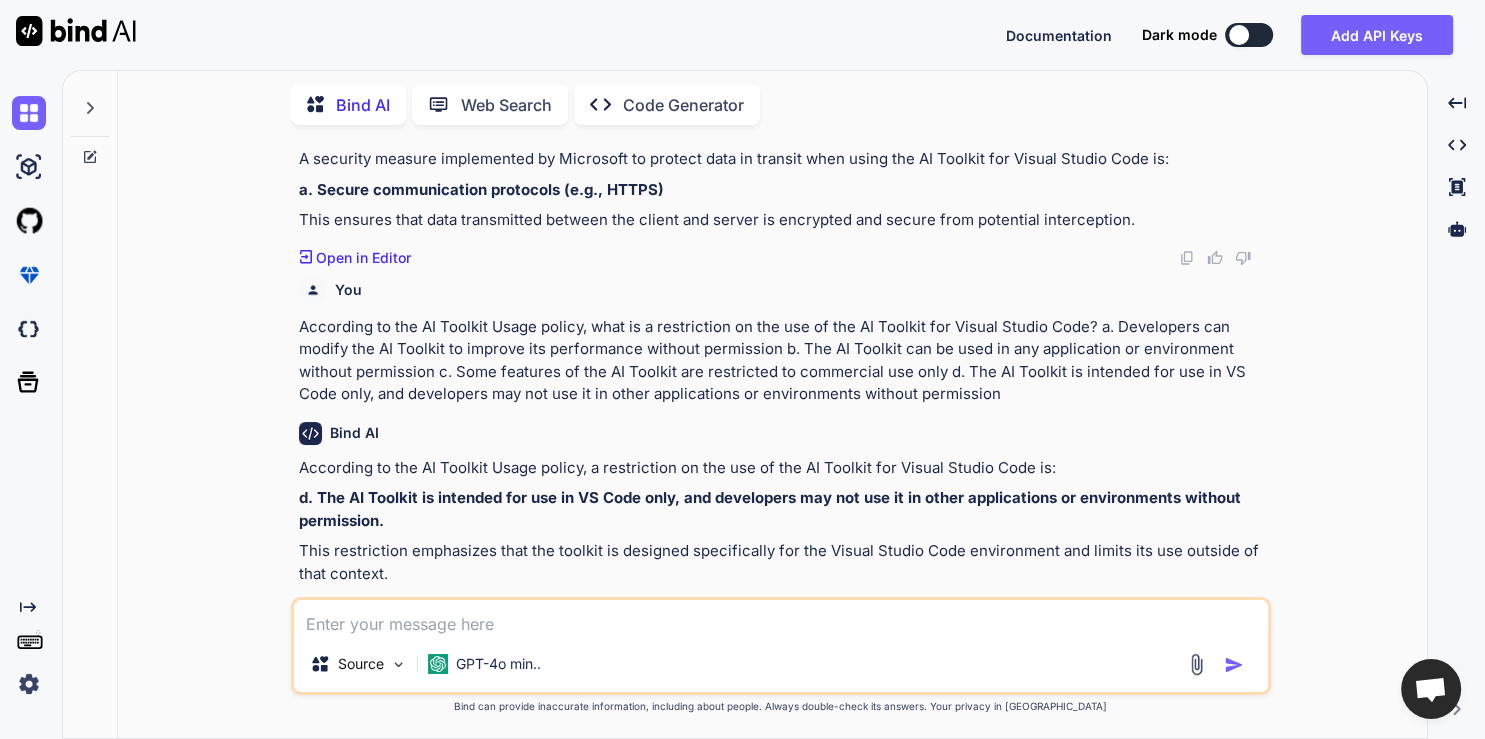 paste on "What is the first step to install an AI tool in VS Code?
a.
Write code
b.
Access the Extensions view
c.
Install VS Code
d.
Open the terminal" 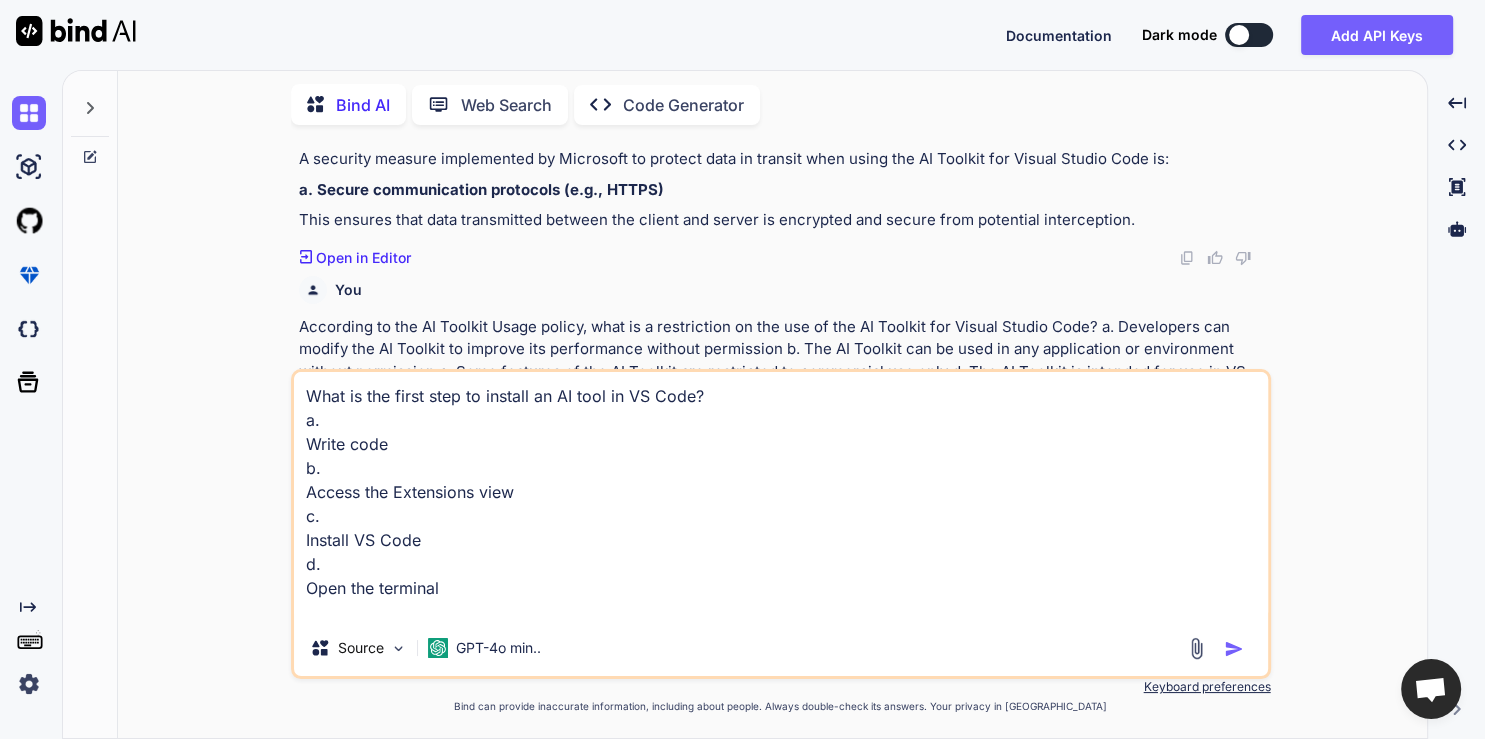 scroll, scrollTop: 4, scrollLeft: 0, axis: vertical 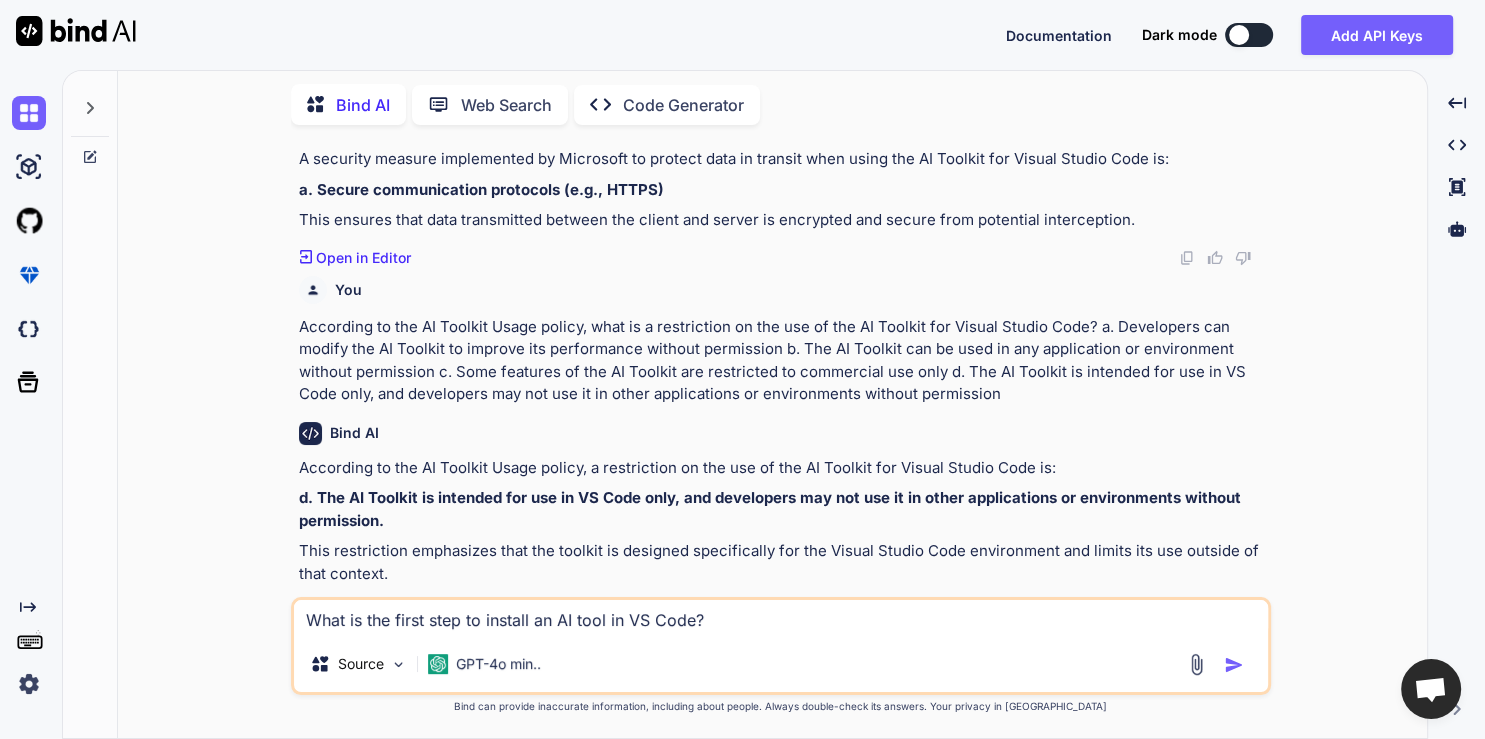 type on "x" 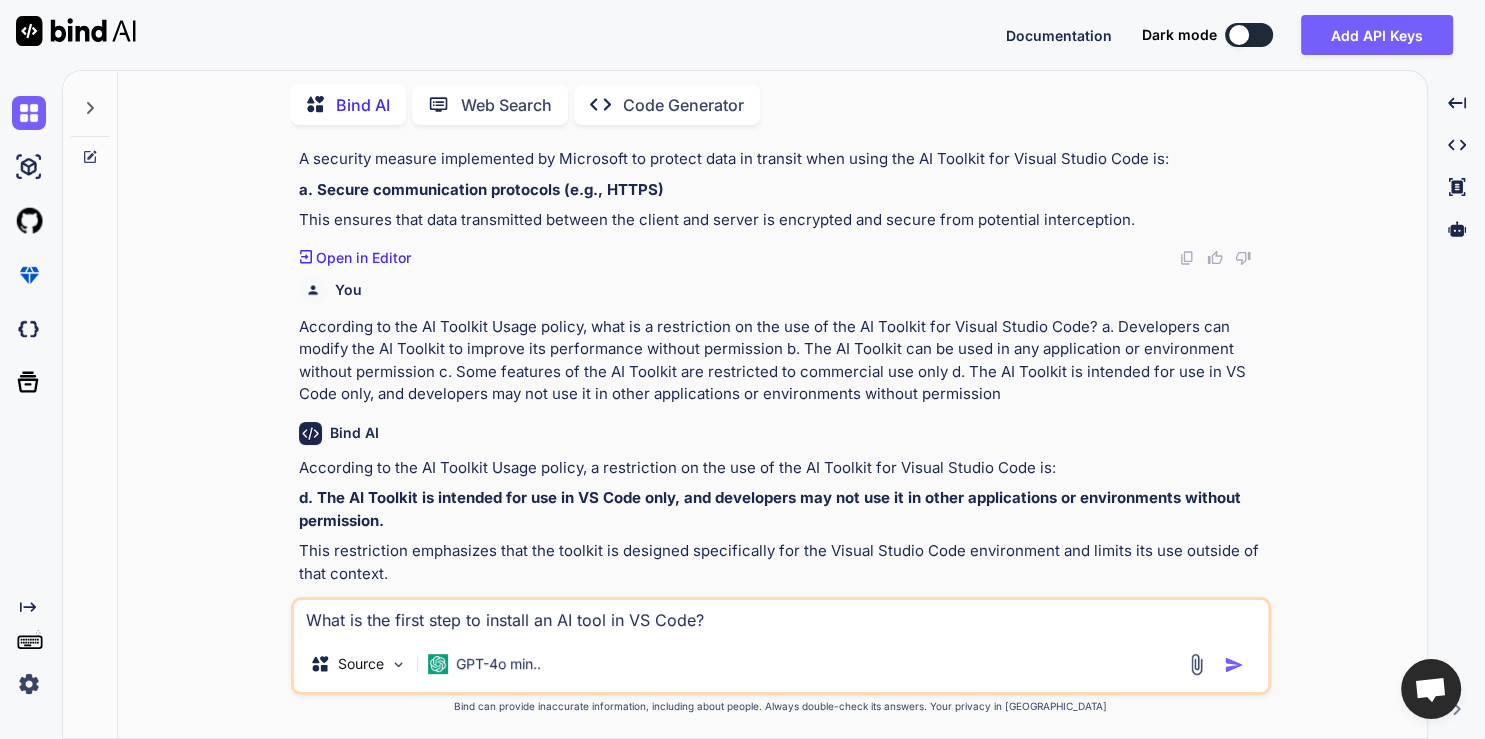 type 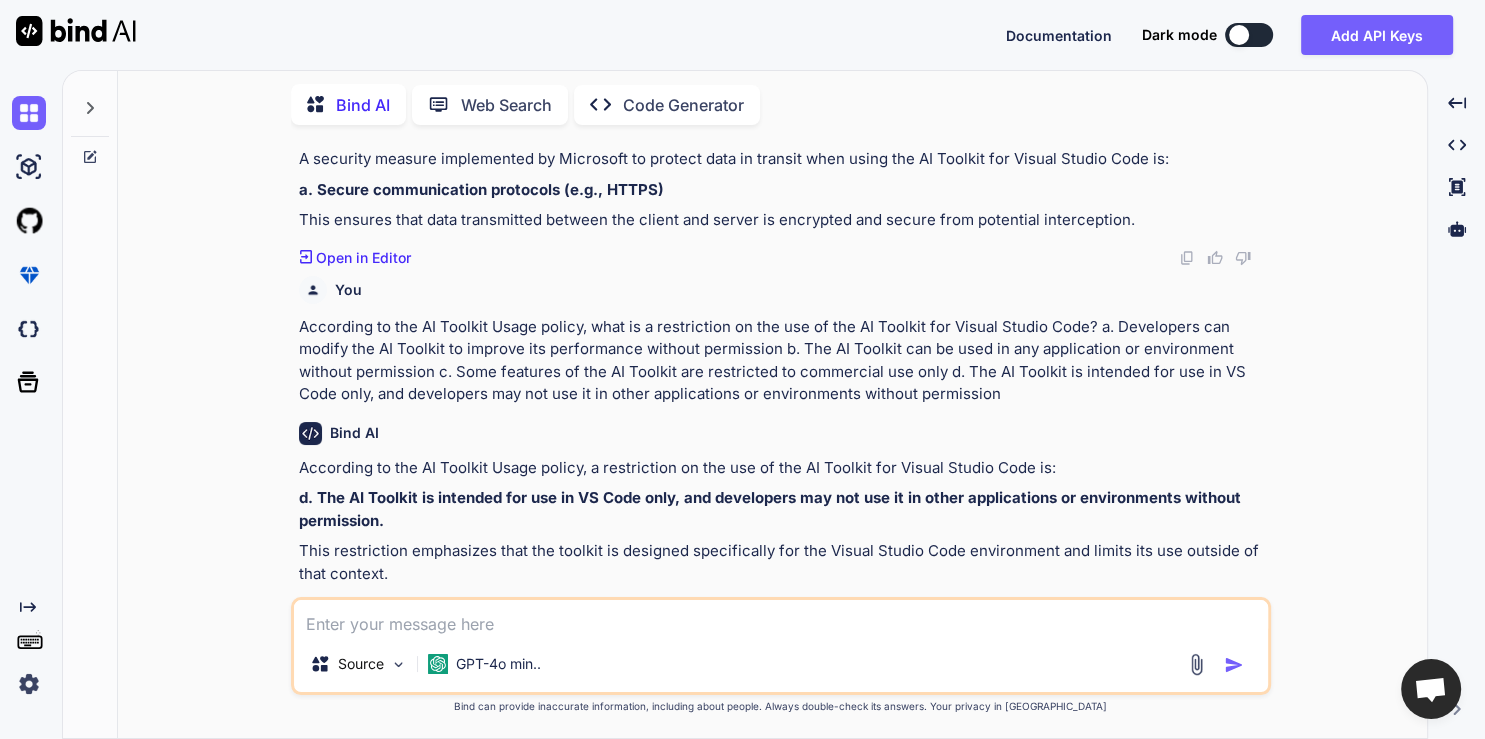 scroll, scrollTop: 0, scrollLeft: 0, axis: both 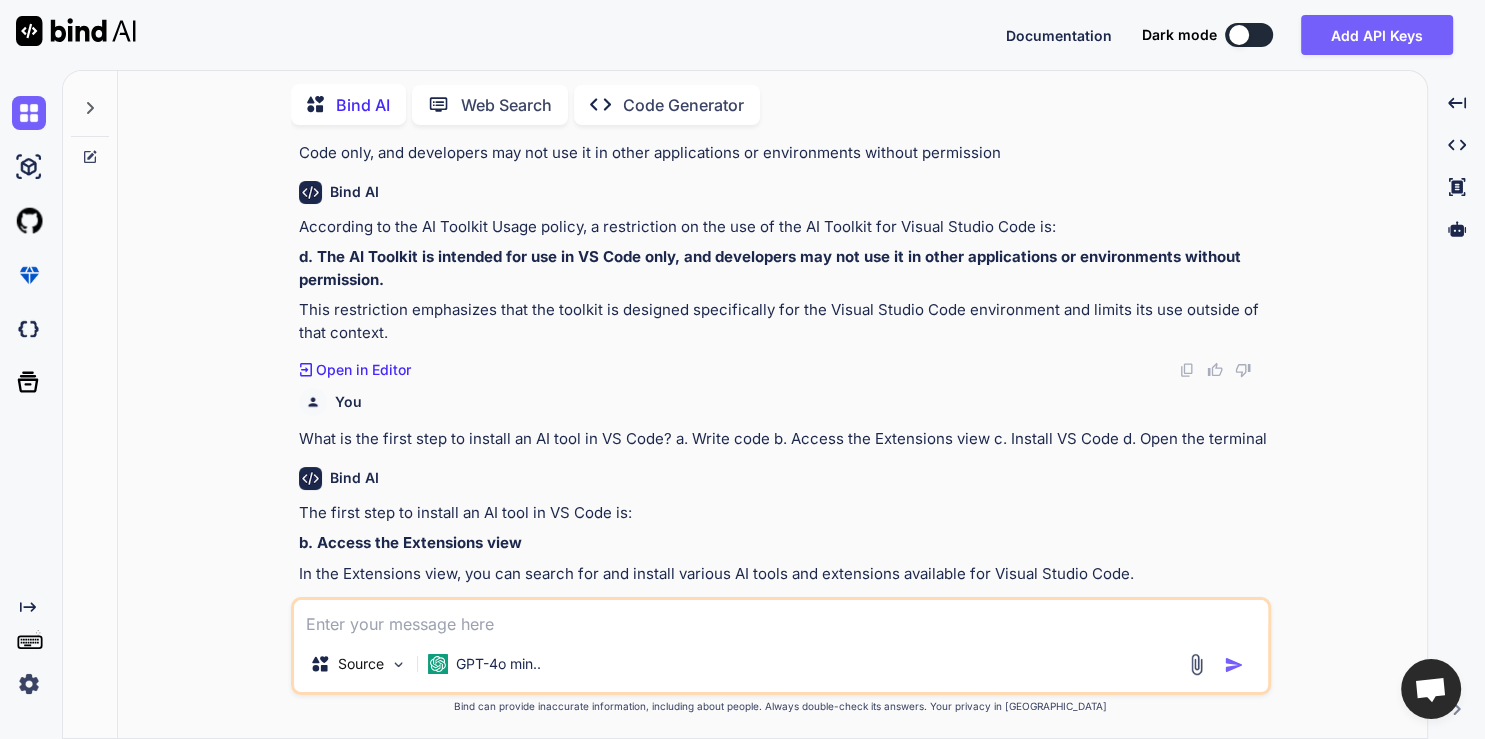 paste on "Which command is commonly used to install extensions via the command line in VS Code?
a.
install ext
b.
add extension
c.
setup extension
d.
code --install-extension &lt;extension-name&gt;" 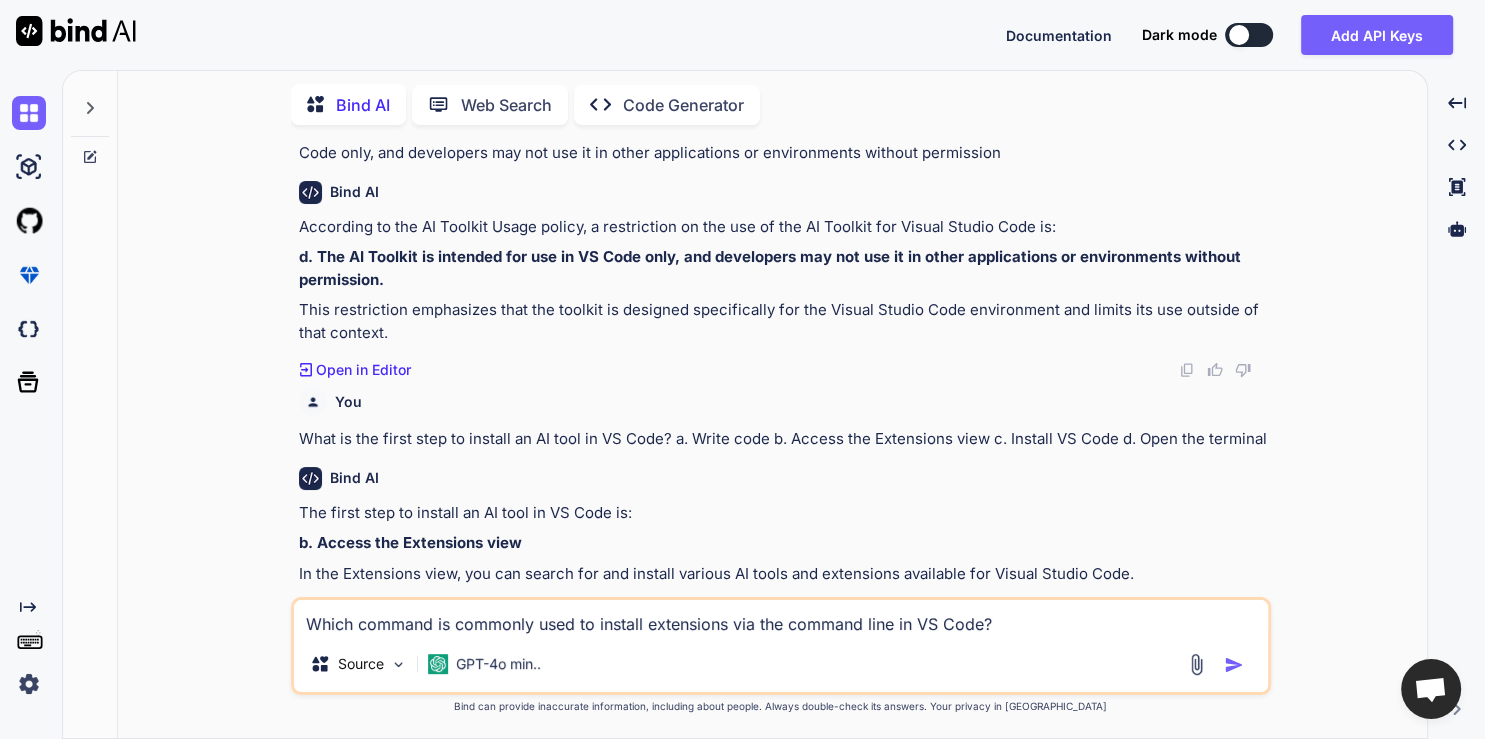 scroll, scrollTop: 4, scrollLeft: 0, axis: vertical 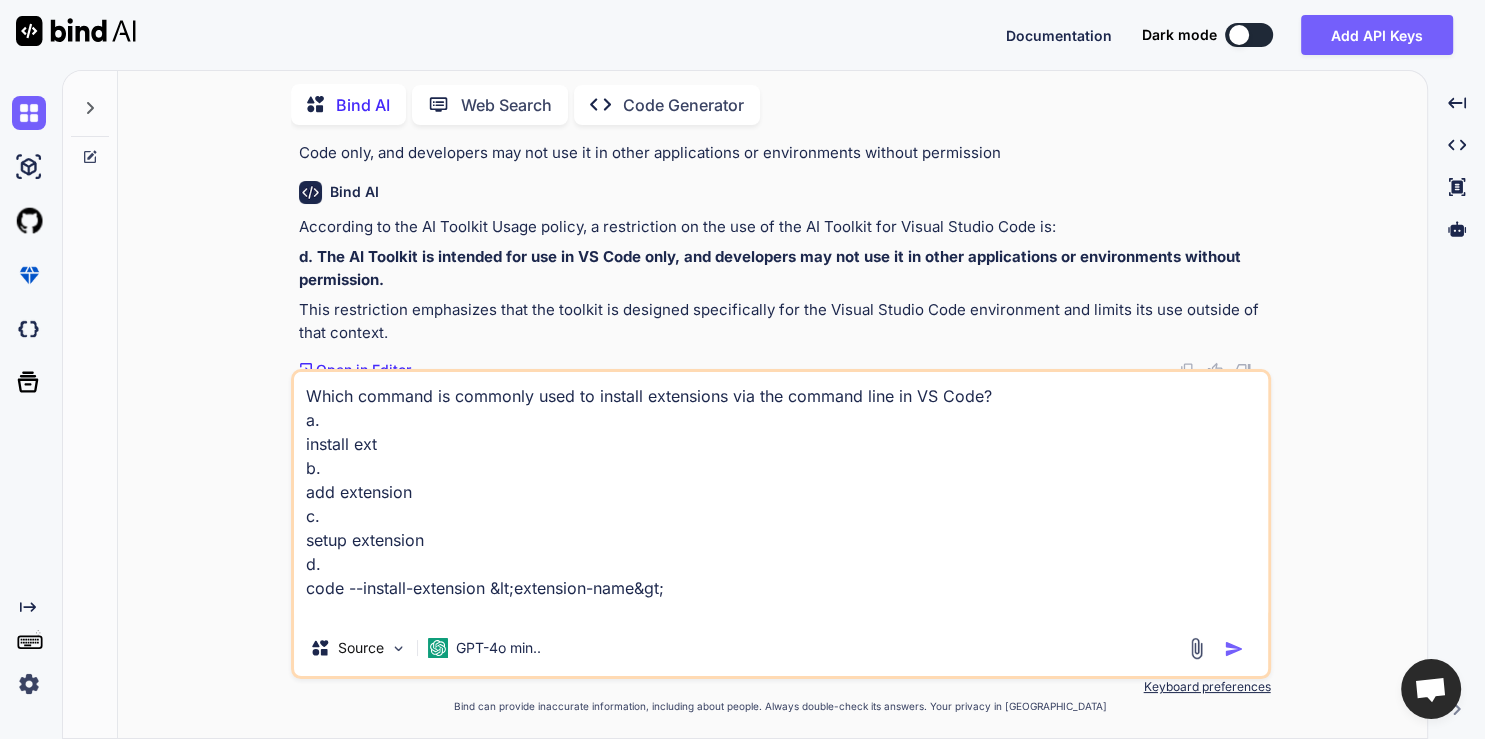 type on "x" 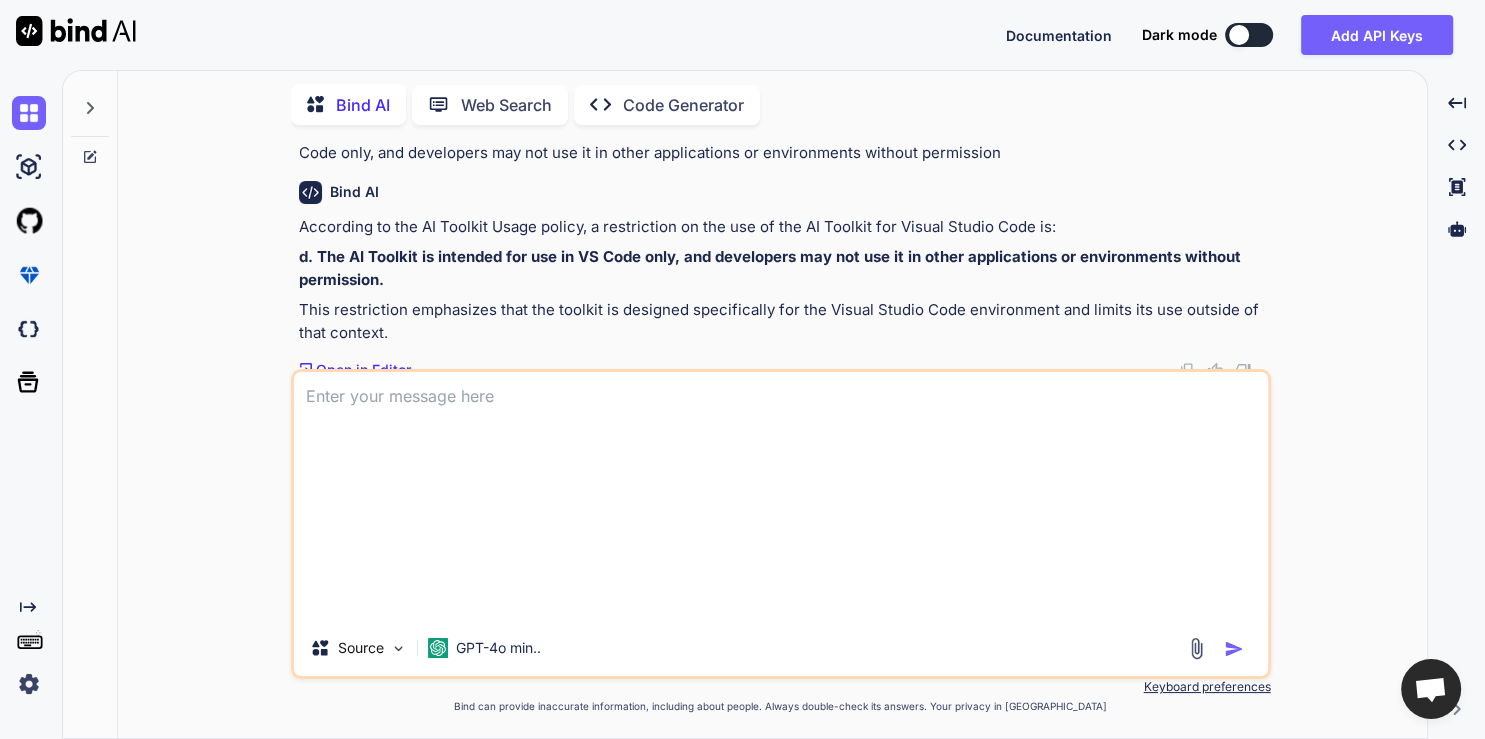 scroll, scrollTop: 0, scrollLeft: 0, axis: both 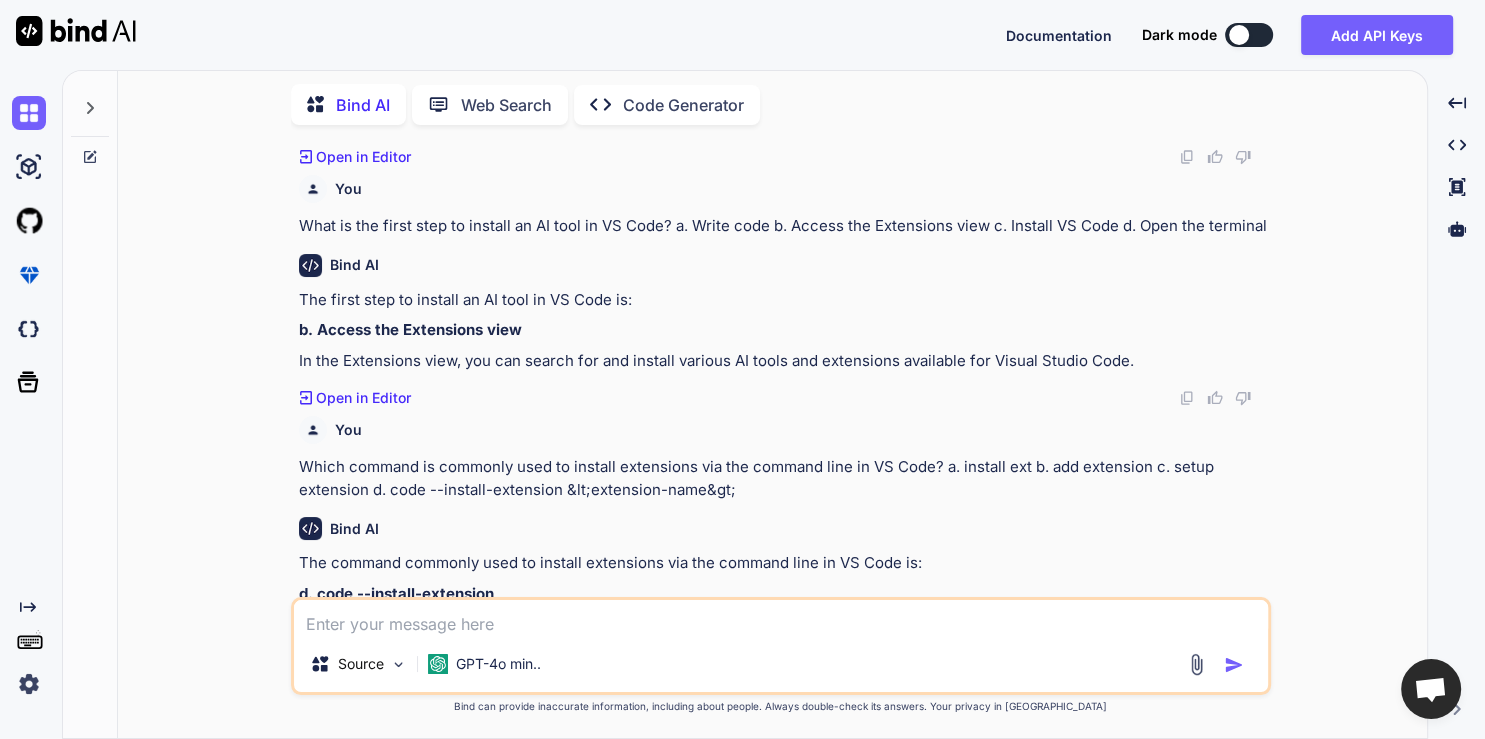 paste on "Where can you find the marketplace for VS Code extensions?
a.
Terminal
b.
Extensions view
c.
File menu
d.
Settings" 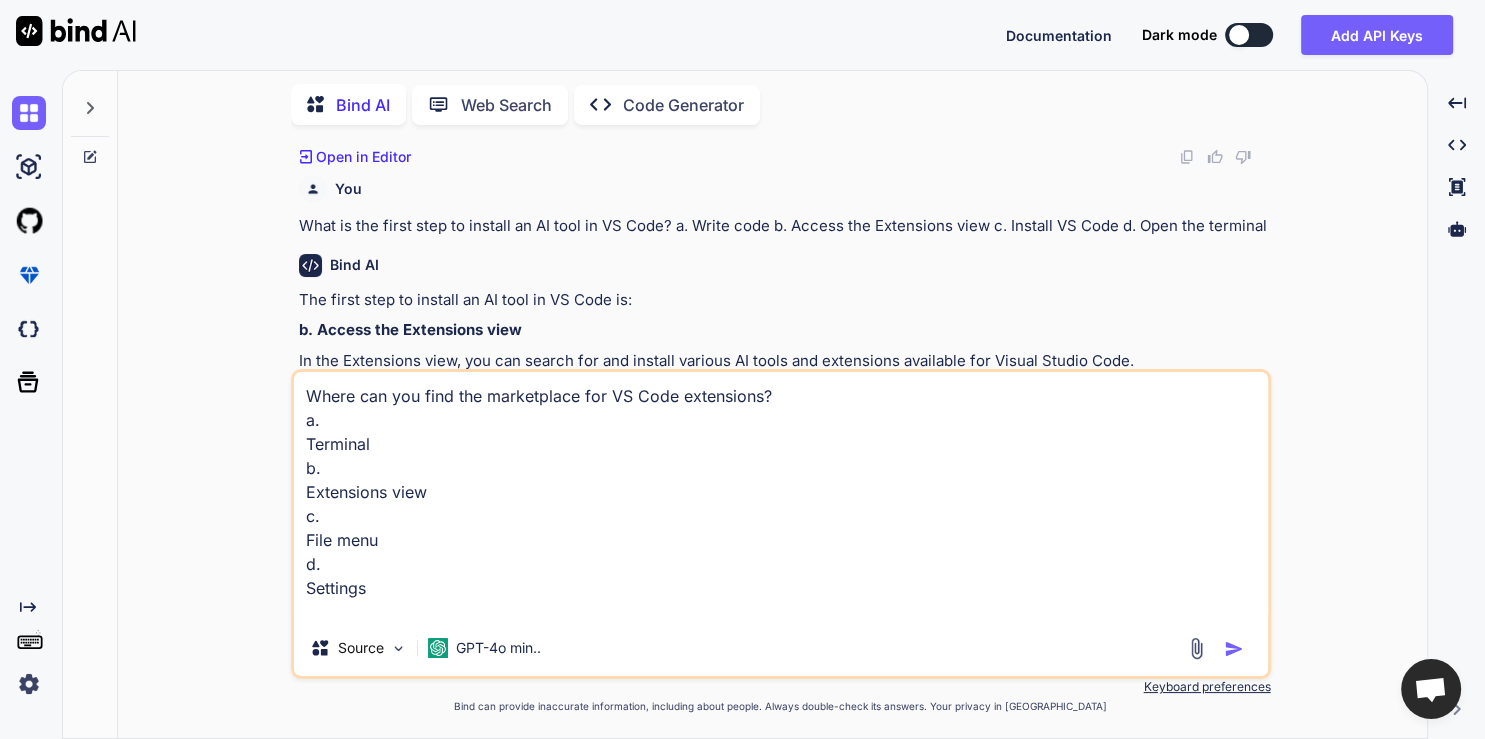 scroll, scrollTop: 4, scrollLeft: 0, axis: vertical 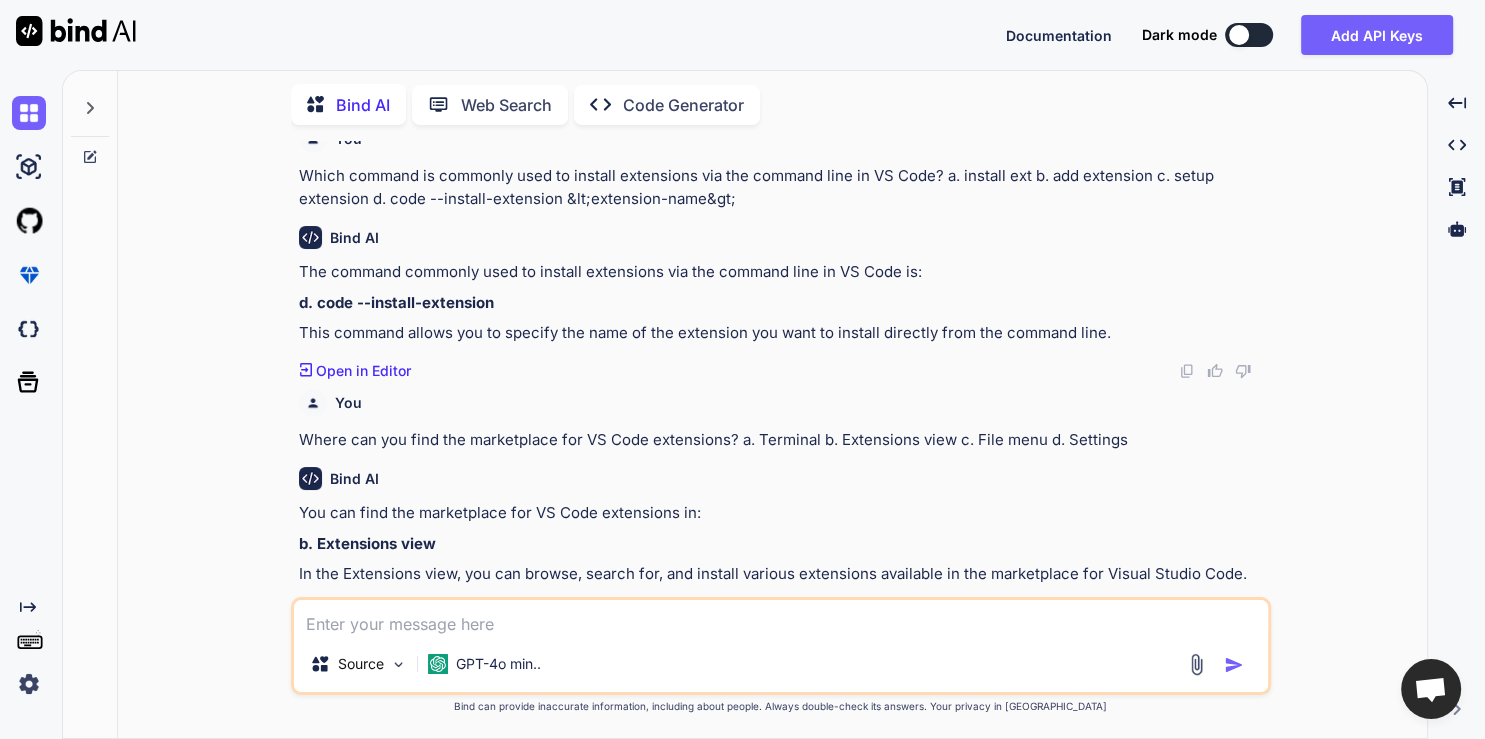 paste on "Which of the following is a popular AI coding assistant that can be installed in VS Code?
a.
Roo Code
b.
GitHub Copilot
c.
IntelliCode
d.
All of the above" 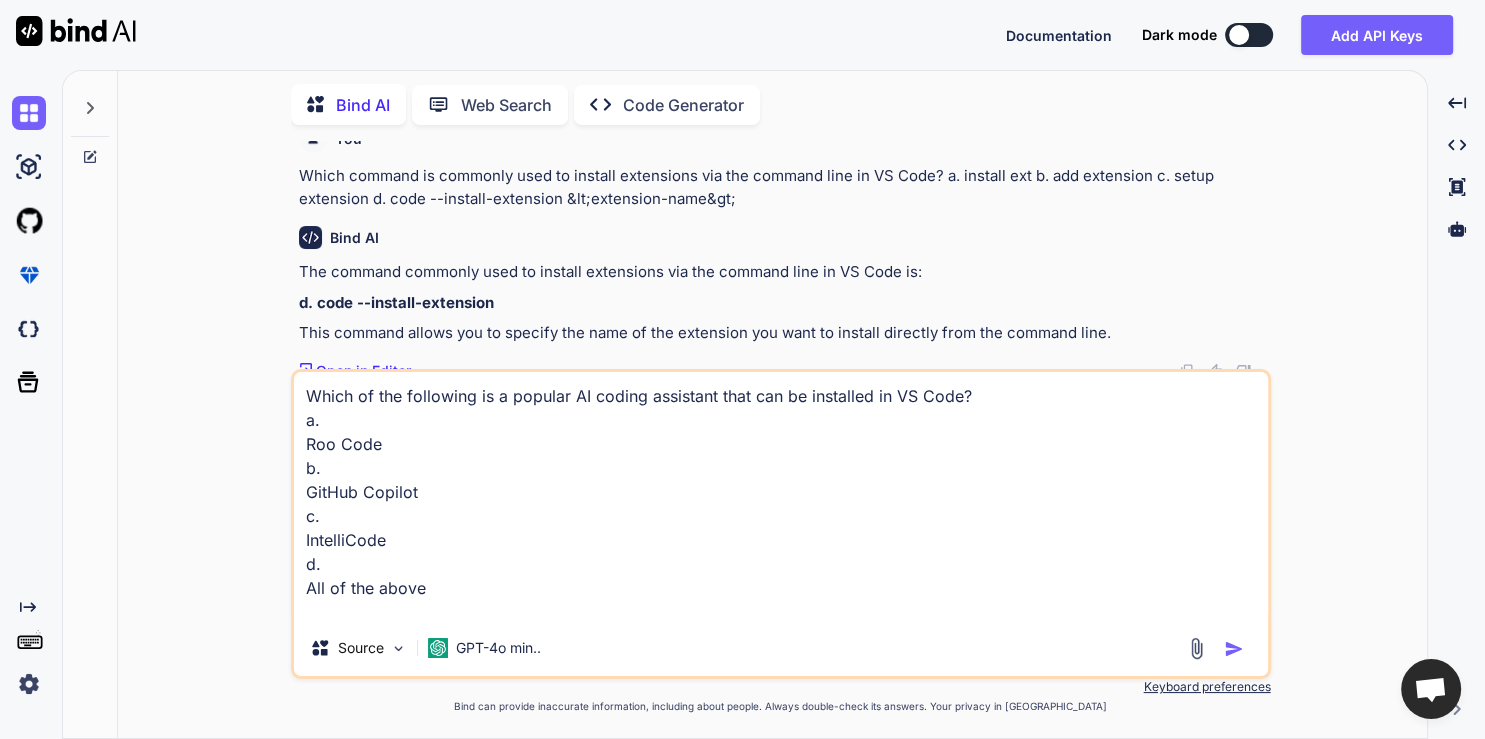 scroll, scrollTop: 4, scrollLeft: 0, axis: vertical 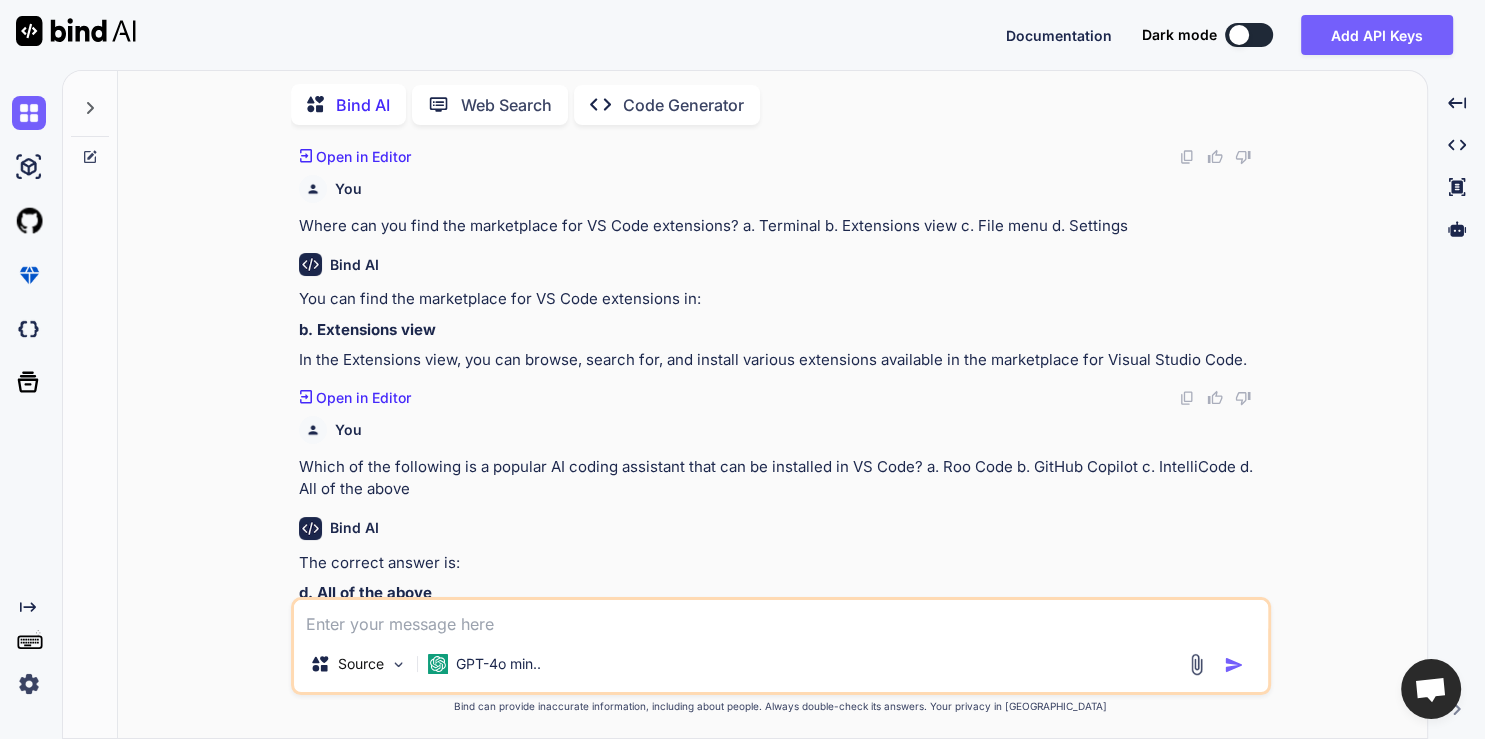 paste on "After installing an AI tool, which action is typically required to activate it?
a.
Restarting the computer
b.
Uninstalling other extensions
c.
Reloading the VS Code window
d.
Opening a new project" 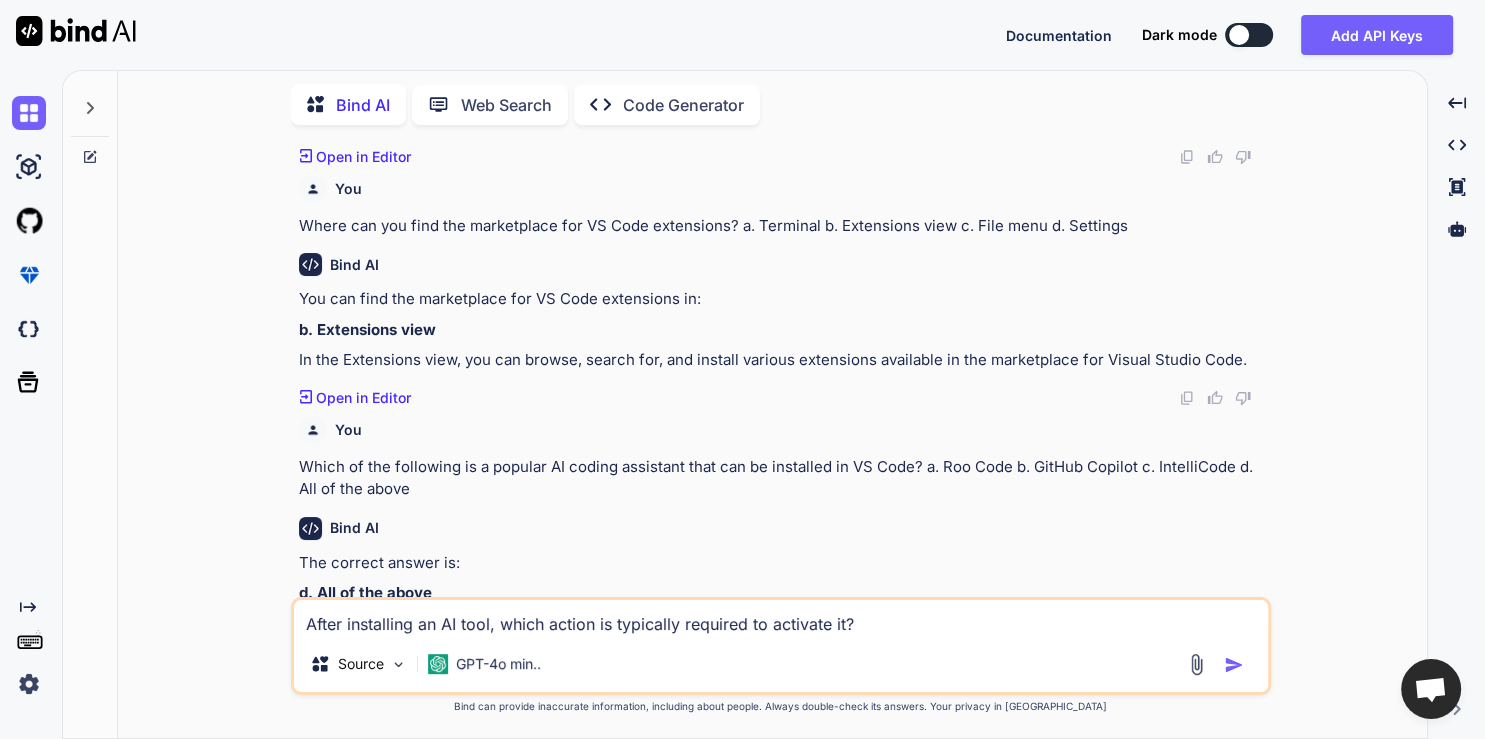 scroll, scrollTop: 4, scrollLeft: 0, axis: vertical 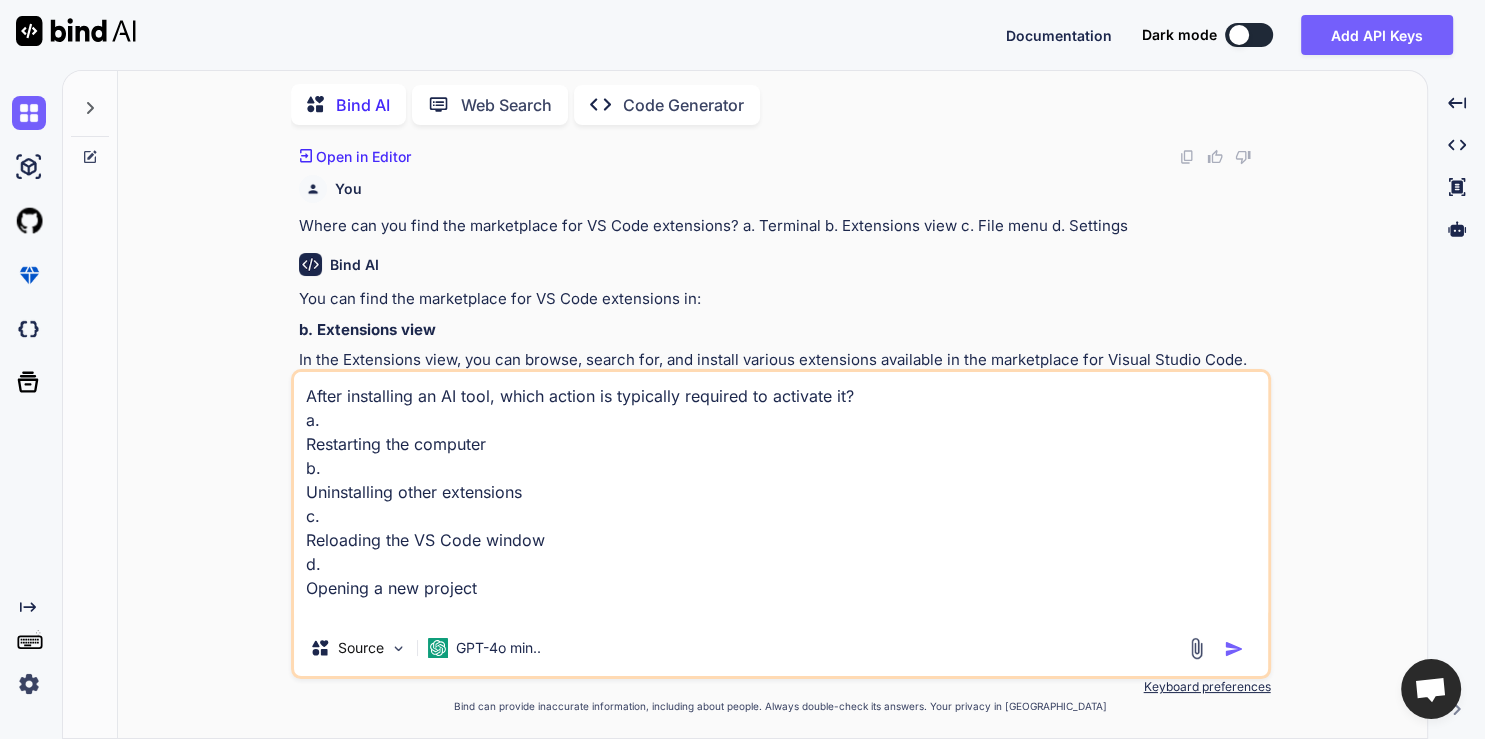 type on "x" 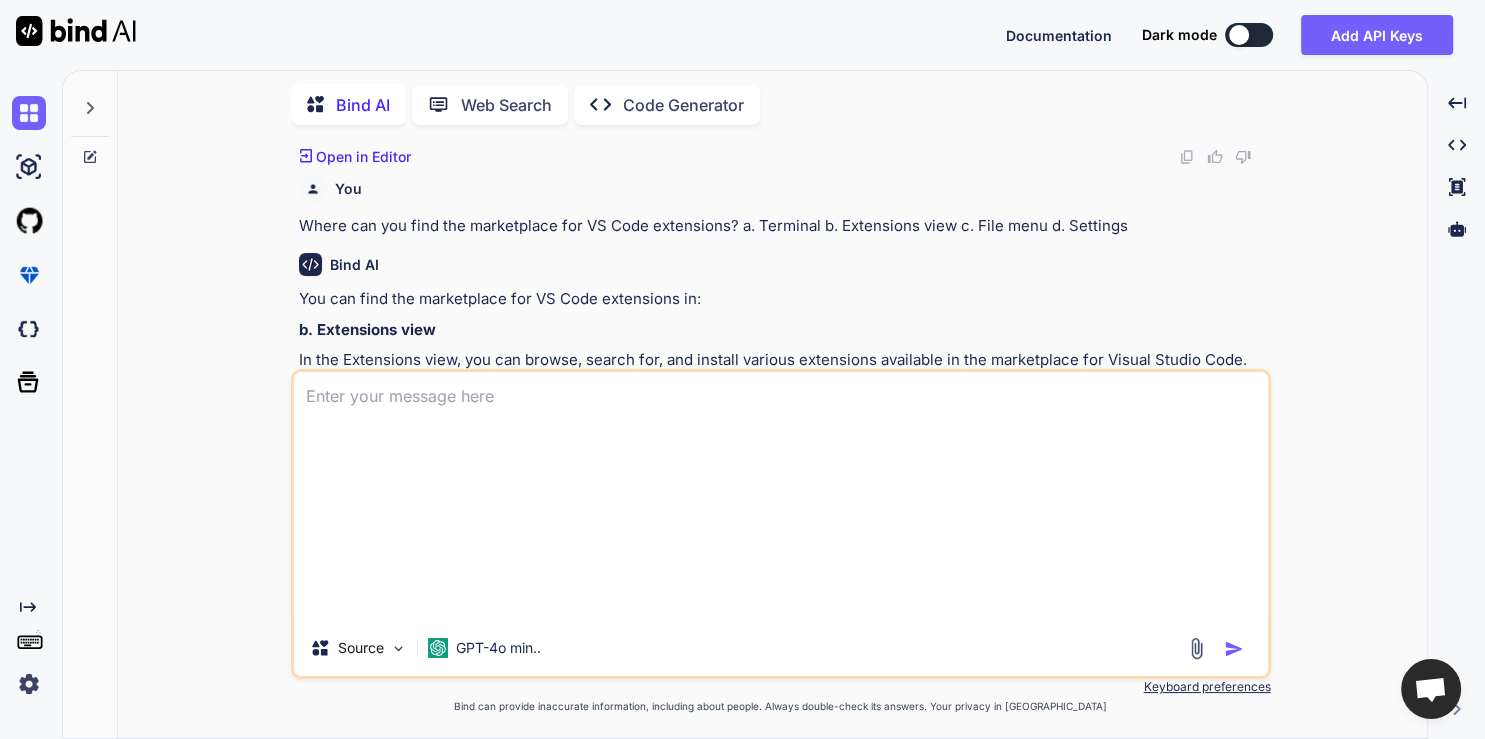scroll, scrollTop: 0, scrollLeft: 0, axis: both 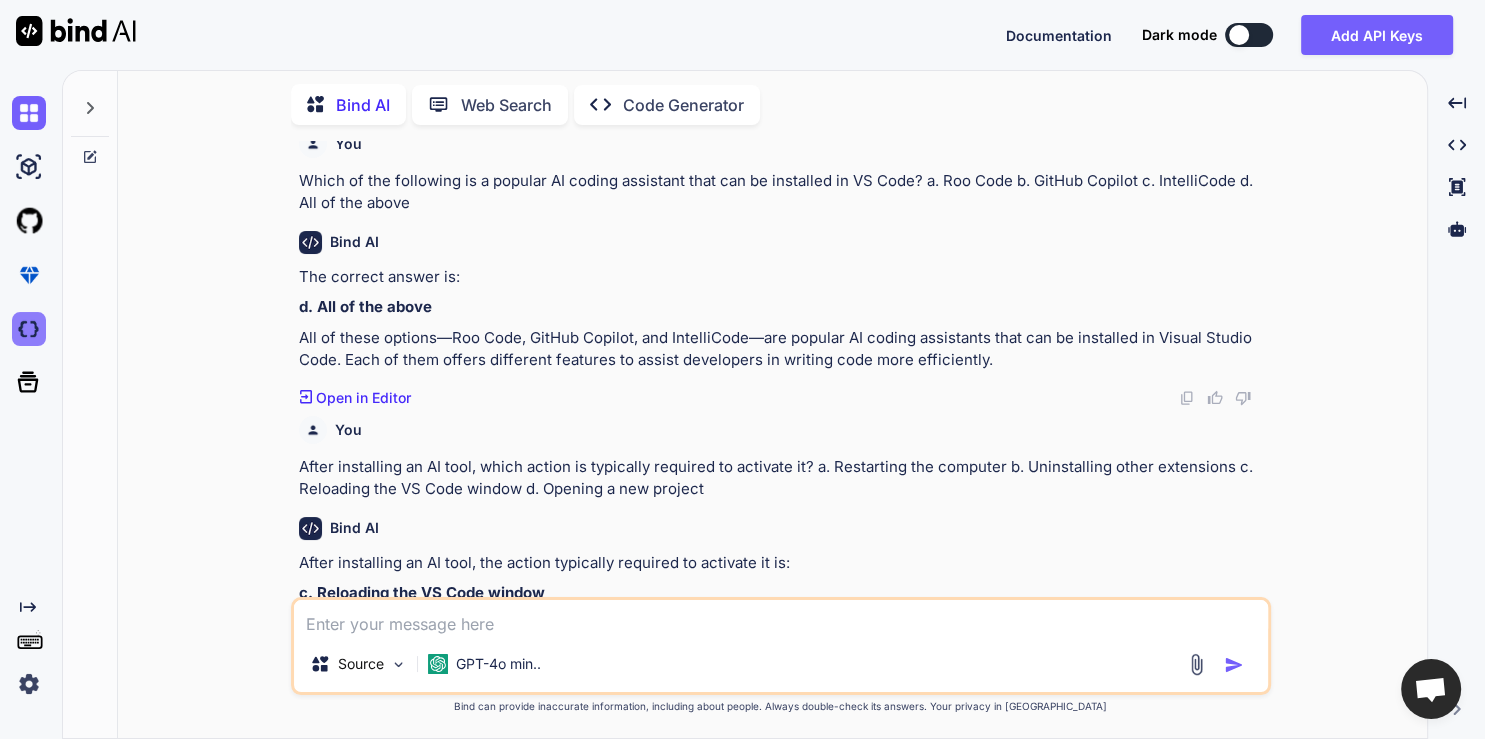 paste on "What file type is commonly used to configure settings for installed extensions in VS Code?
a.
.xml
b.
.json
c.
.txt
d.
.yaml" 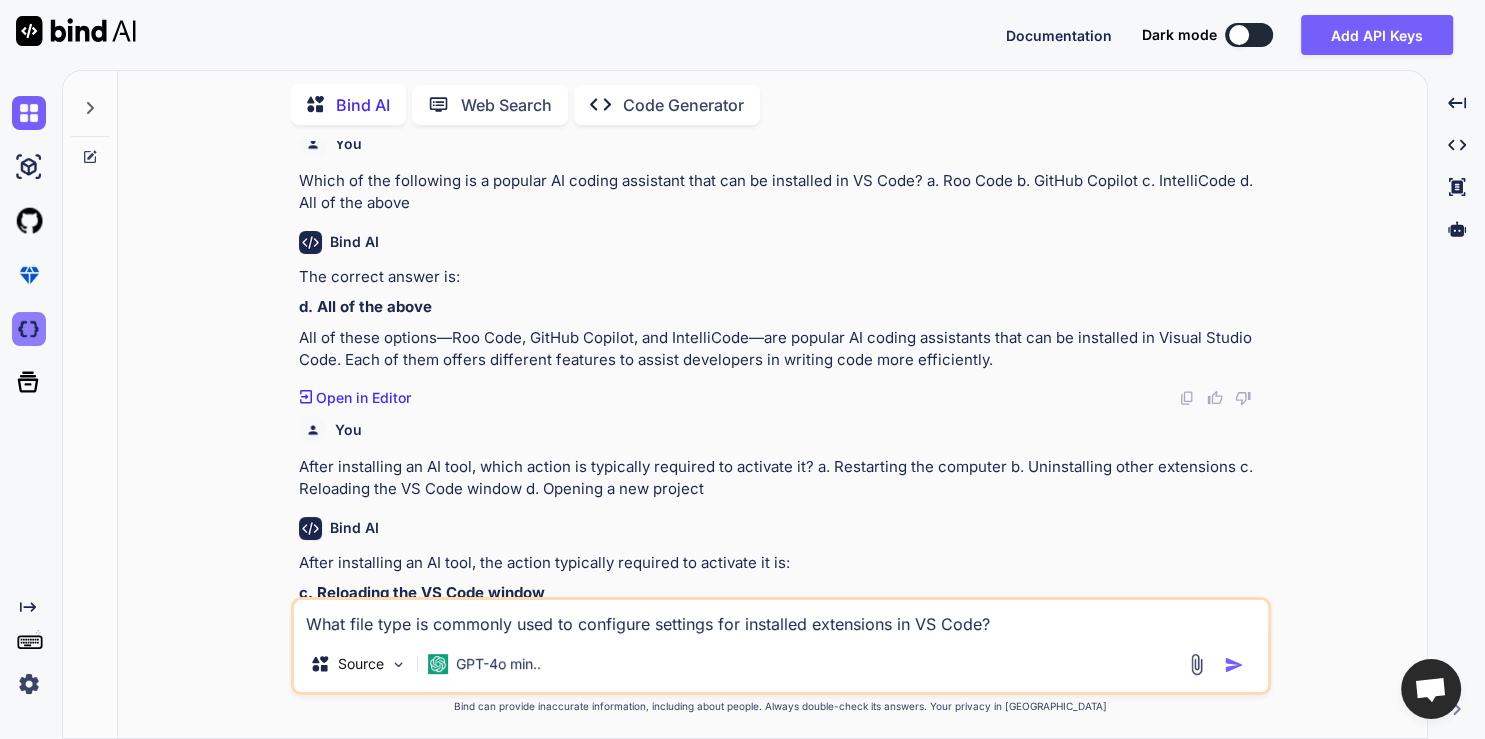 scroll, scrollTop: 4, scrollLeft: 0, axis: vertical 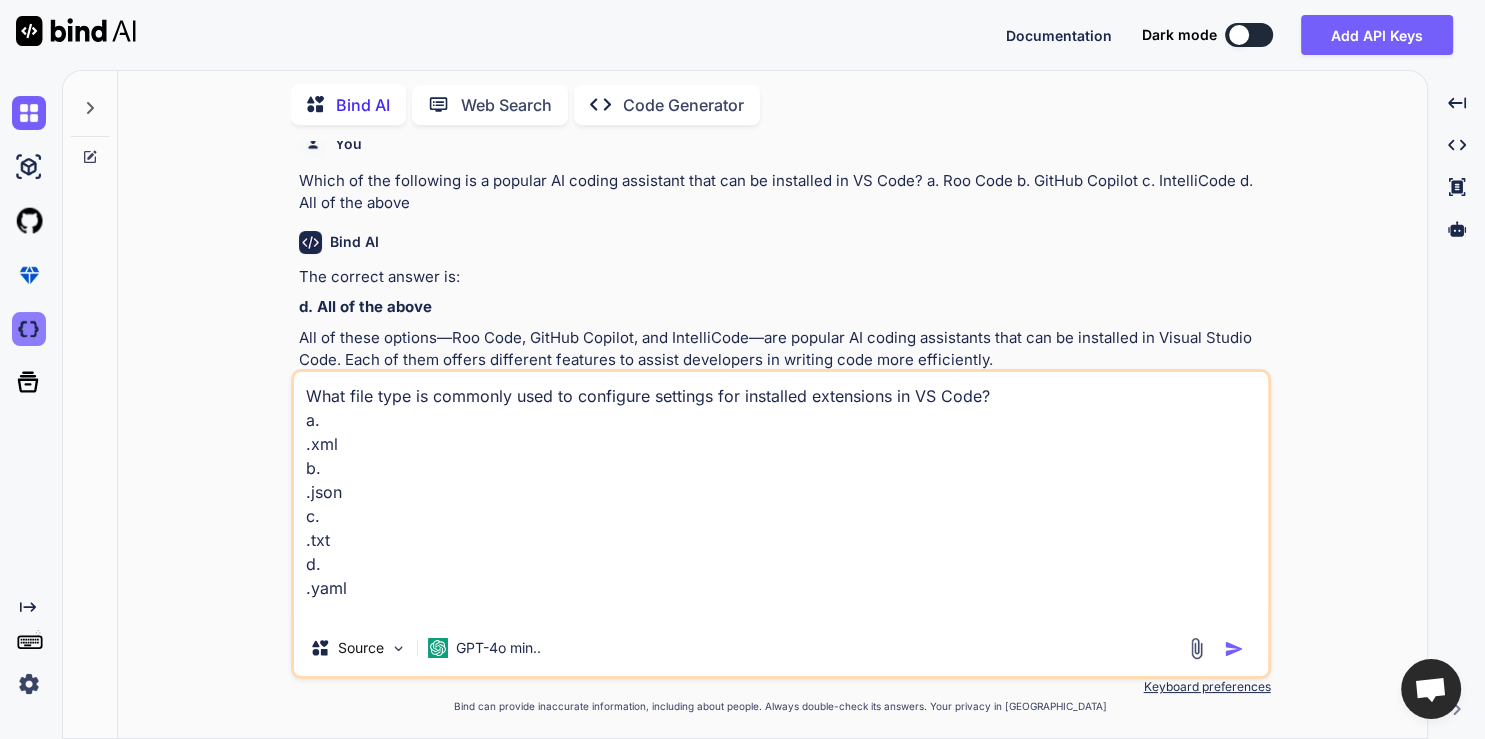 type on "x" 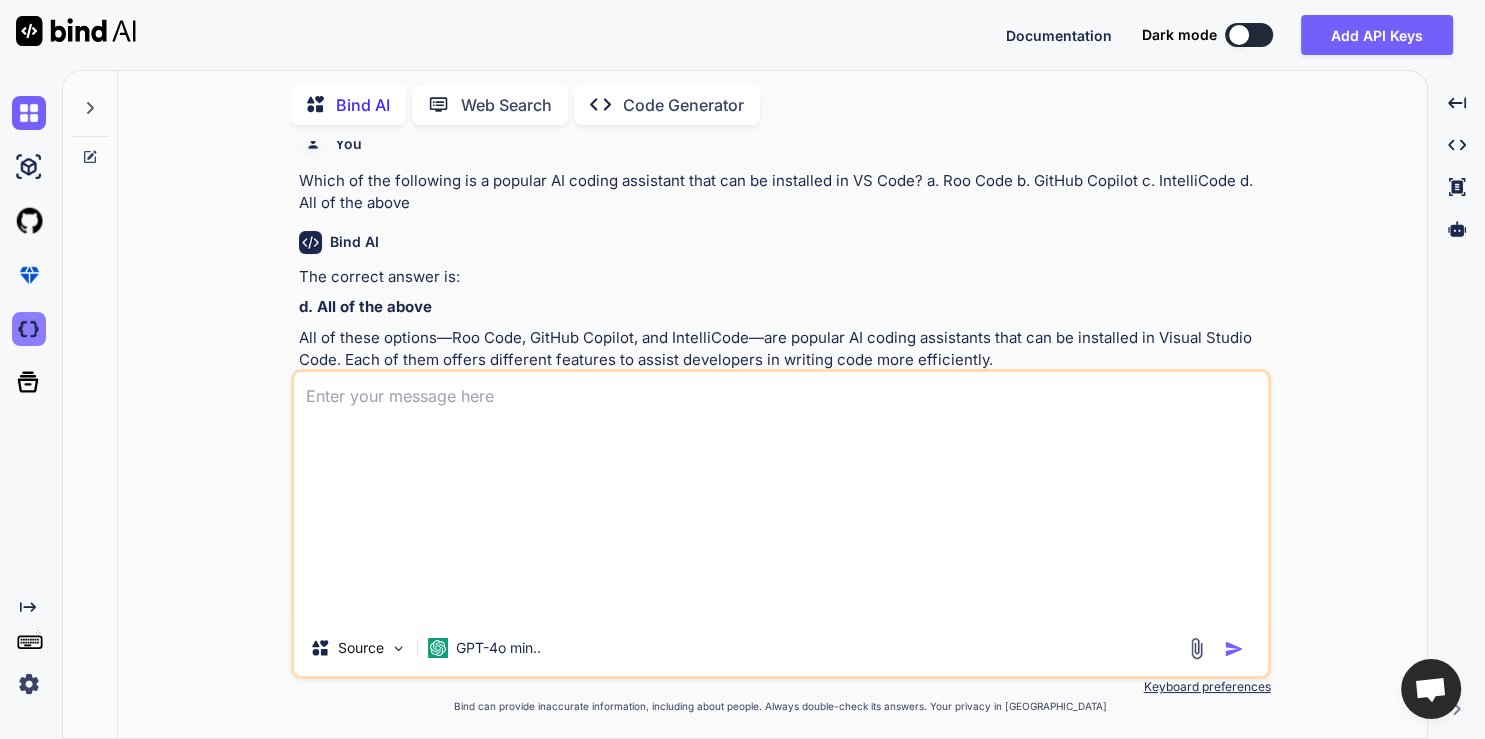 scroll, scrollTop: 0, scrollLeft: 0, axis: both 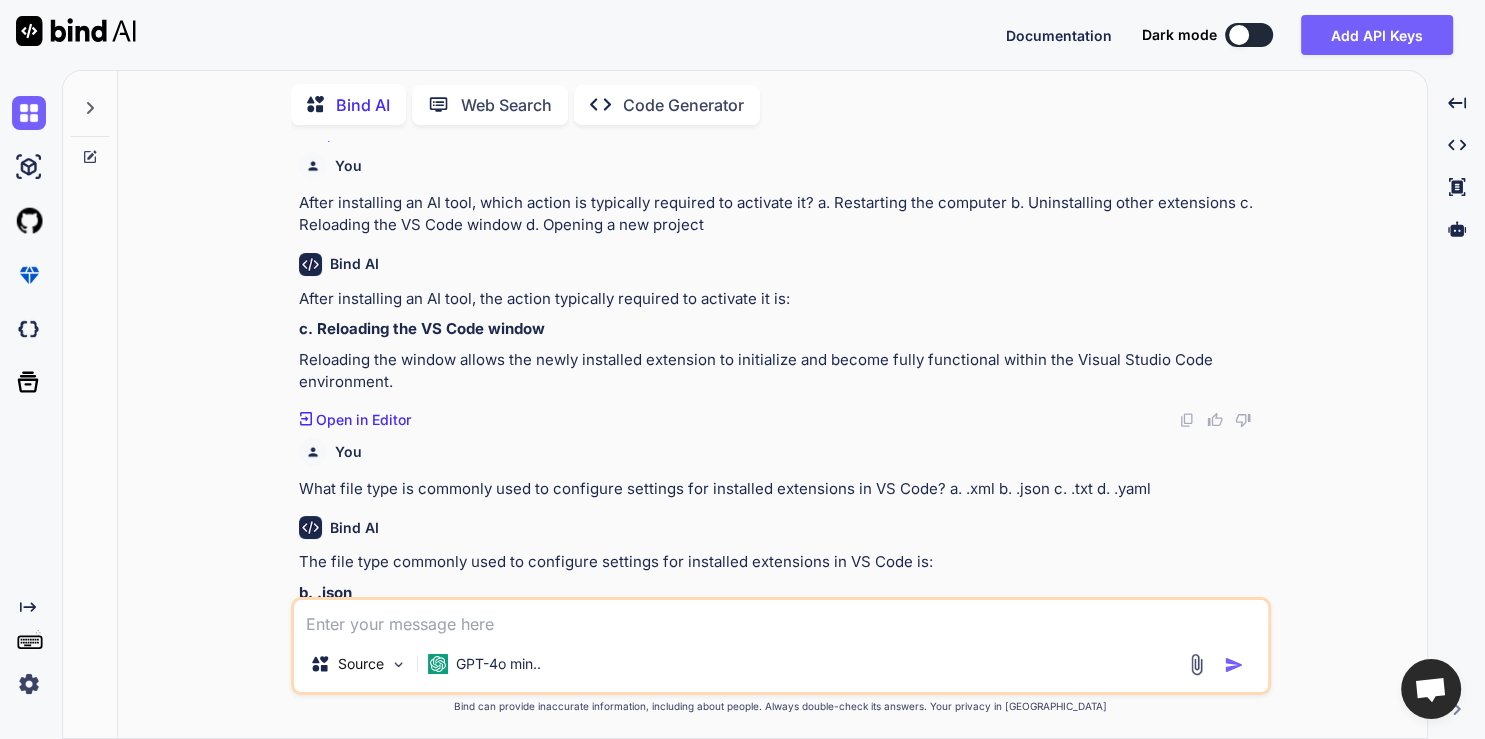 paste on "How can users update their installed AI tools in VS Code?
a.
Manually reinstall
b.
No updates are available
c.
[PERSON_NAME] and reinstall
d.
Use the "Update" button in the Extensions view" 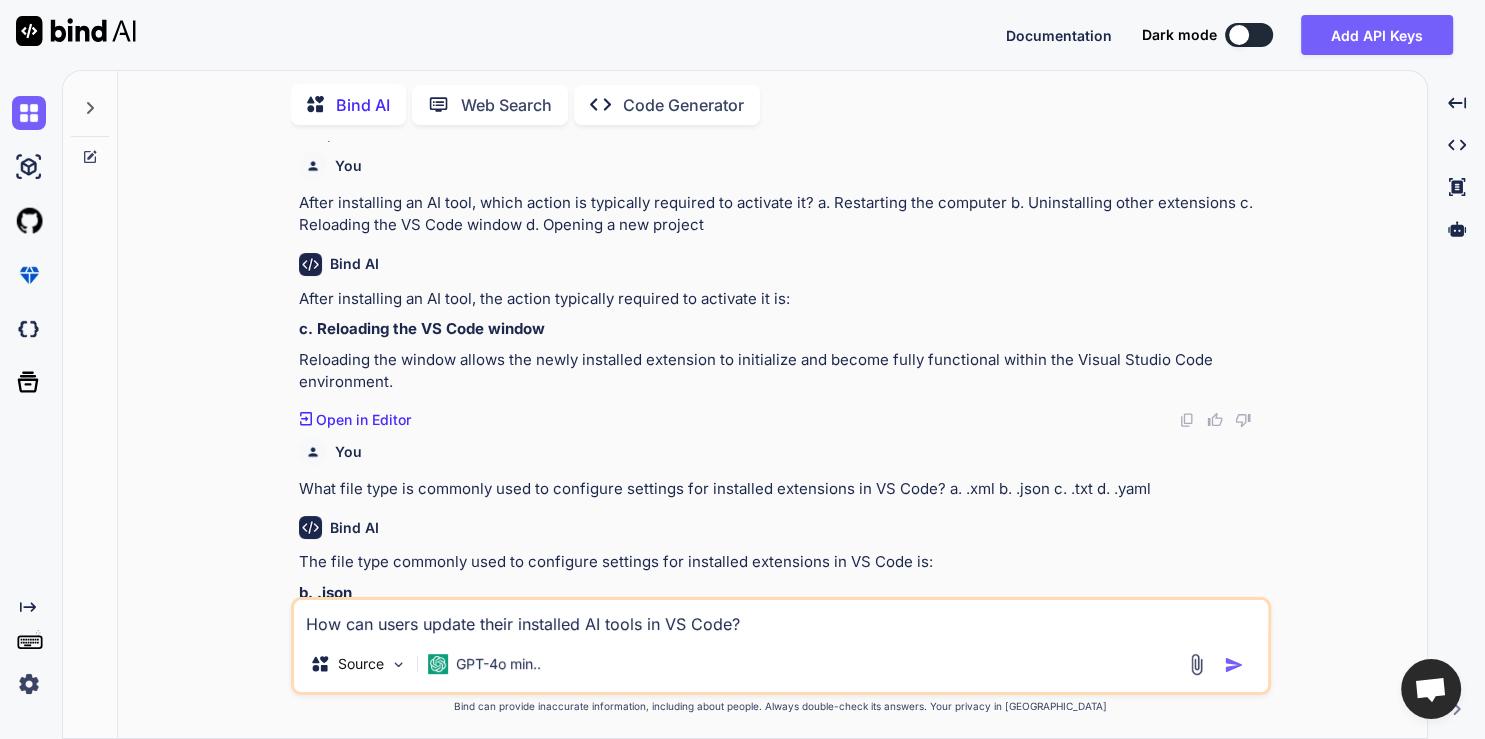 scroll, scrollTop: 4, scrollLeft: 0, axis: vertical 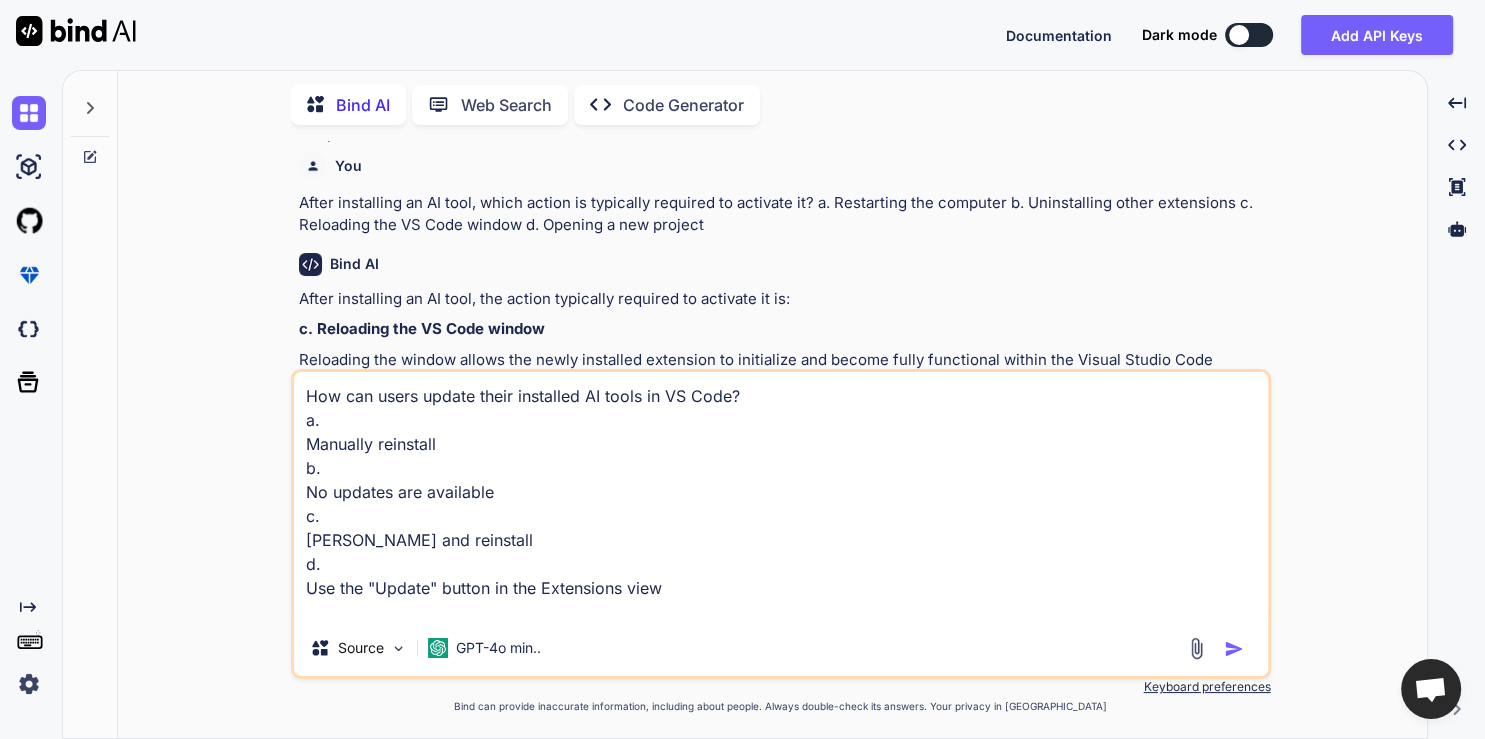 type on "x" 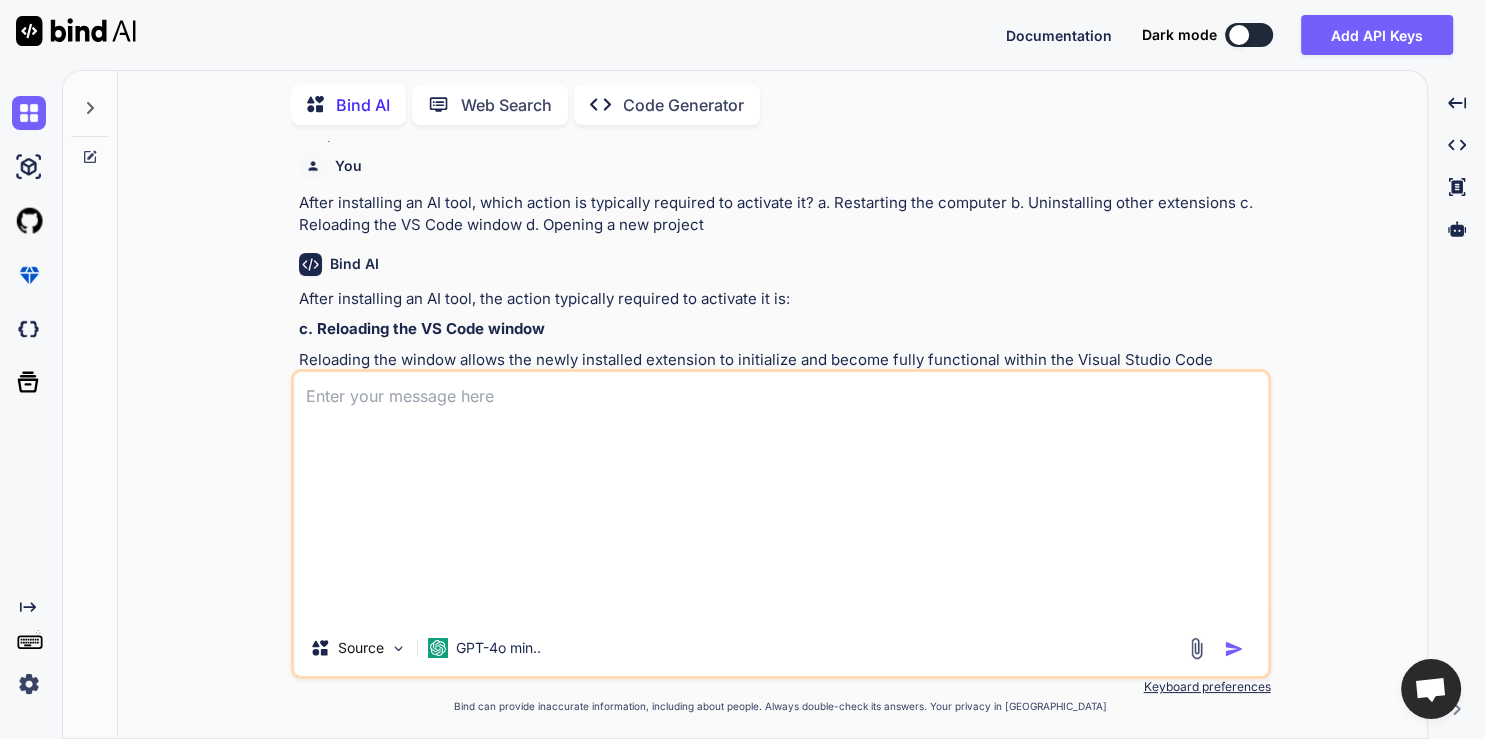 scroll, scrollTop: 0, scrollLeft: 0, axis: both 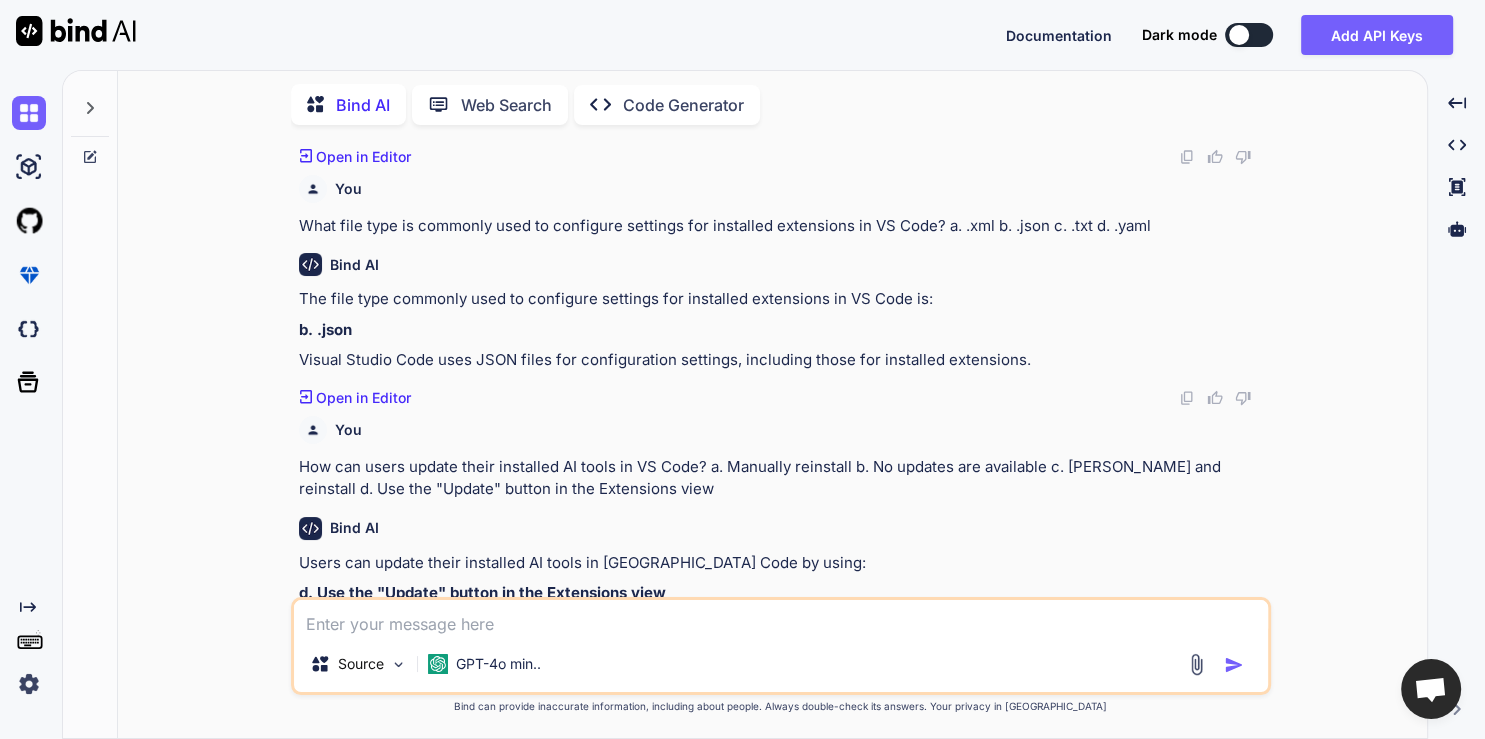 paste on "Which shortcut opens the Extensions view in VS Code?
a.
Ctrl + Alt + E
b.
Ctrl + Shift + X
c.
Ctrl + E
d.
Ctrl + X" 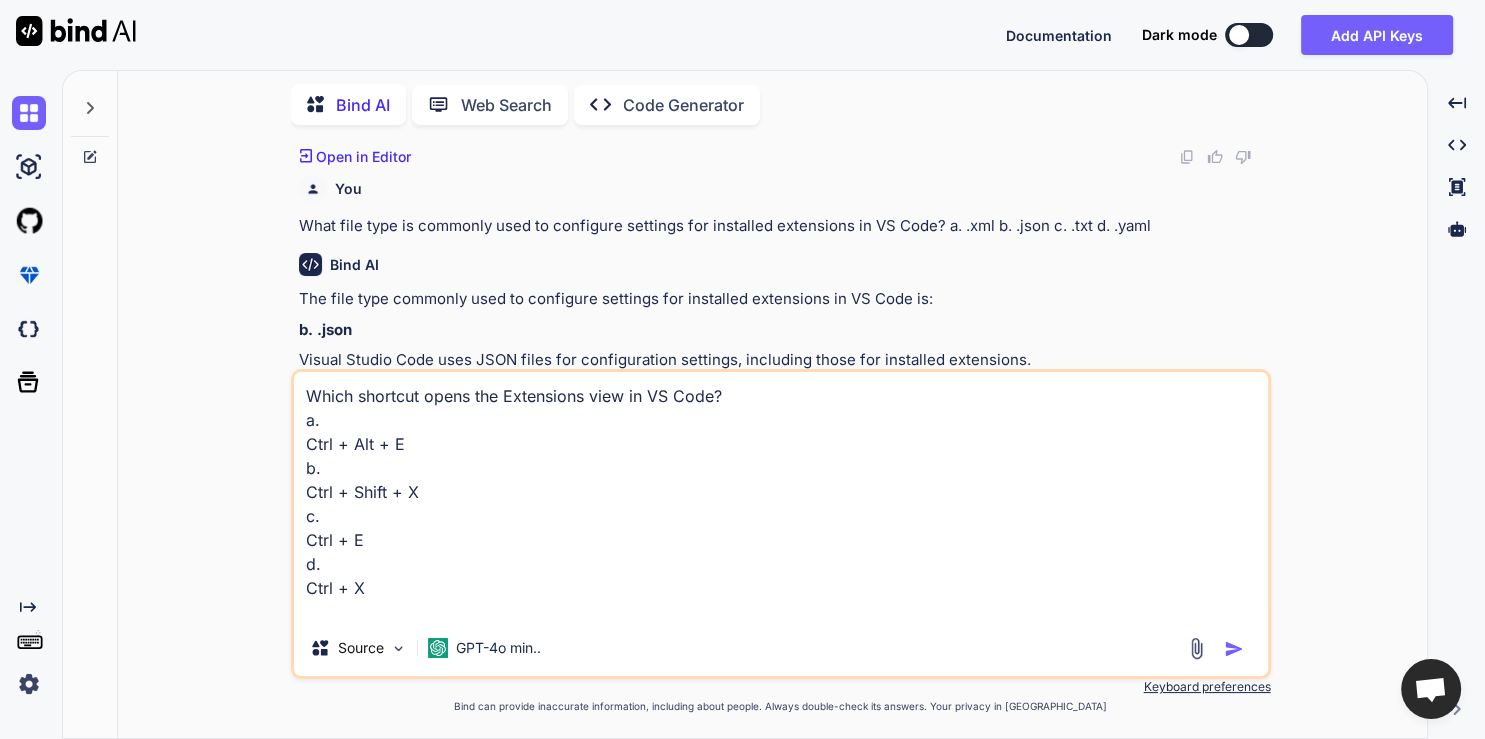 scroll, scrollTop: 4, scrollLeft: 0, axis: vertical 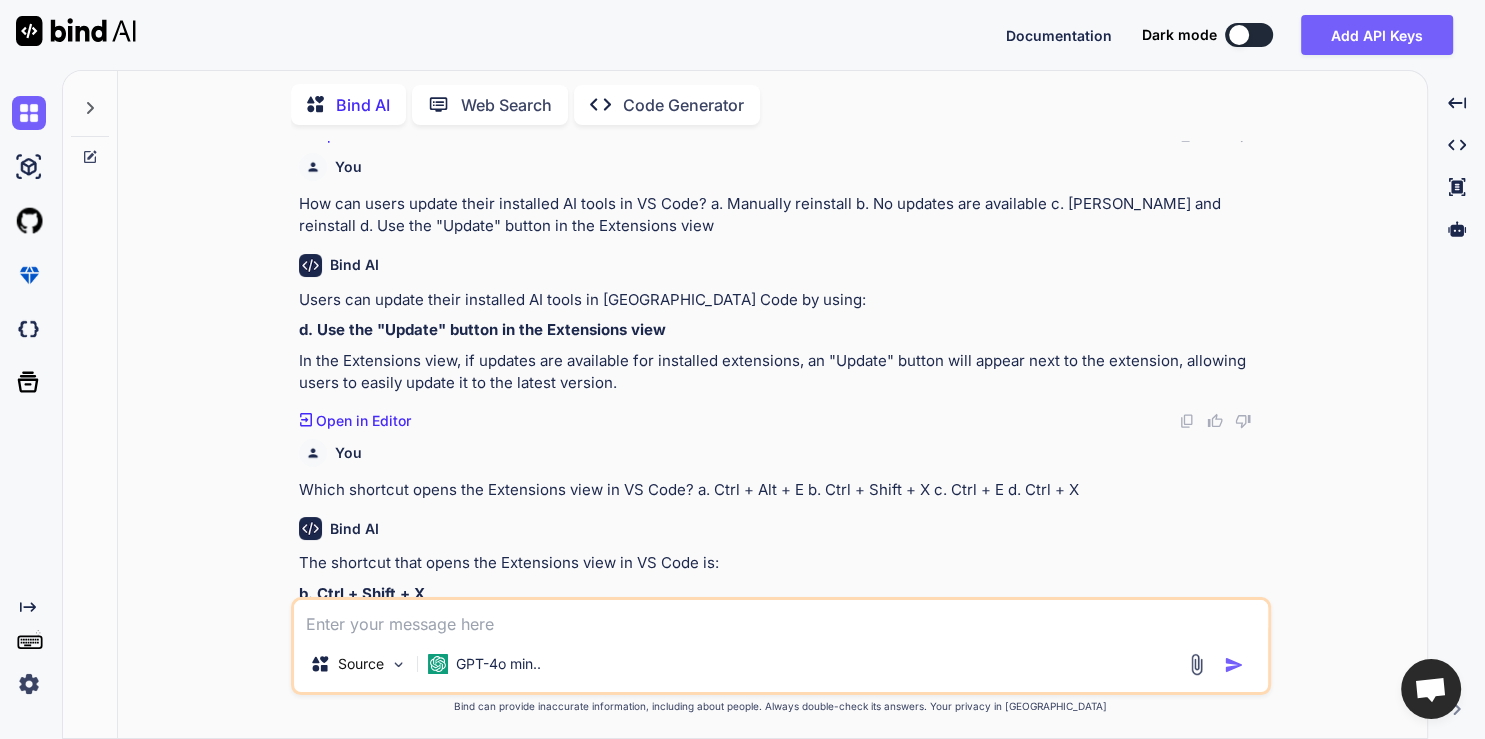 paste on "What should users check if an installed AI tool is not working as expected?
a.
Internet connection
b.
Extension compatibility with VS Code version
c.
System requirements
d.
All of the above" 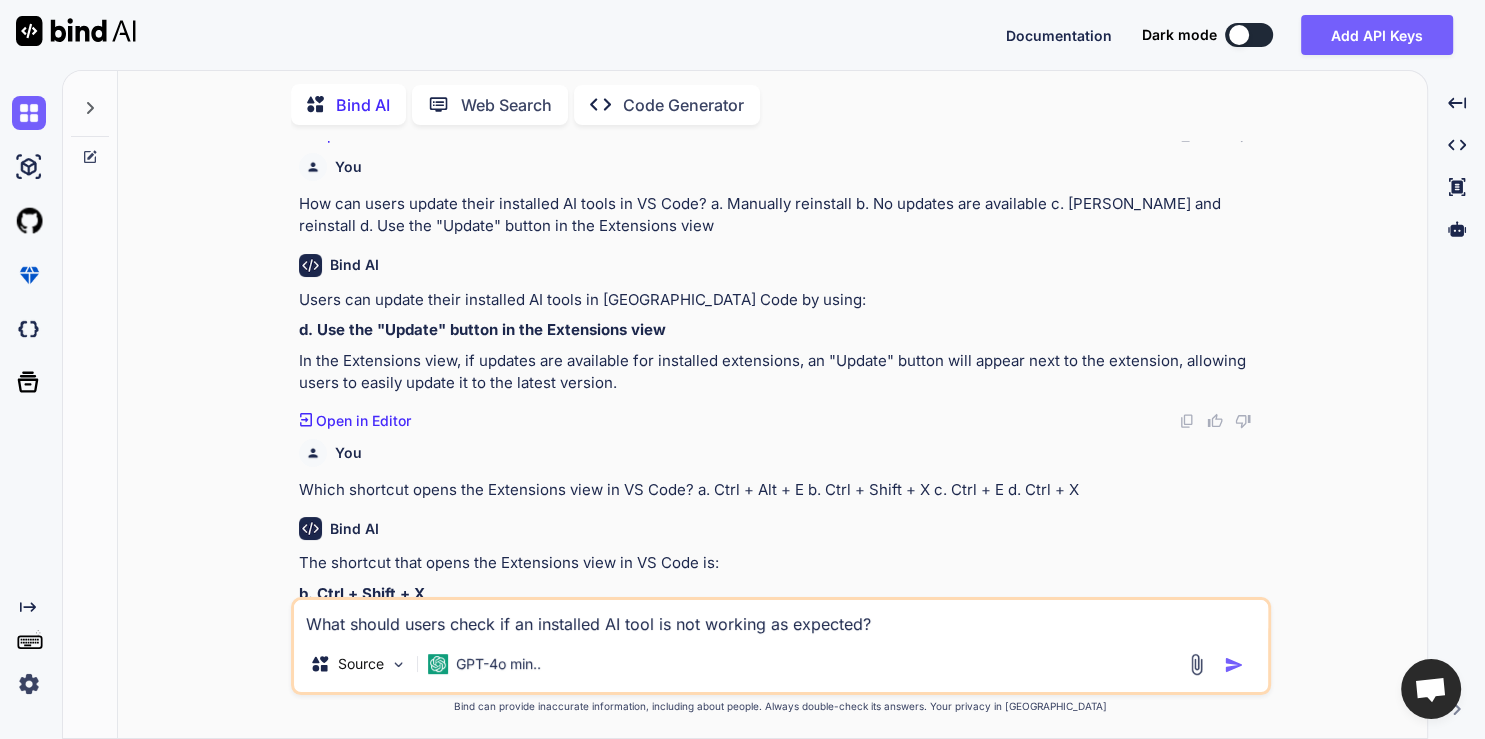 scroll, scrollTop: 4, scrollLeft: 0, axis: vertical 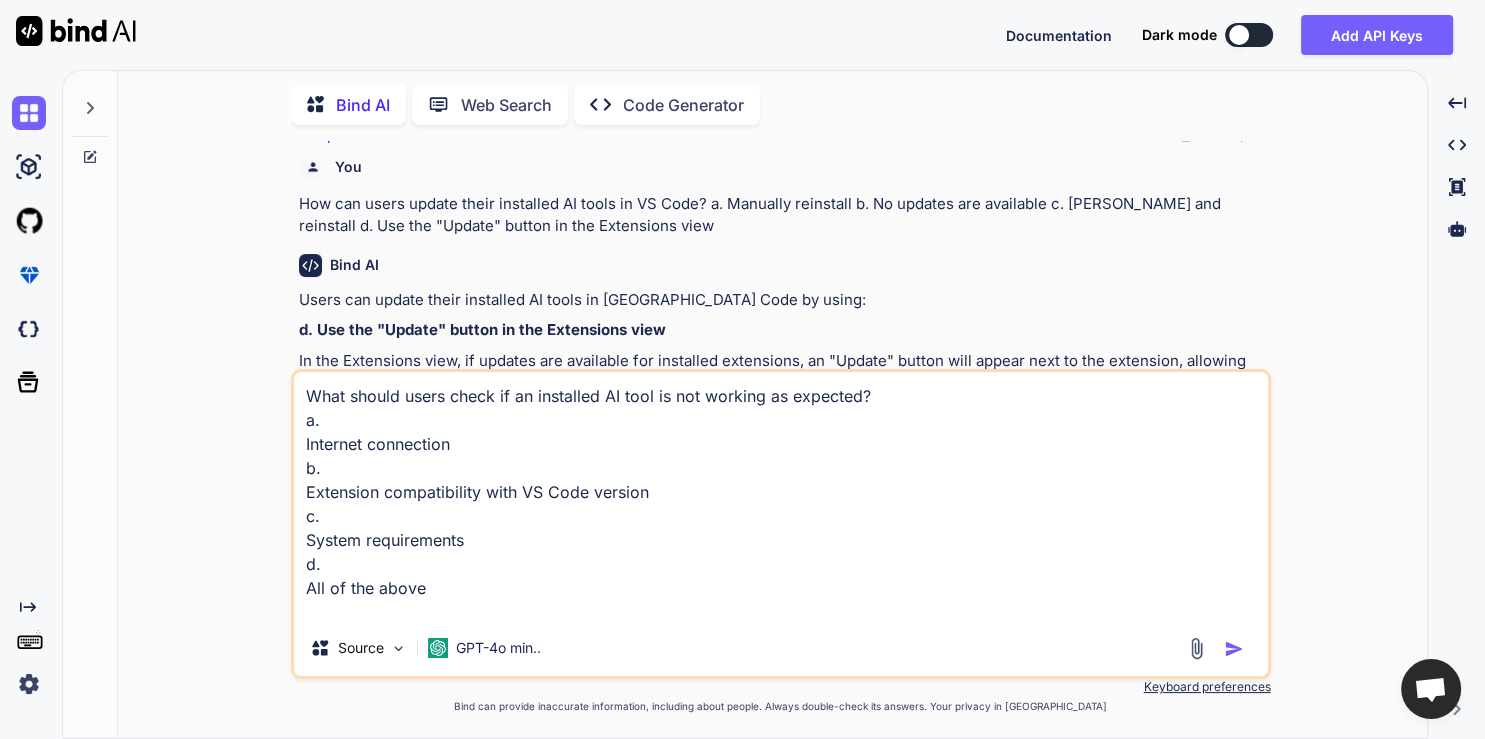 type on "x" 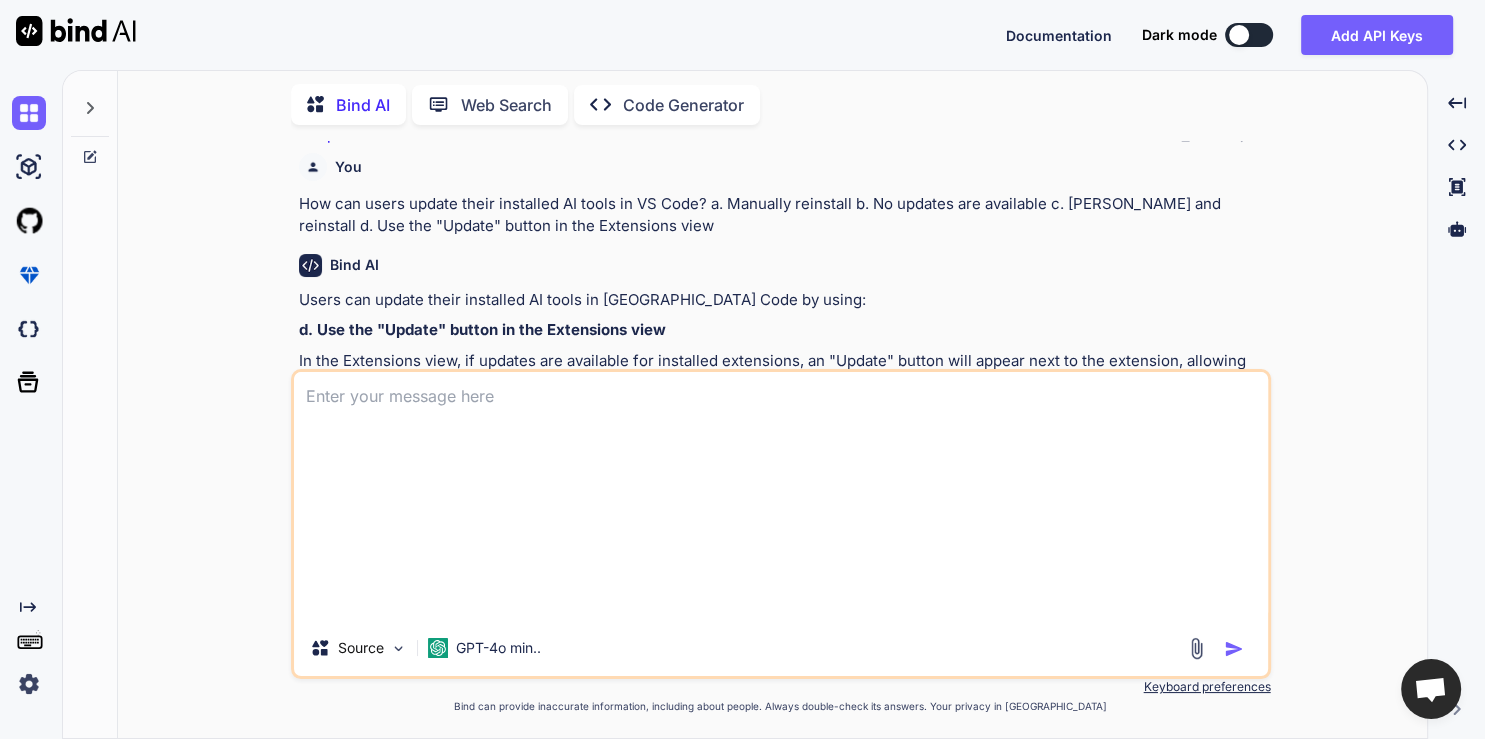 scroll, scrollTop: 0, scrollLeft: 0, axis: both 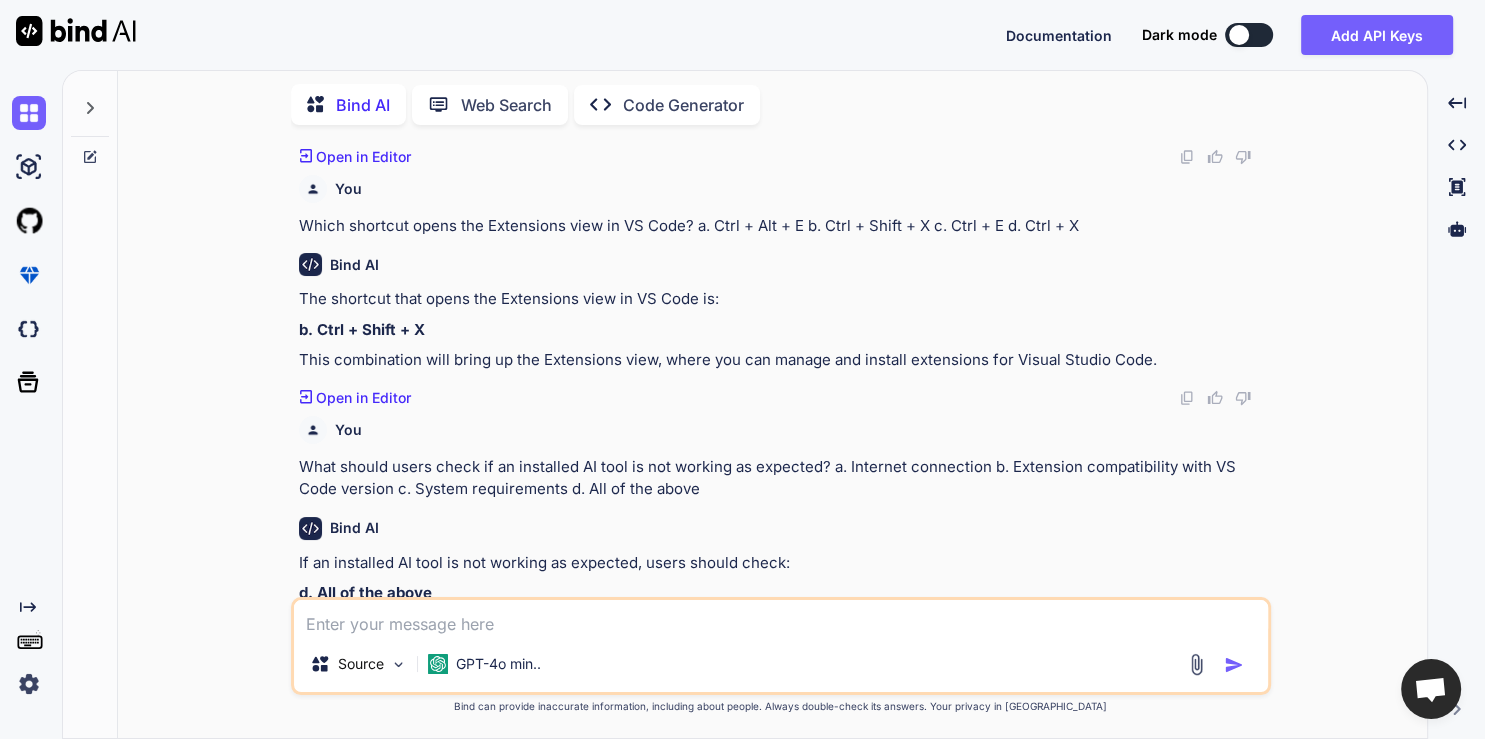 paste on "What kind of issues does “Identify code smells in this method” aim to uncover?
a.
Typos in documentation
b.
Syntax errors only
c.
Poor coding practices and structure issues
d.
Visual bugs" 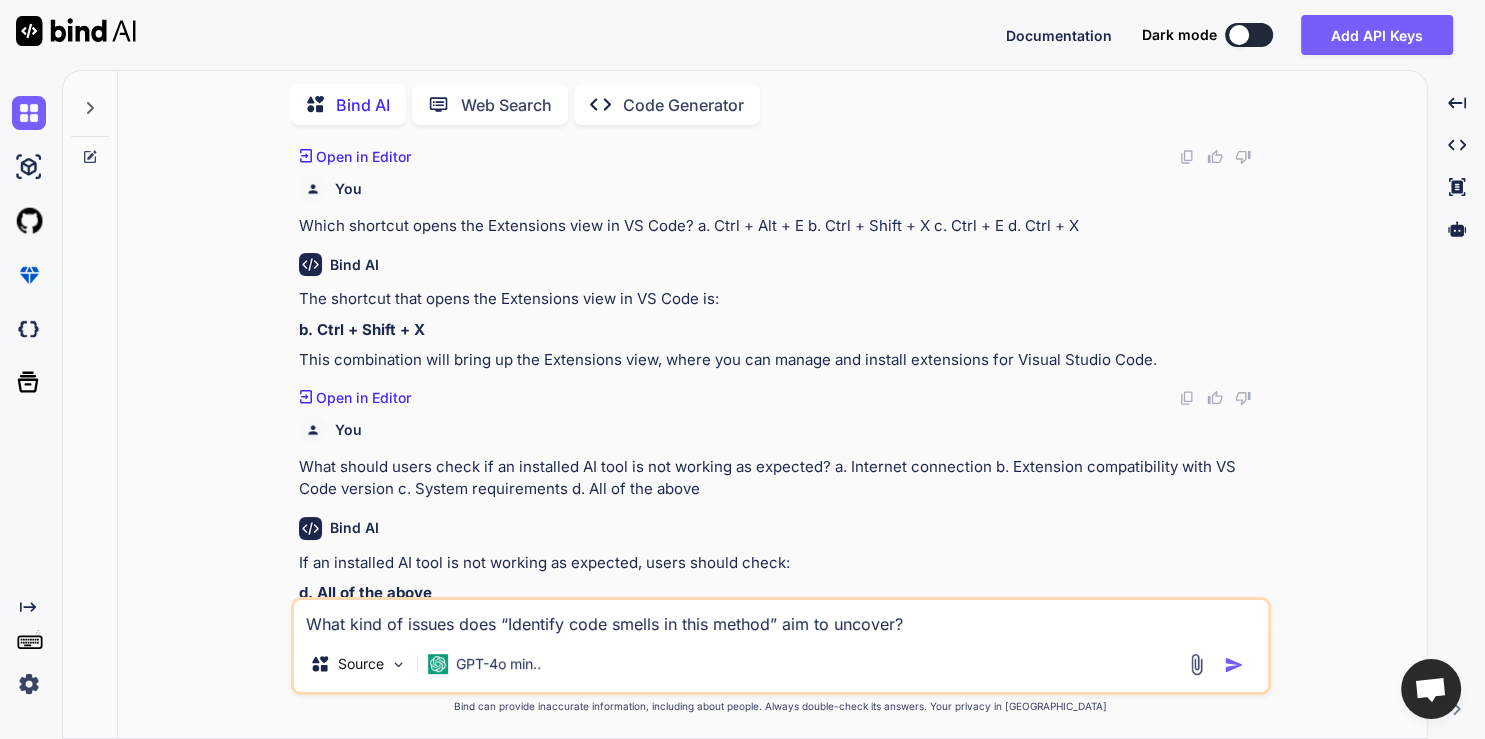 scroll, scrollTop: 4, scrollLeft: 0, axis: vertical 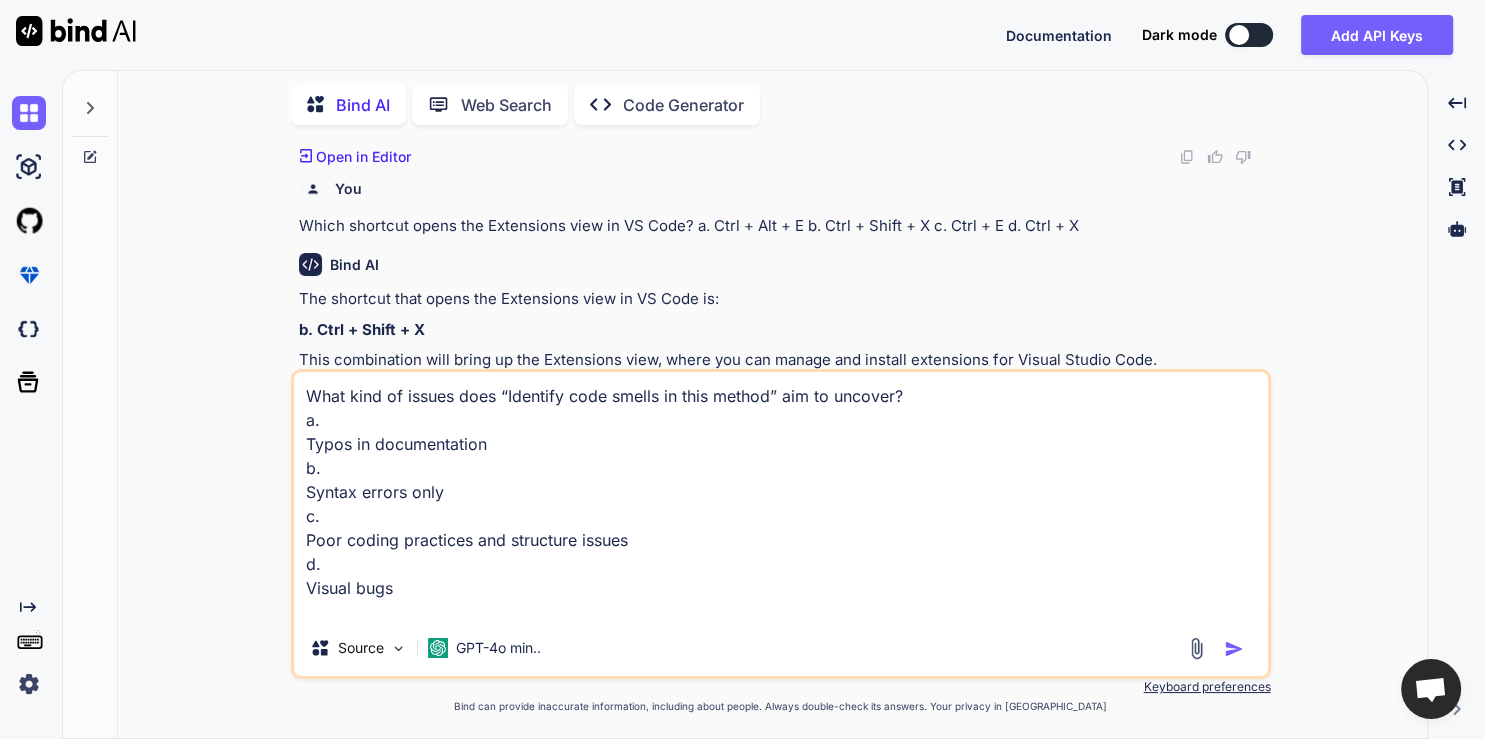 type on "x" 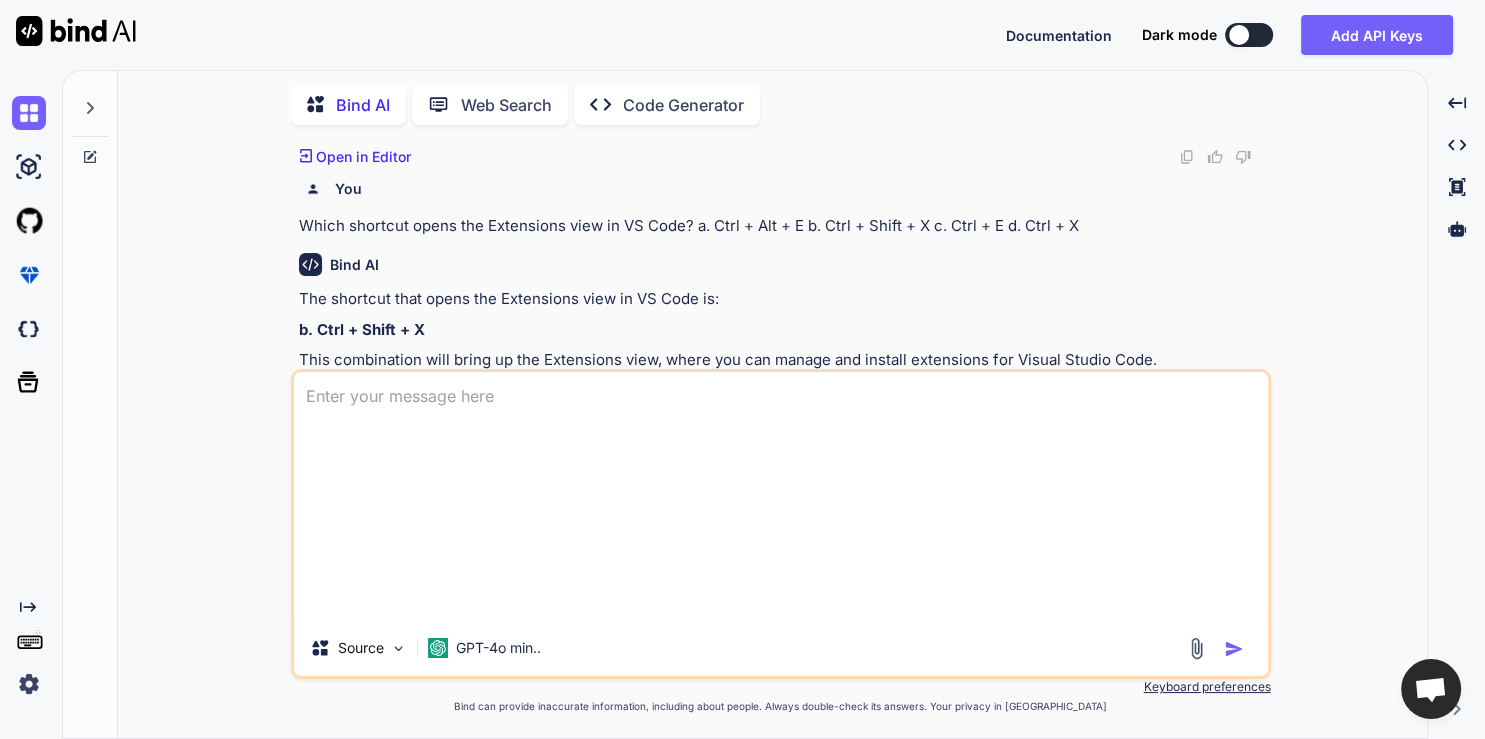 scroll, scrollTop: 0, scrollLeft: 0, axis: both 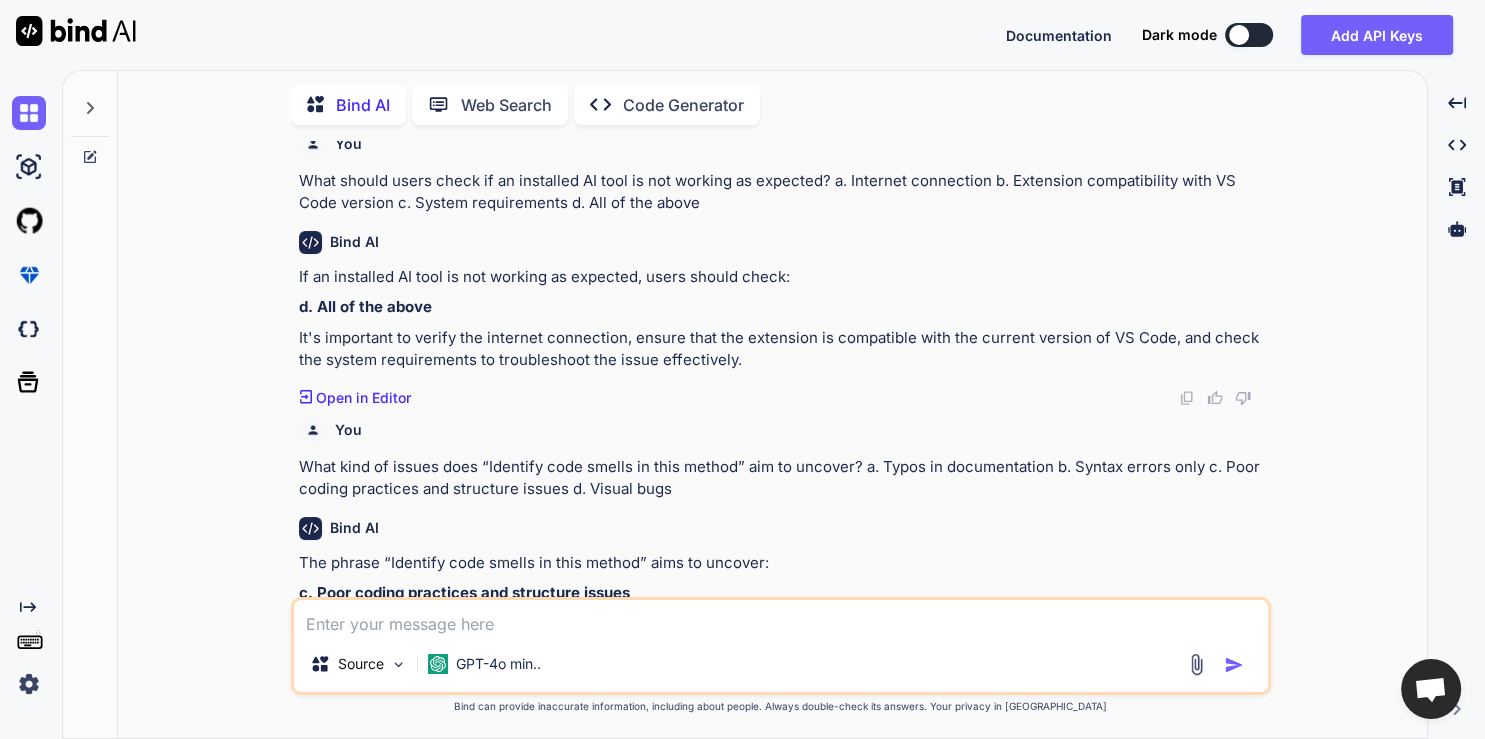 paste on "Which library is typically used by LLaMA 3 70B to create mocks for functions that interact with APIs or databases?
a.
unittest.mock or [MEDICAL_DATA]-mock
b.
mockito
[PERSON_NAME]-server
d.
testdouble.js" 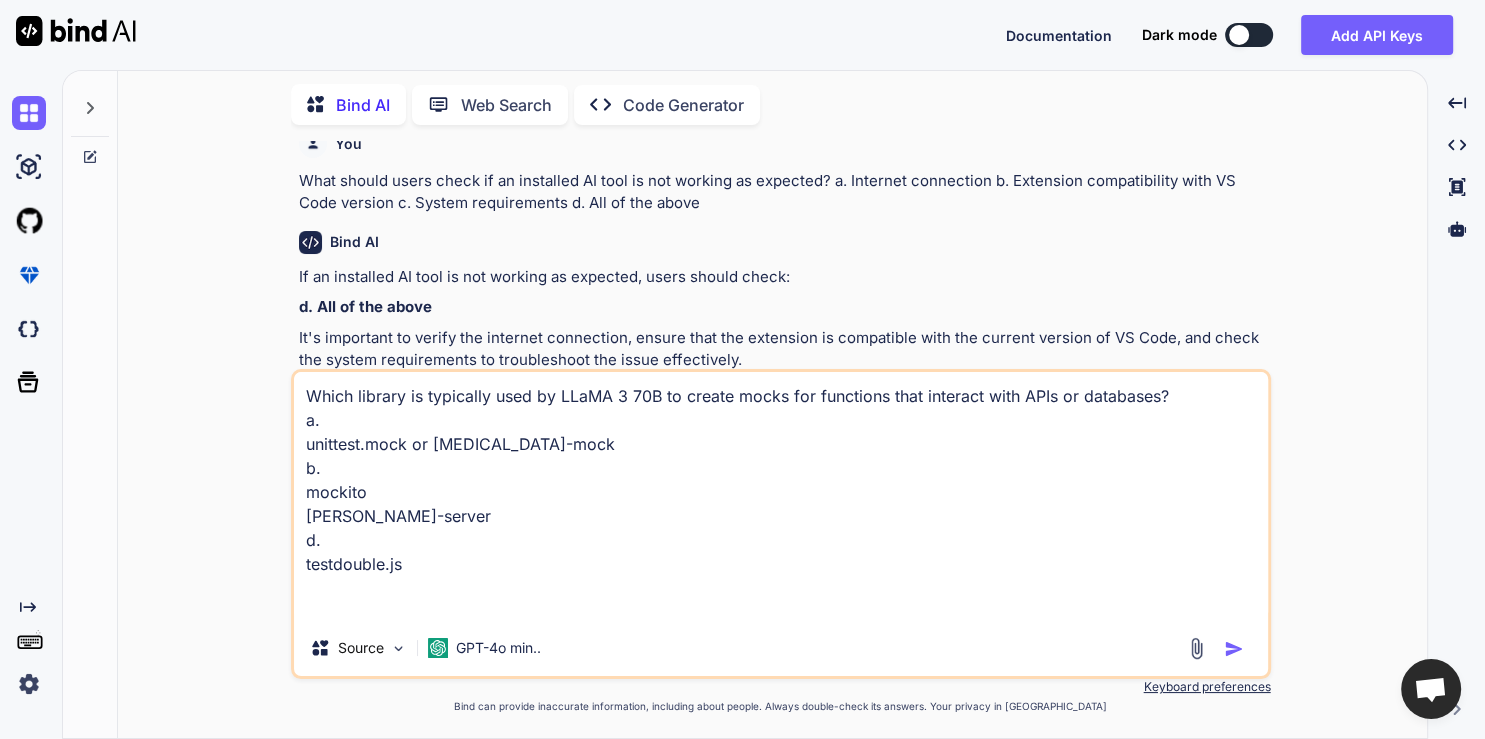 scroll, scrollTop: 4, scrollLeft: 0, axis: vertical 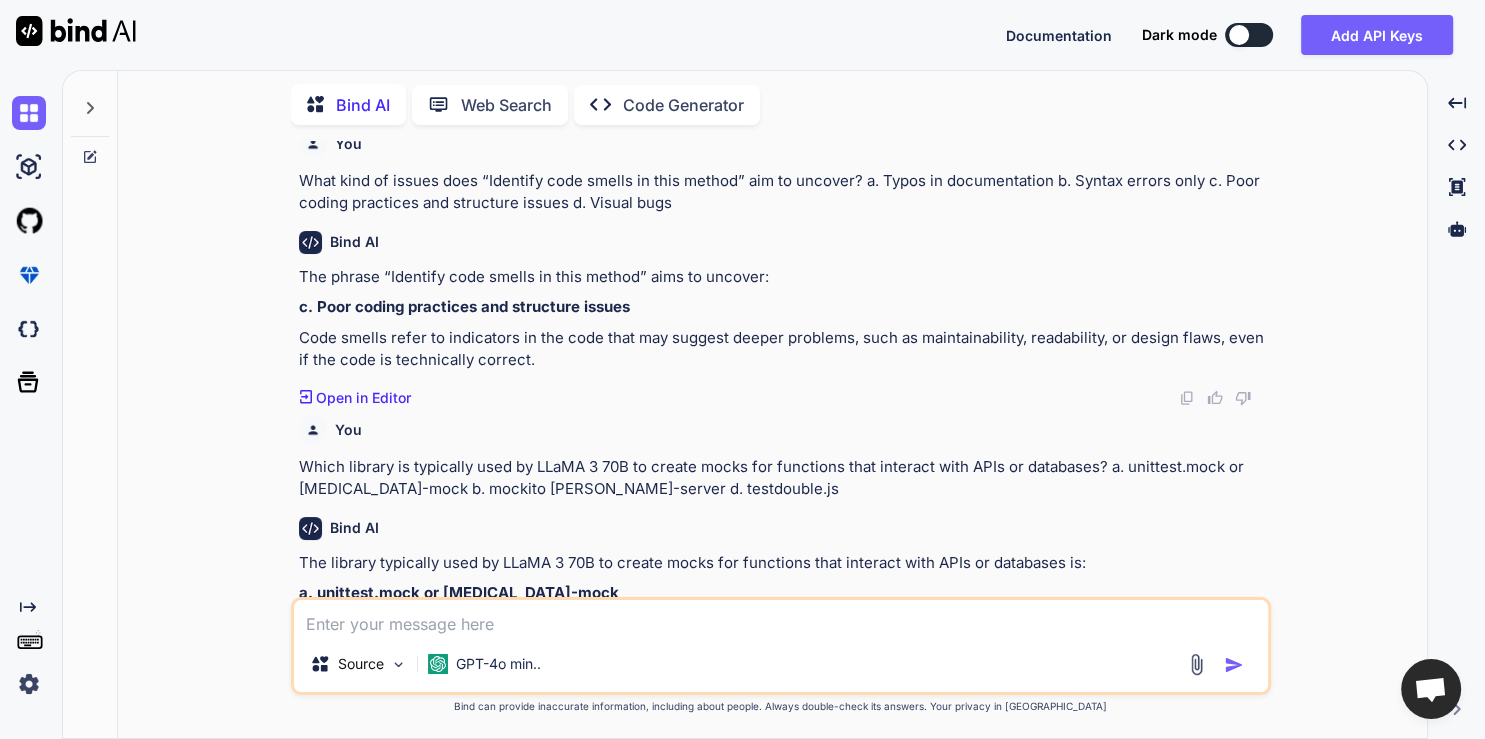 paste on "What does the AI model LLaMA 3 70B require to function within VS Code?
a.
Integration with GitHub Copilot
b.
Direct access to production databases
c.
Local setup with an exposed API endpoint
d.
An internet connection at all times" 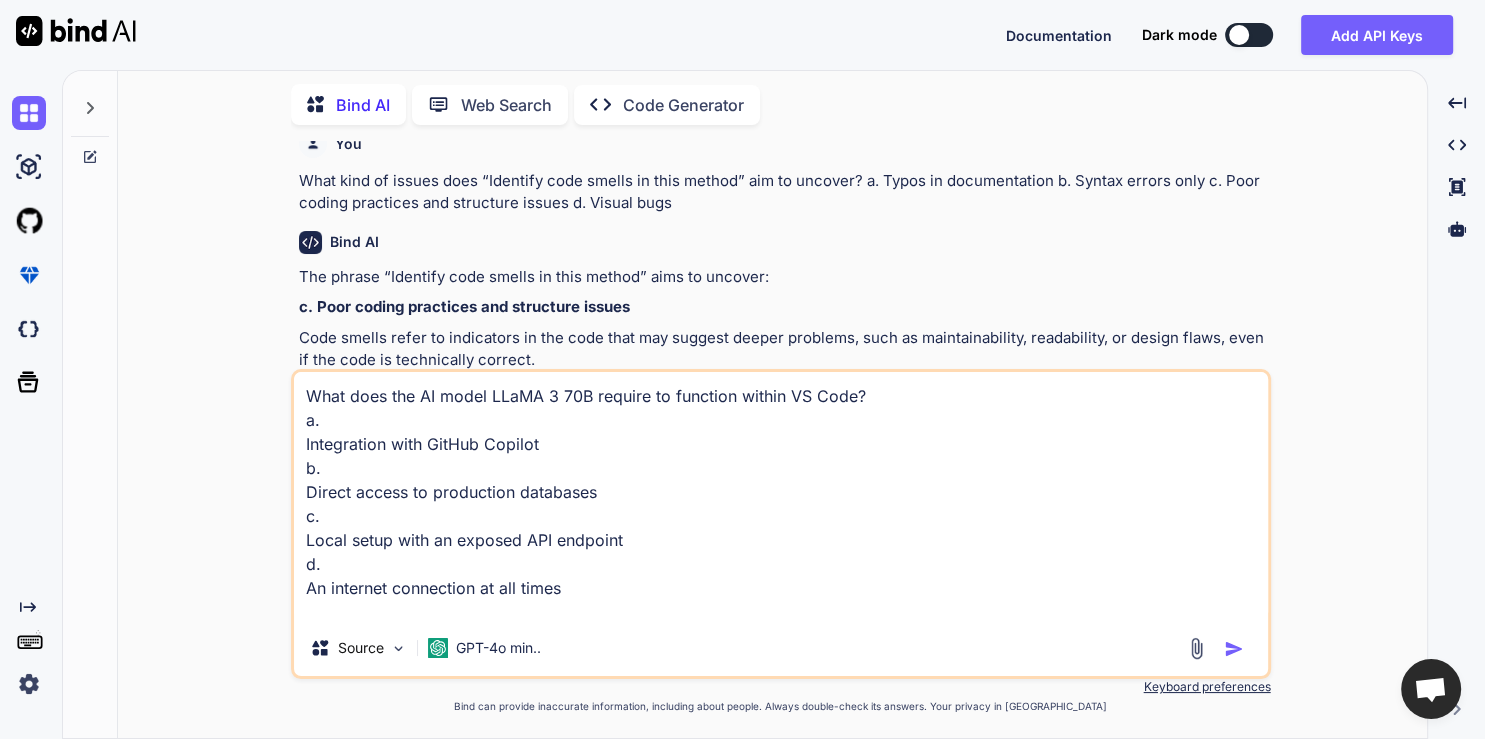 scroll, scrollTop: 4, scrollLeft: 0, axis: vertical 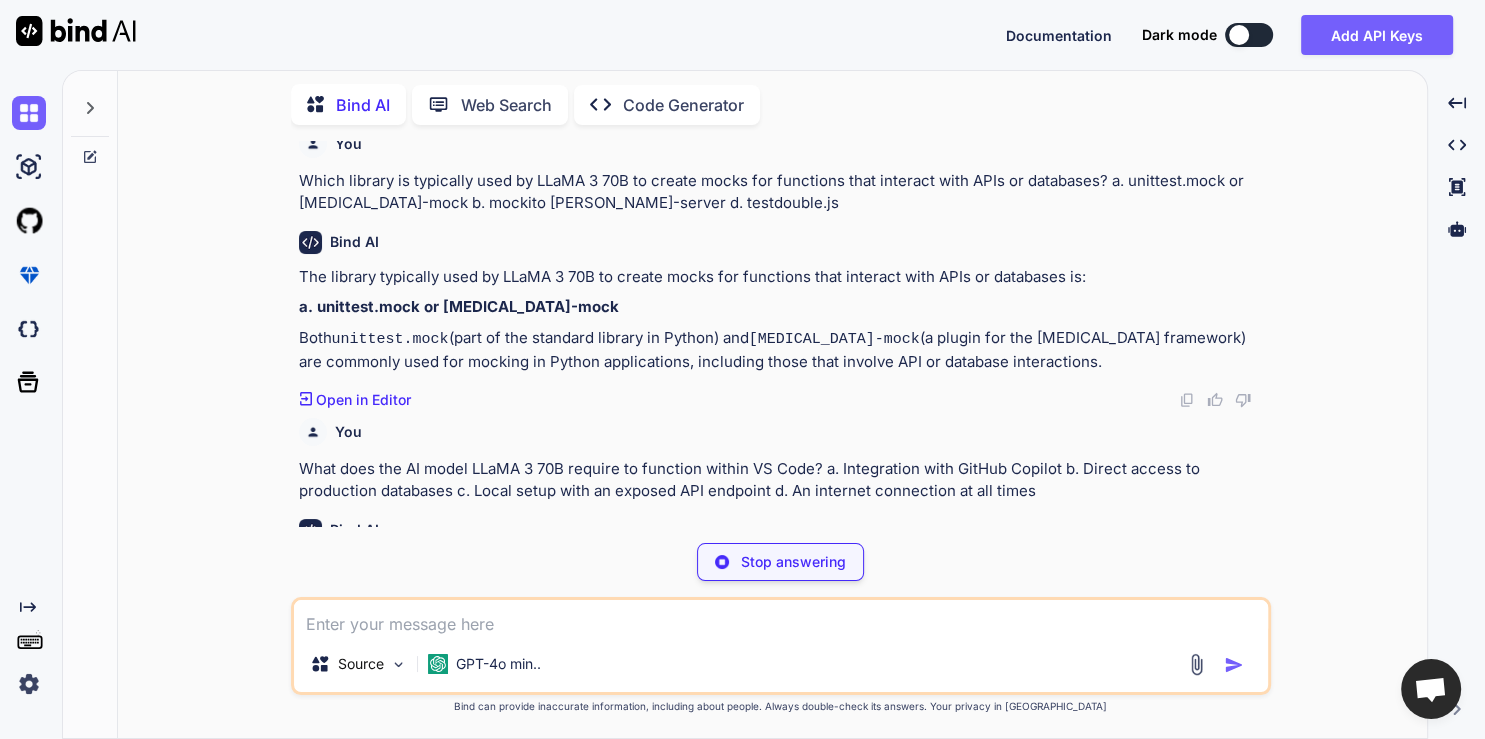 type on "x" 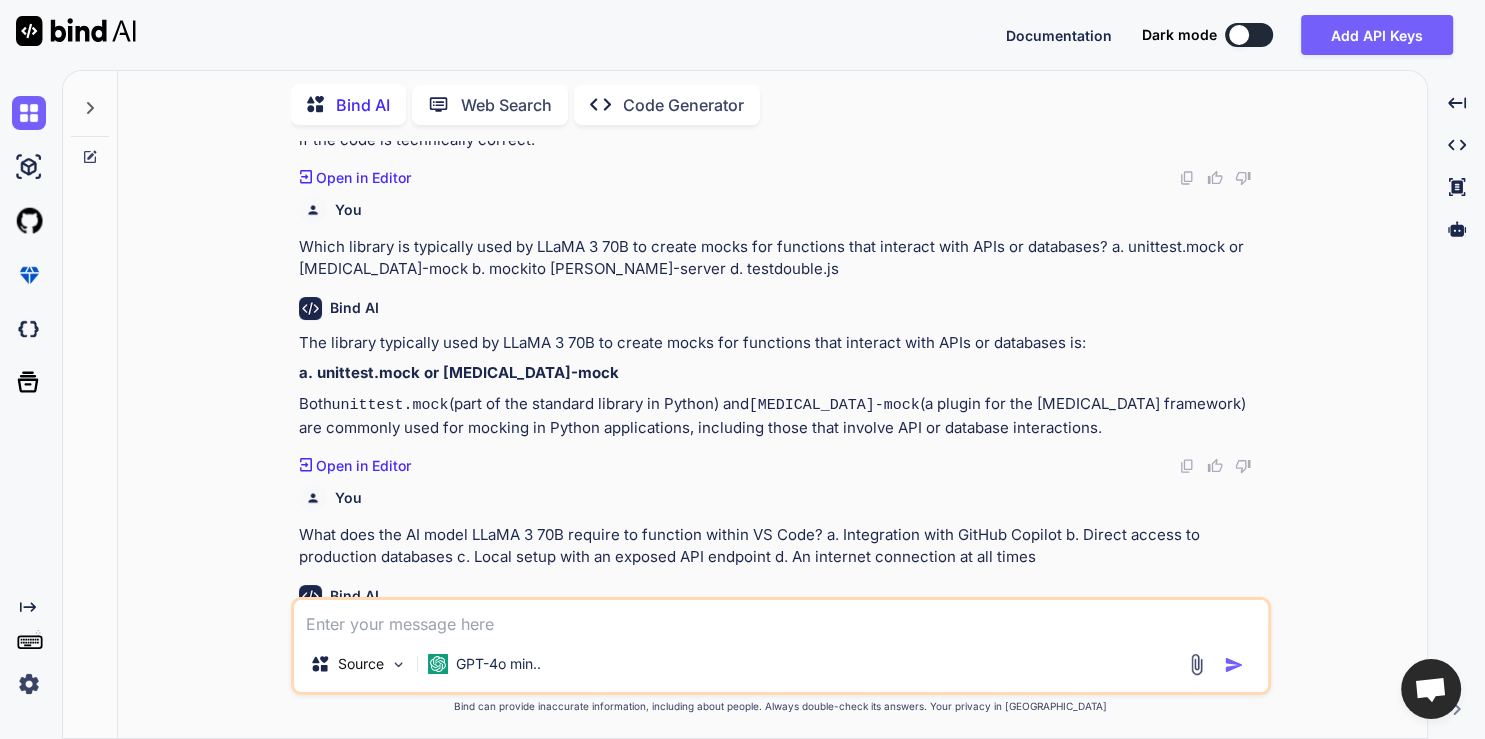 scroll, scrollTop: 5834, scrollLeft: 0, axis: vertical 